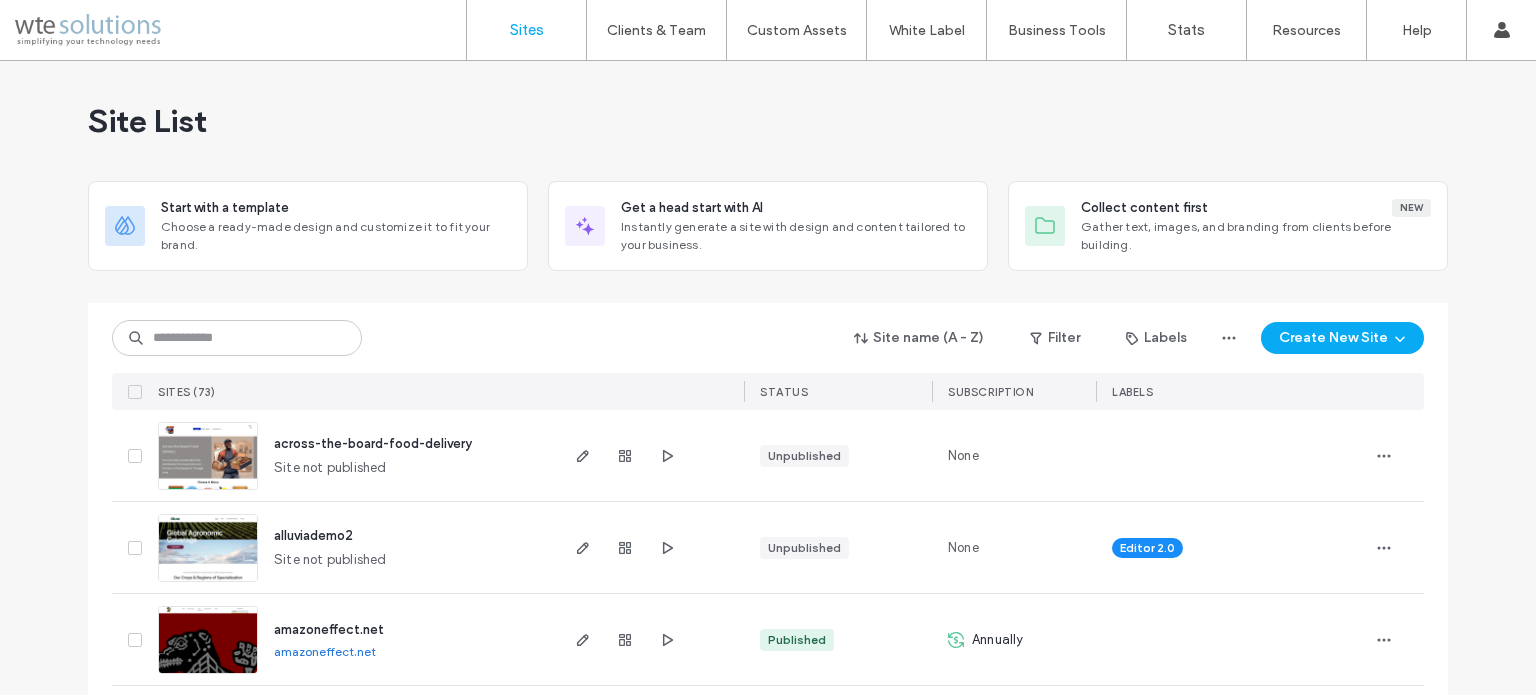 scroll, scrollTop: 0, scrollLeft: 0, axis: both 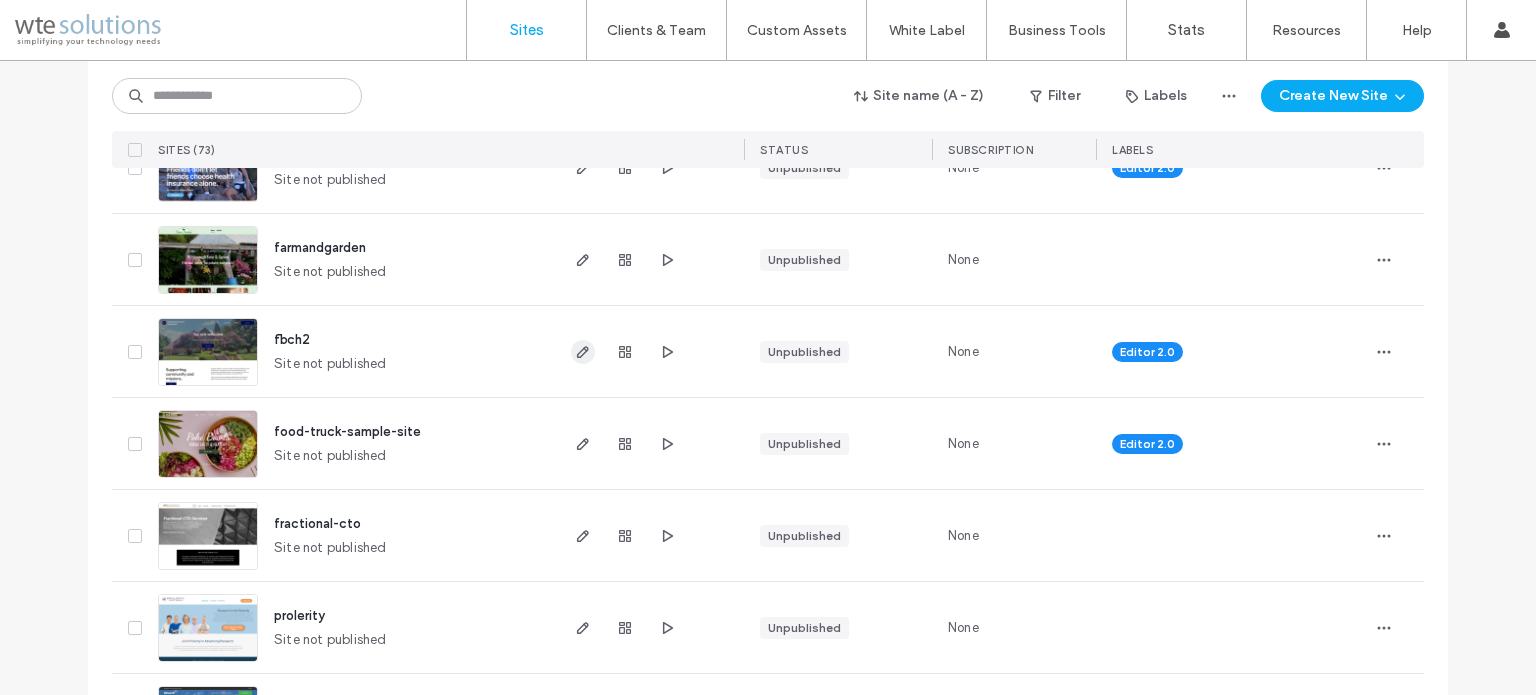 click 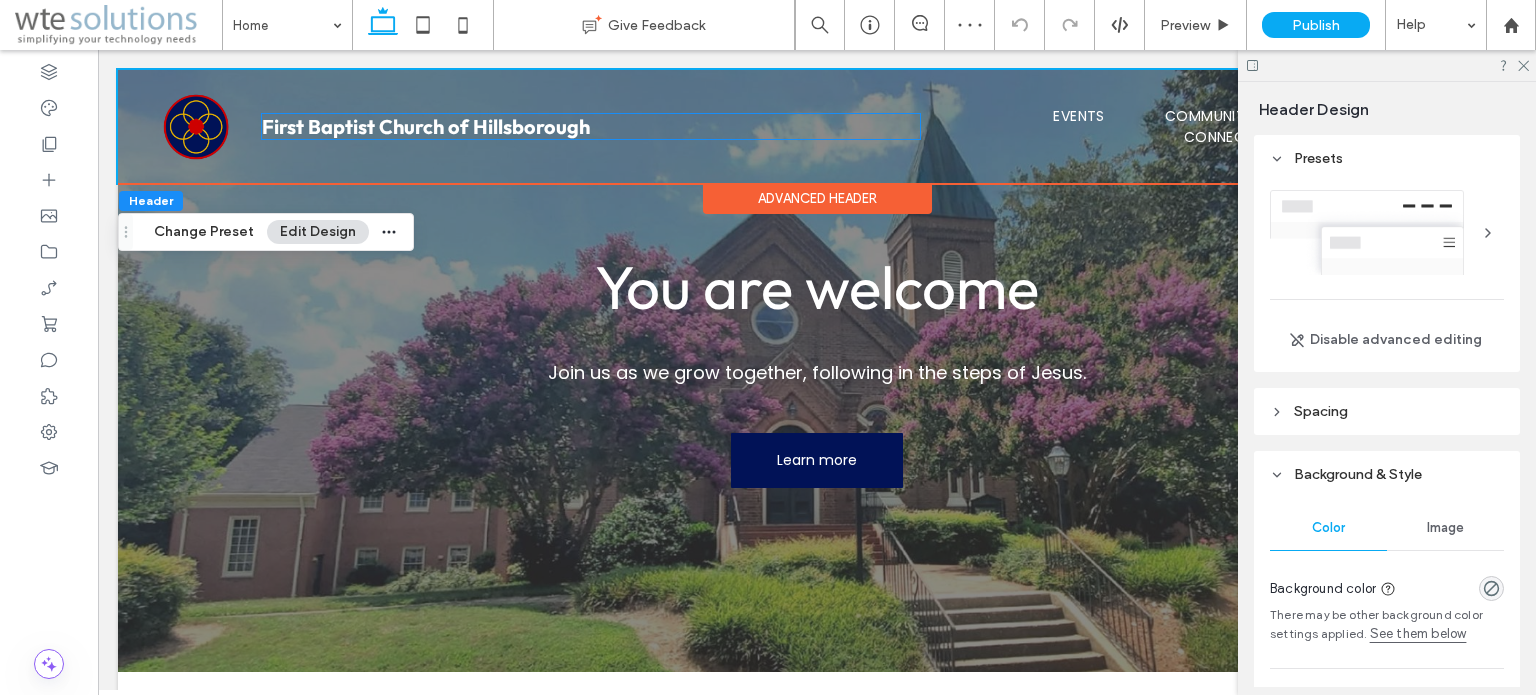scroll, scrollTop: 0, scrollLeft: 0, axis: both 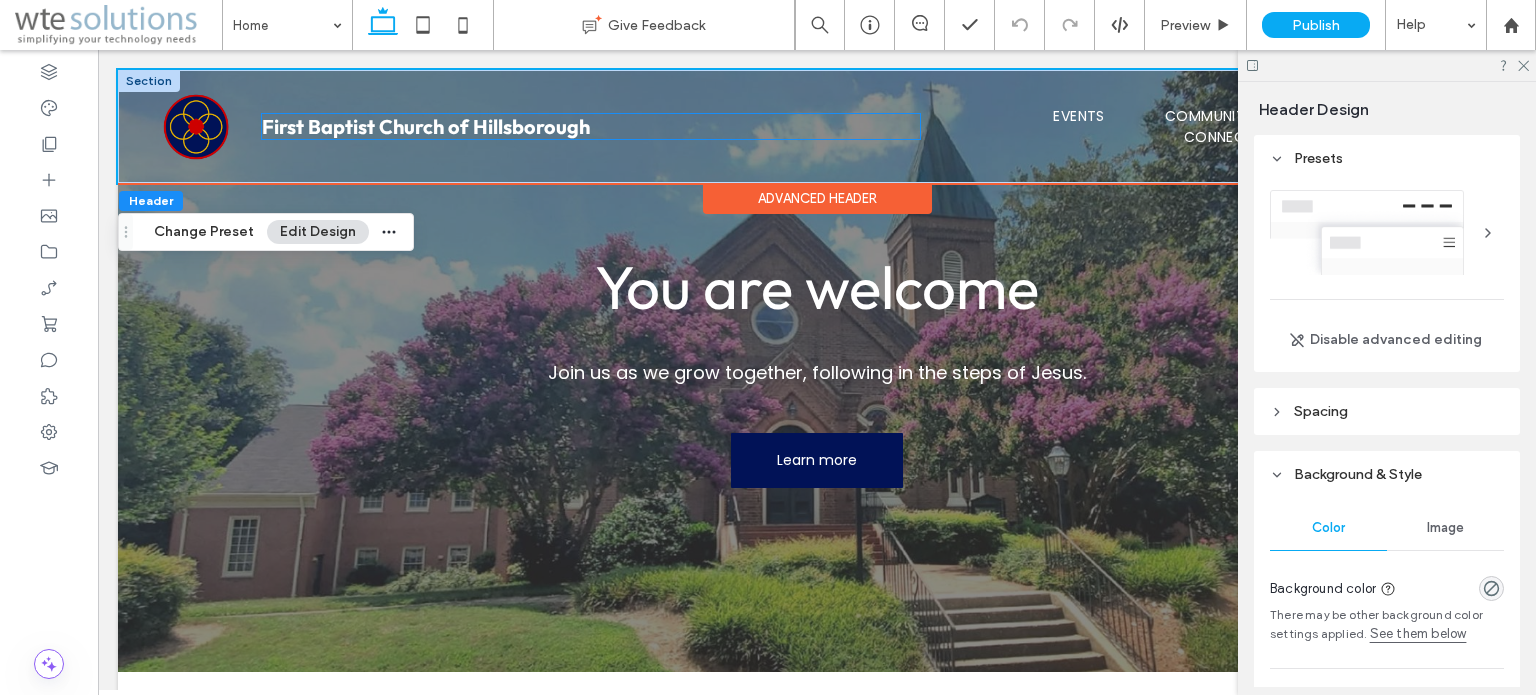 drag, startPoint x: 928, startPoint y: 127, endPoint x: 908, endPoint y: 130, distance: 20.22375 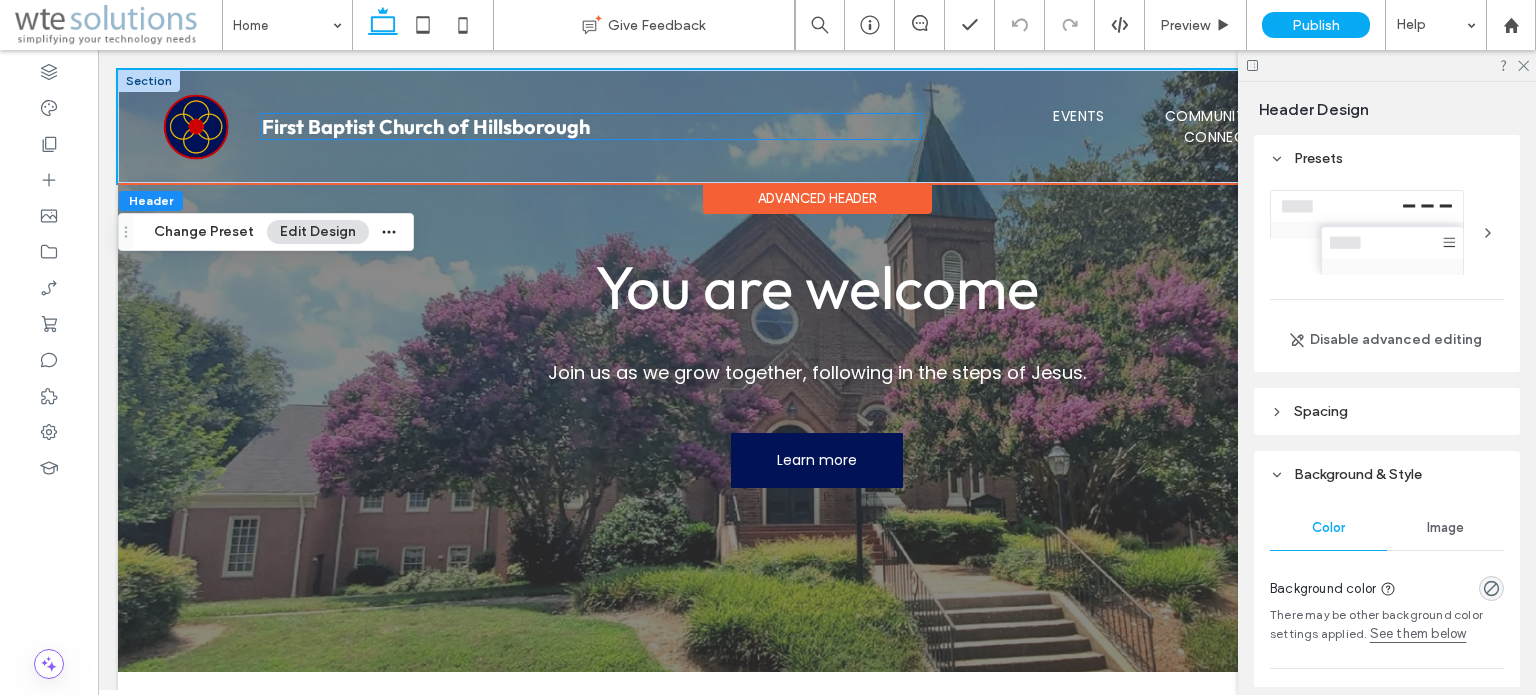 click on "F irst Baptist Church of Hillsborough
Events
Community
Connect
Donate" at bounding box center [817, 126] 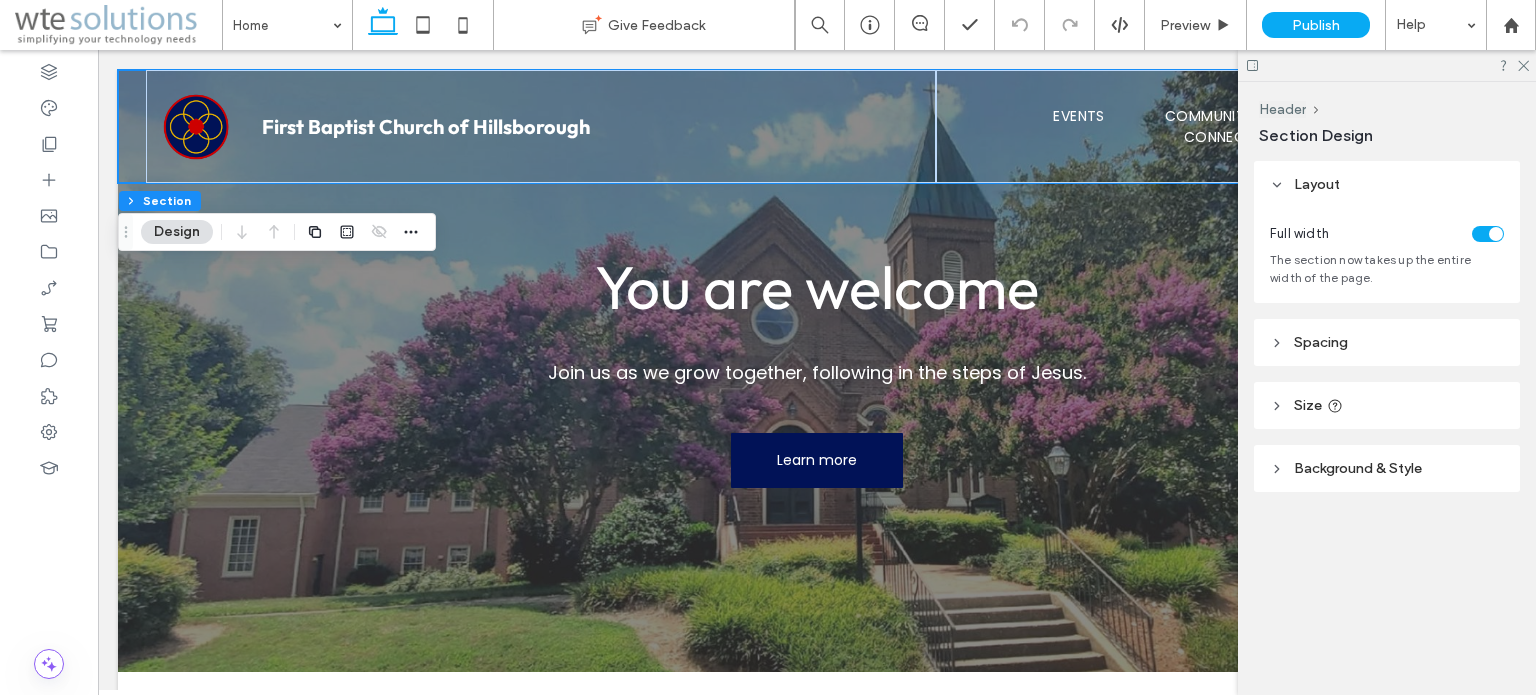 click at bounding box center (1496, 234) 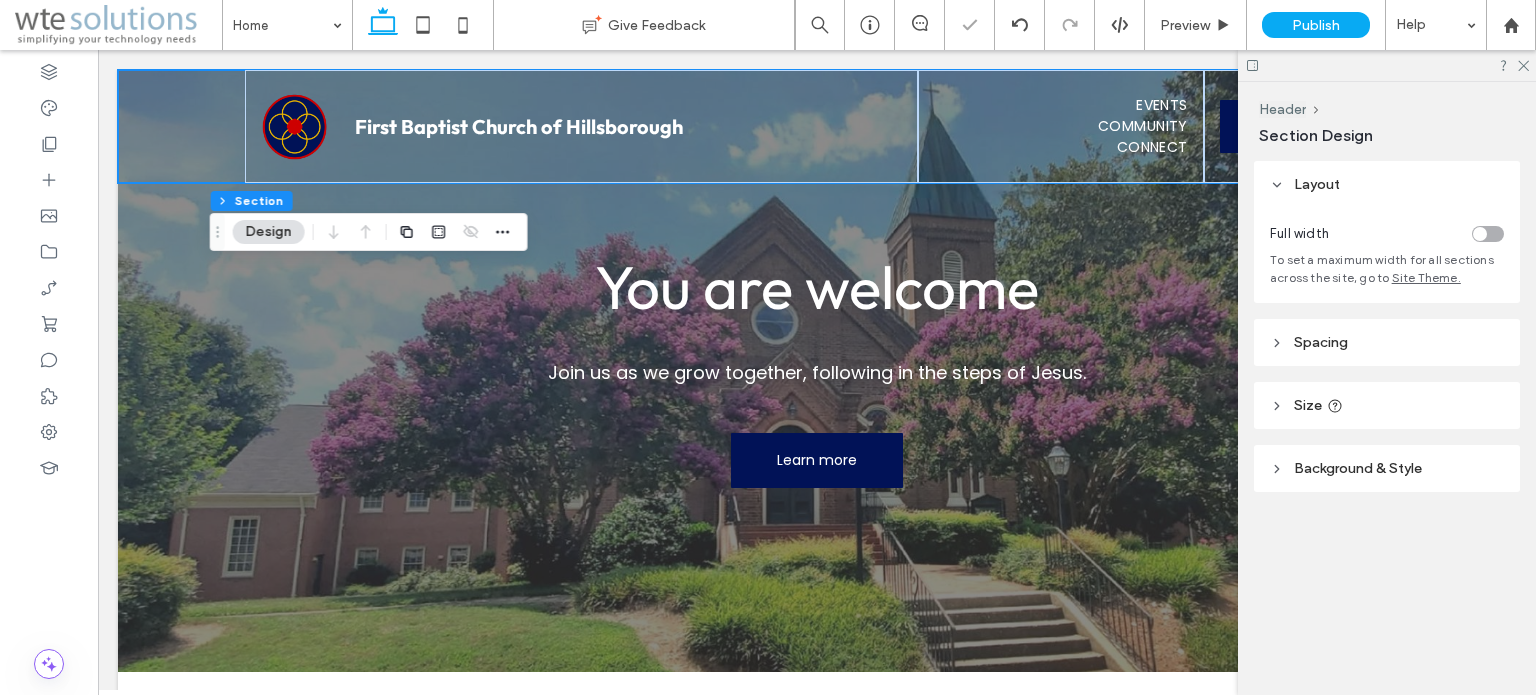 click at bounding box center [1488, 234] 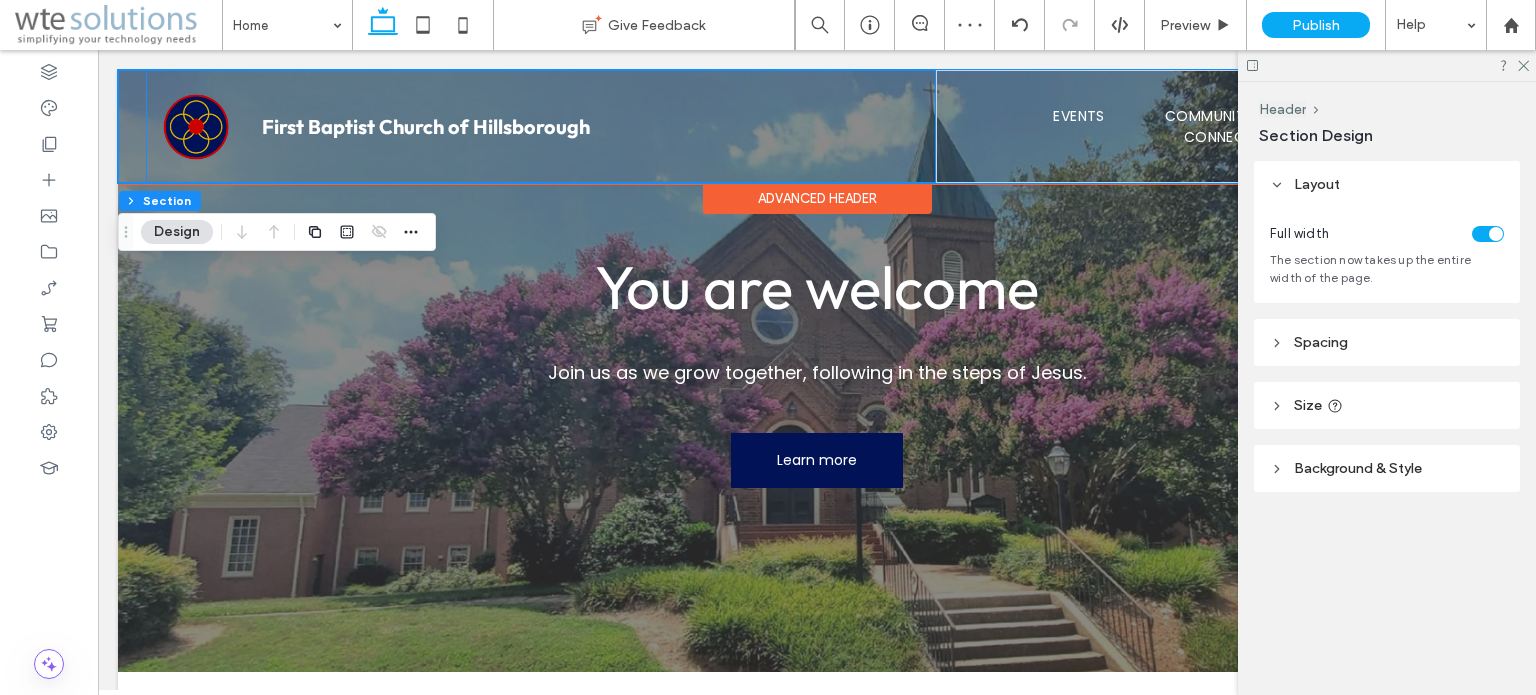 click on "F irst Baptist Church of Hillsborough" at bounding box center (541, 126) 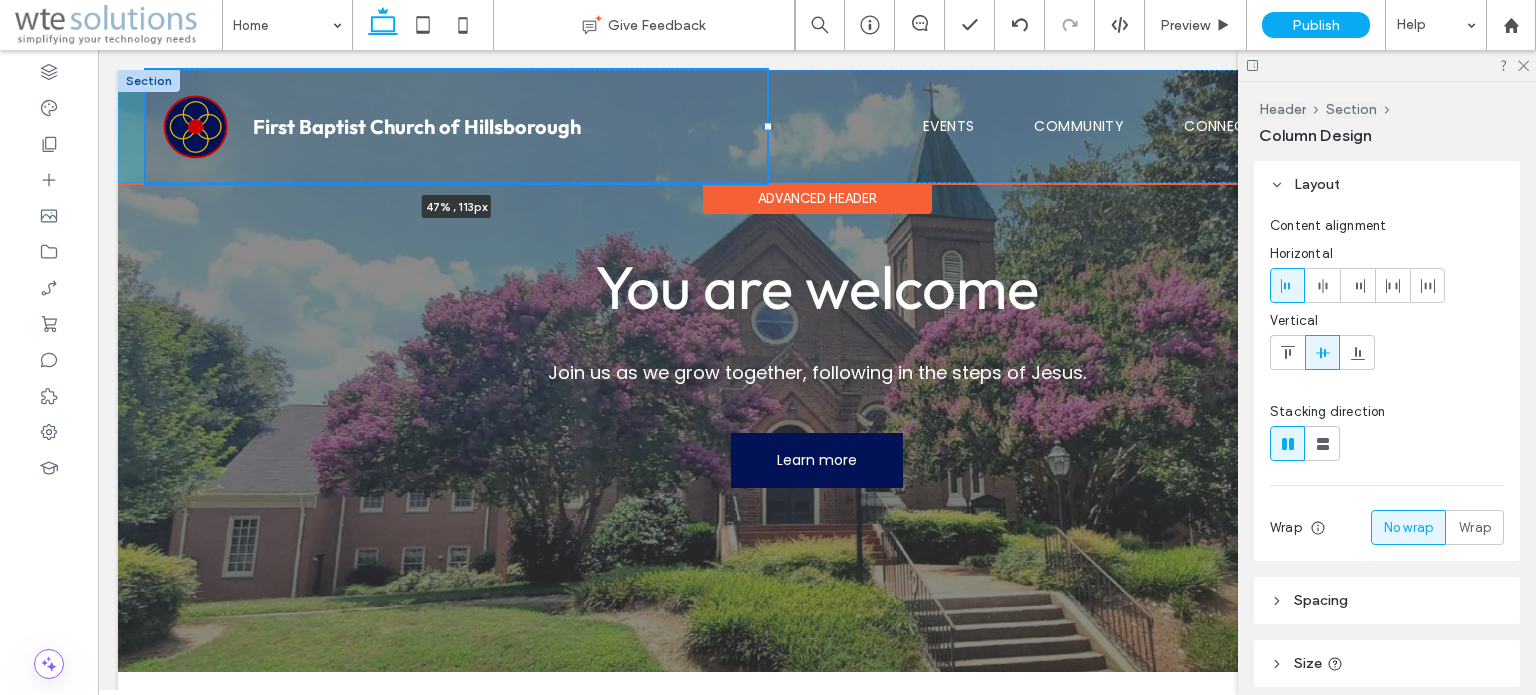 drag, startPoint x: 929, startPoint y: 130, endPoint x: 767, endPoint y: 139, distance: 162.2498 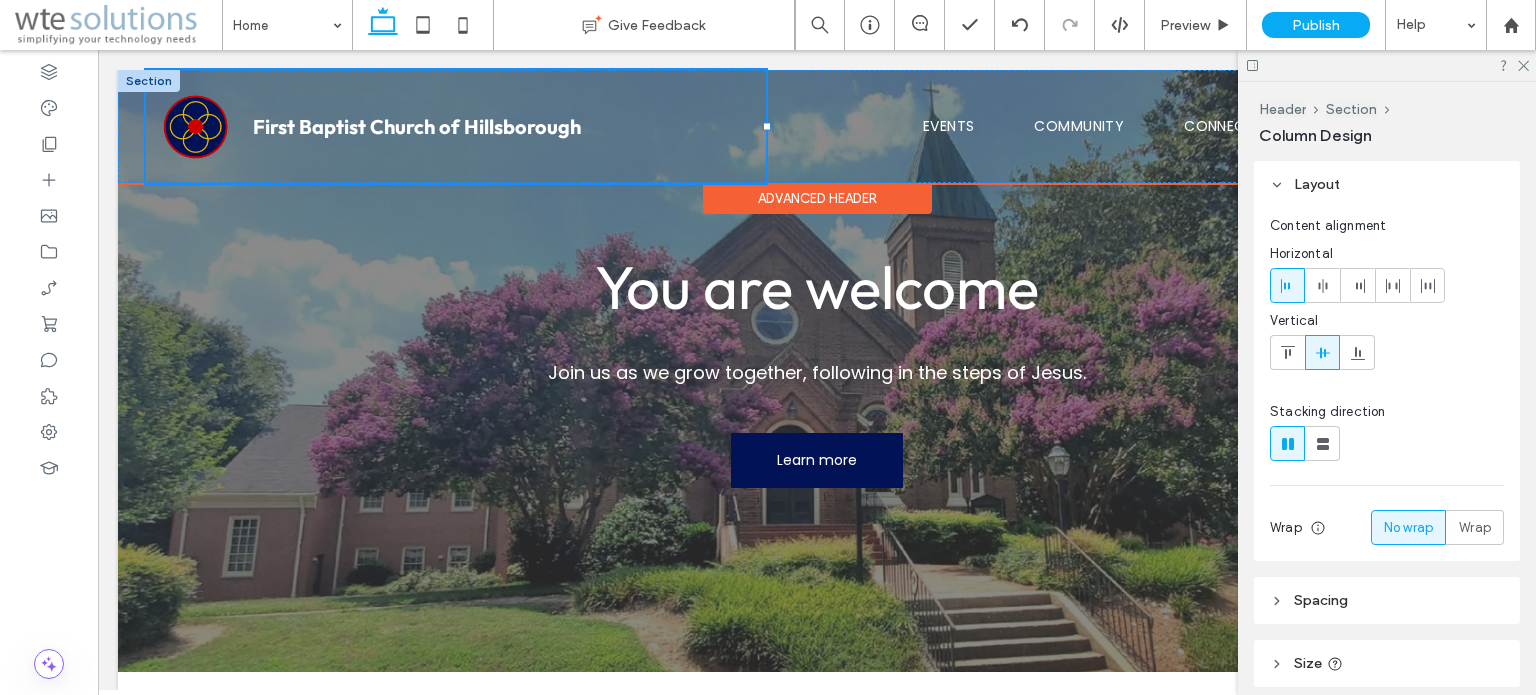 type on "**" 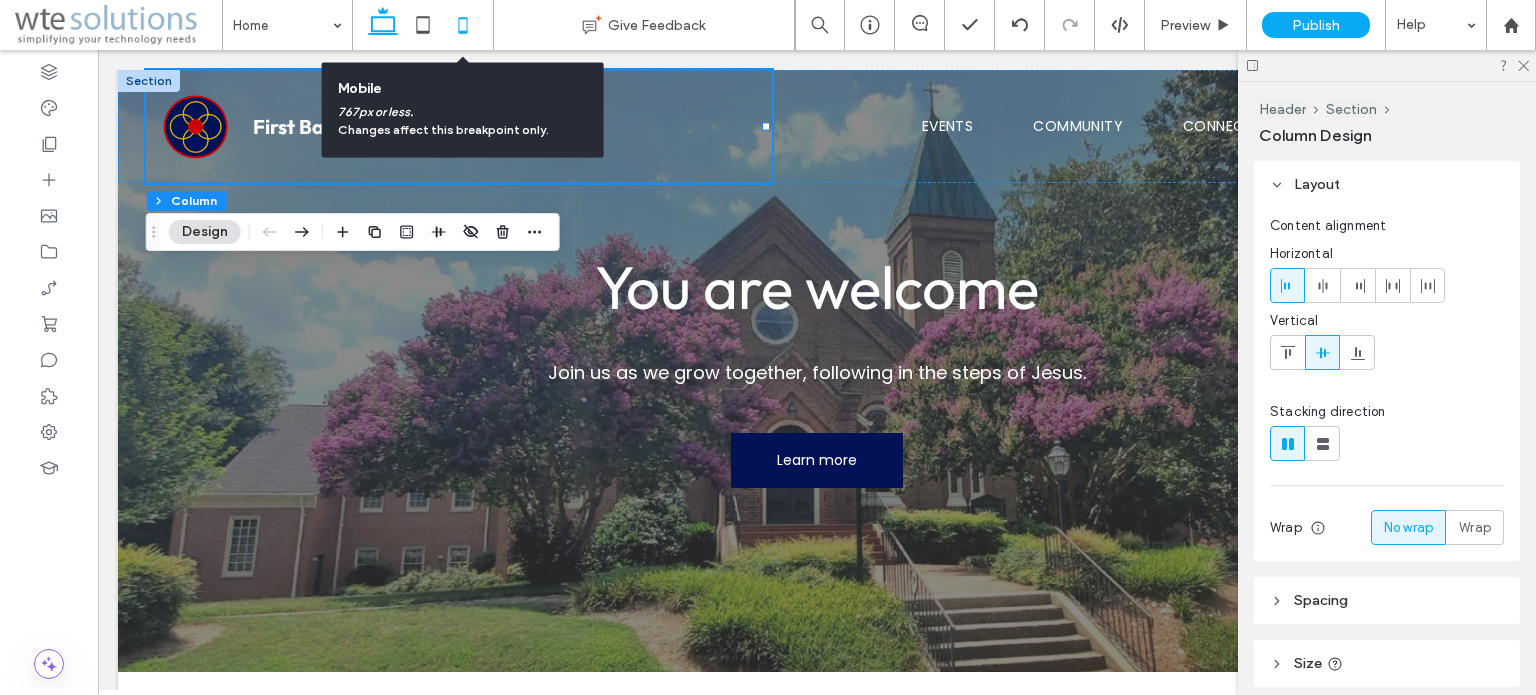 click 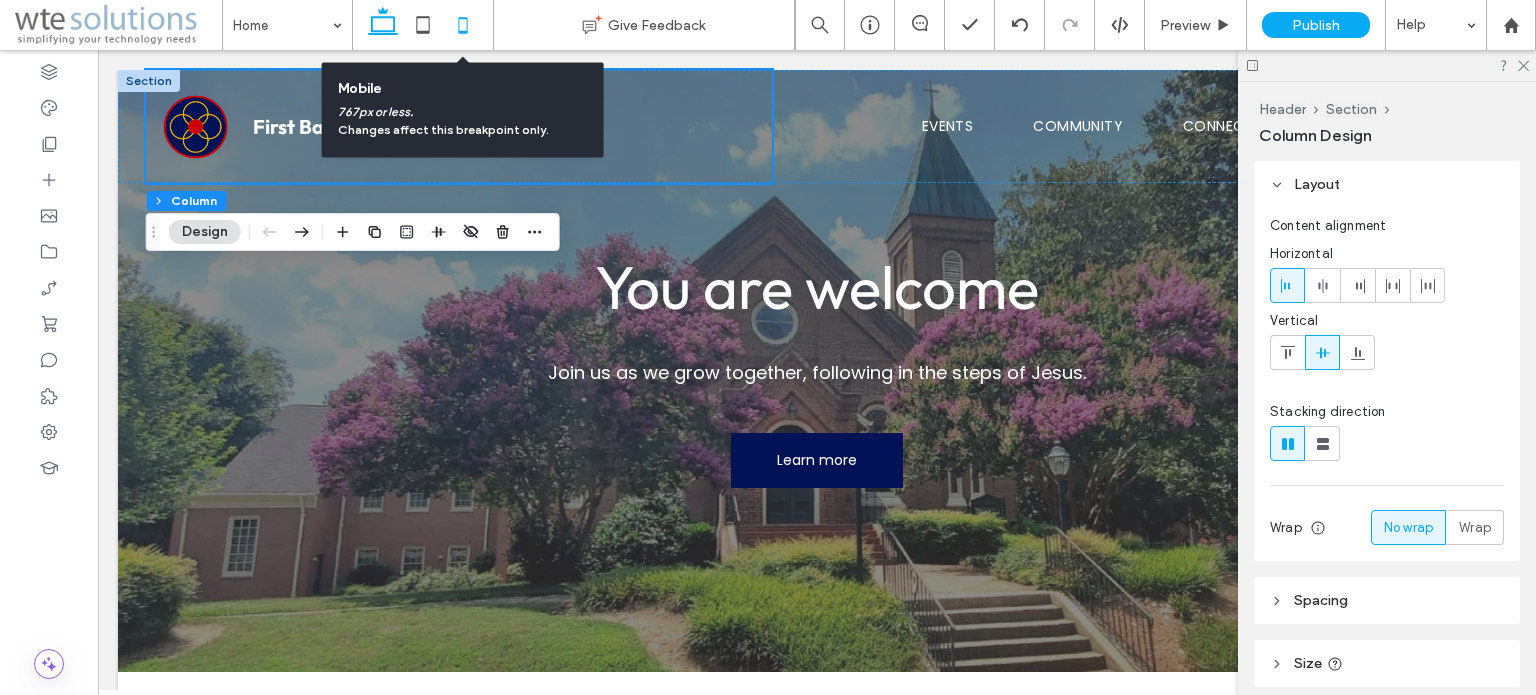 type on "**" 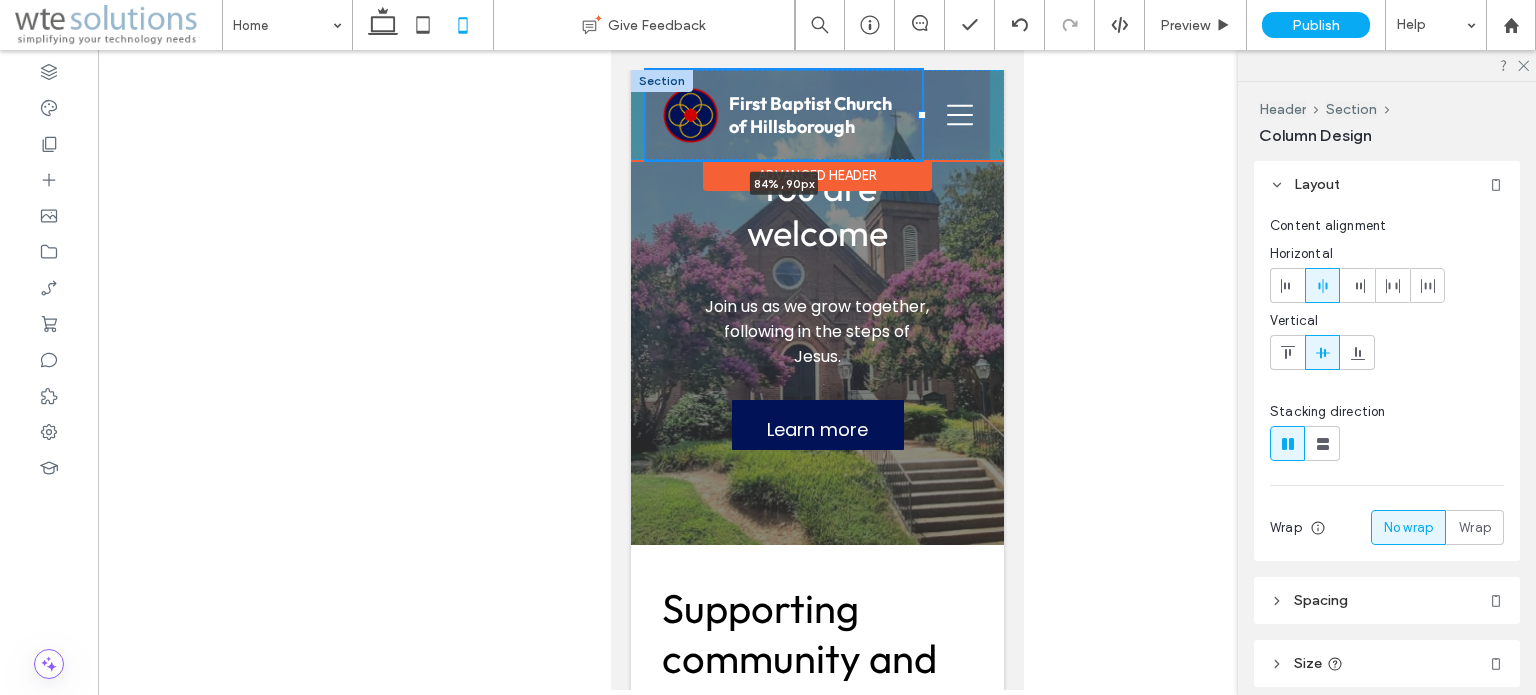 click at bounding box center (921, 115) 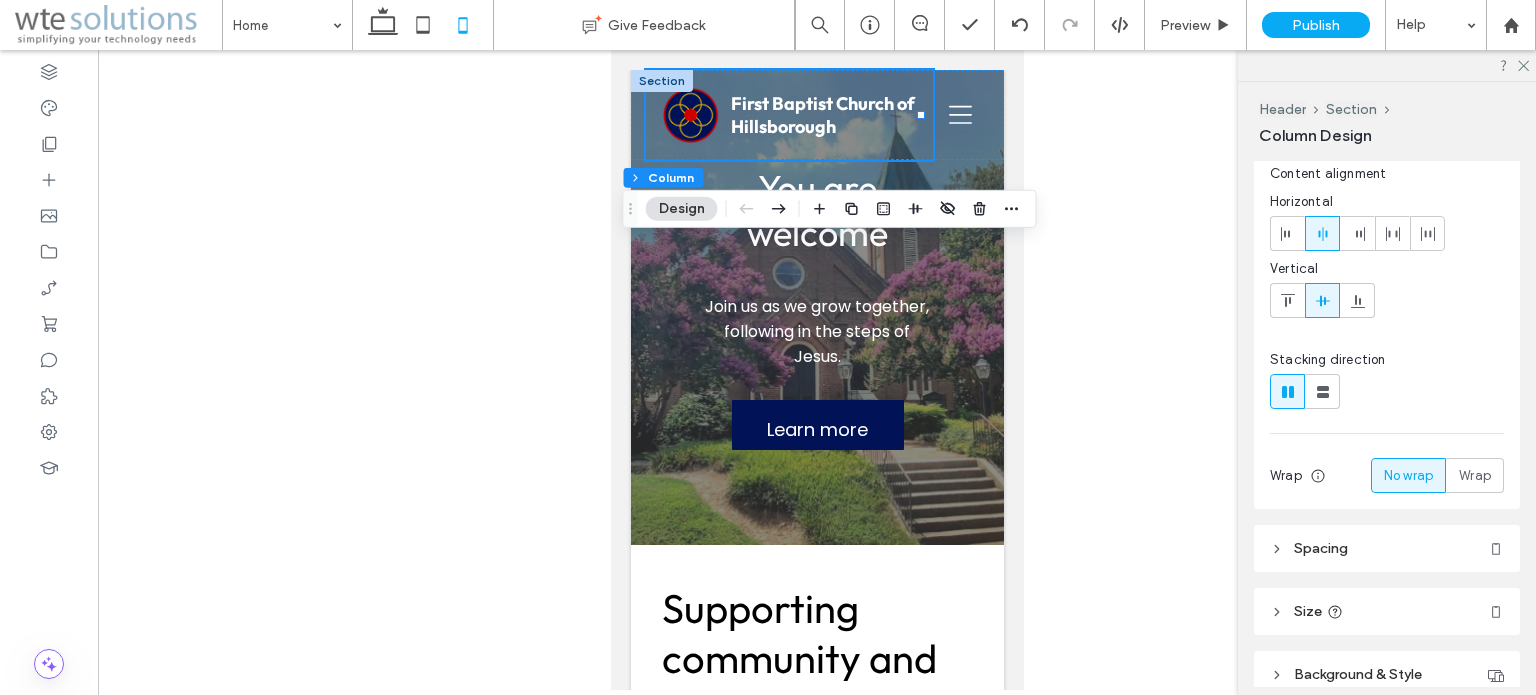 scroll, scrollTop: 100, scrollLeft: 0, axis: vertical 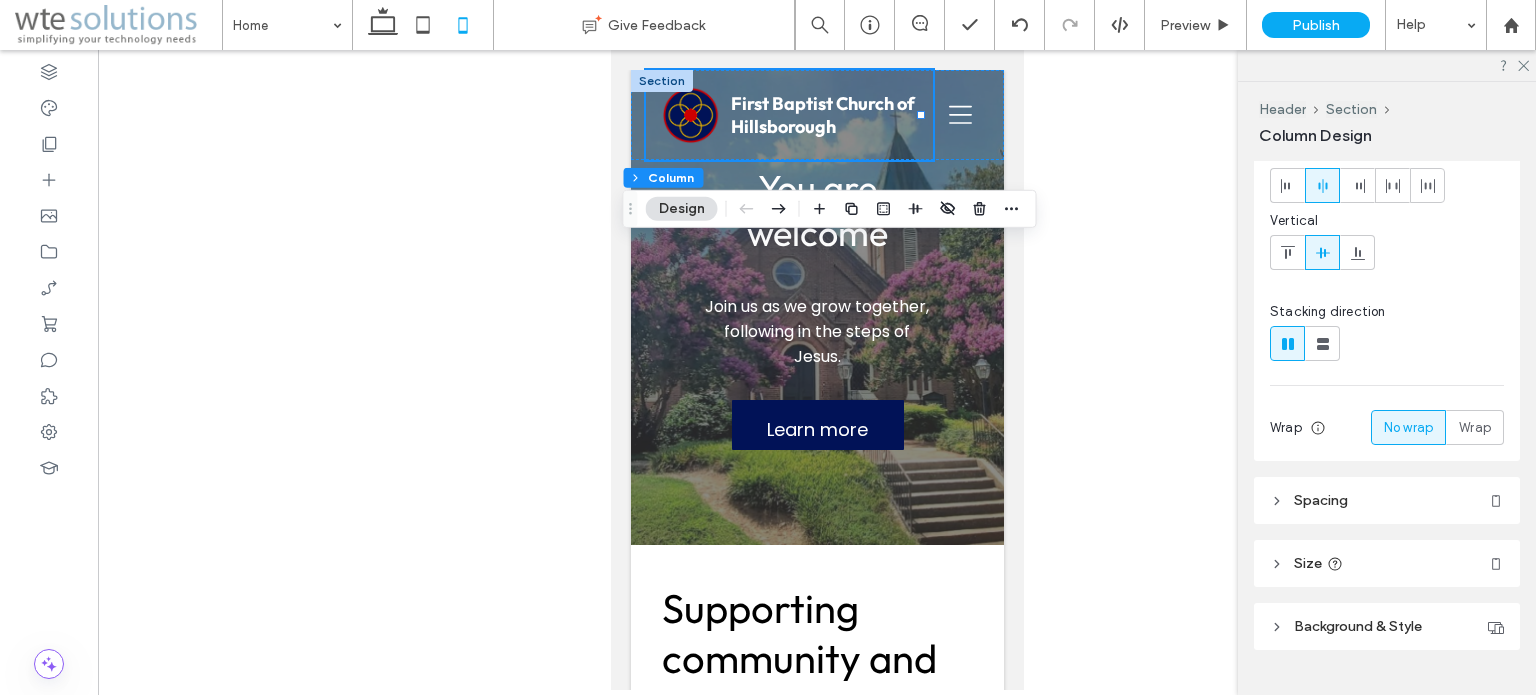 click on "Size" at bounding box center (1308, 563) 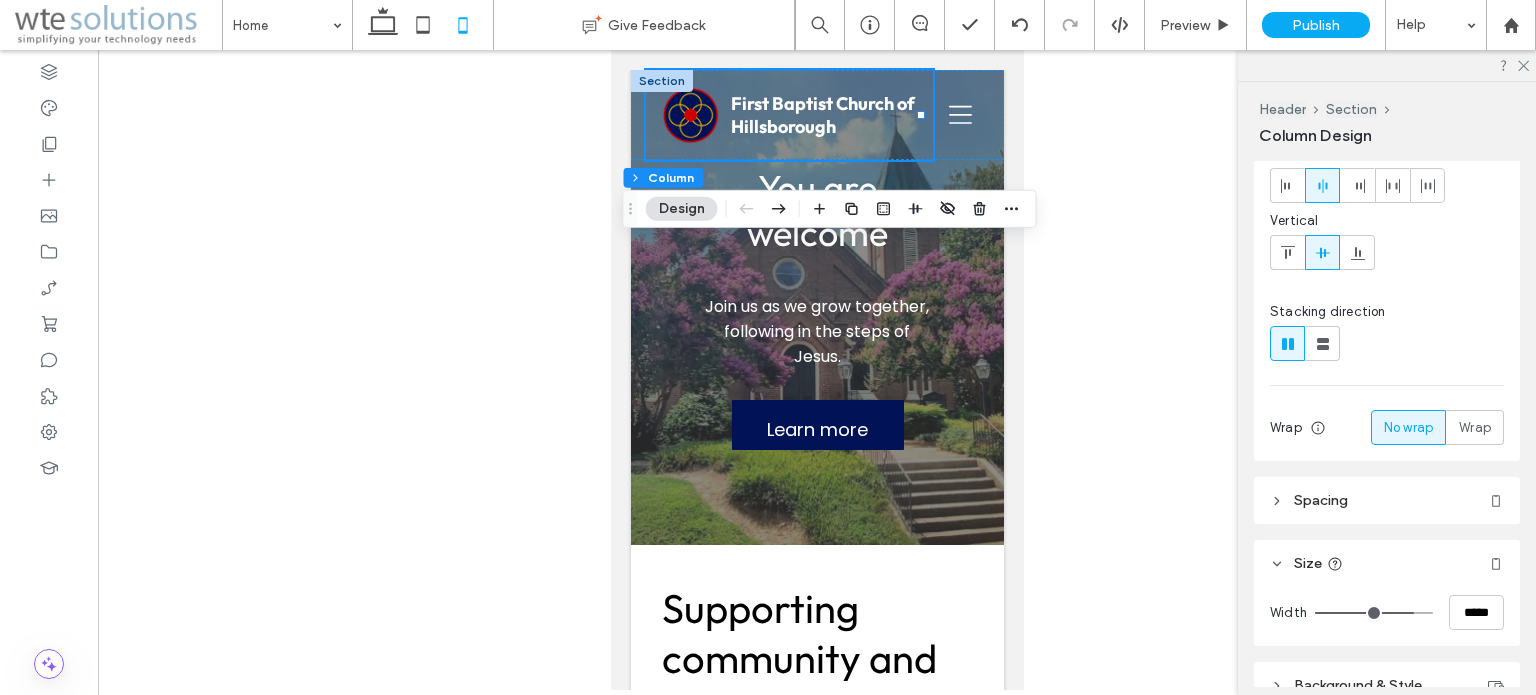 type on "**" 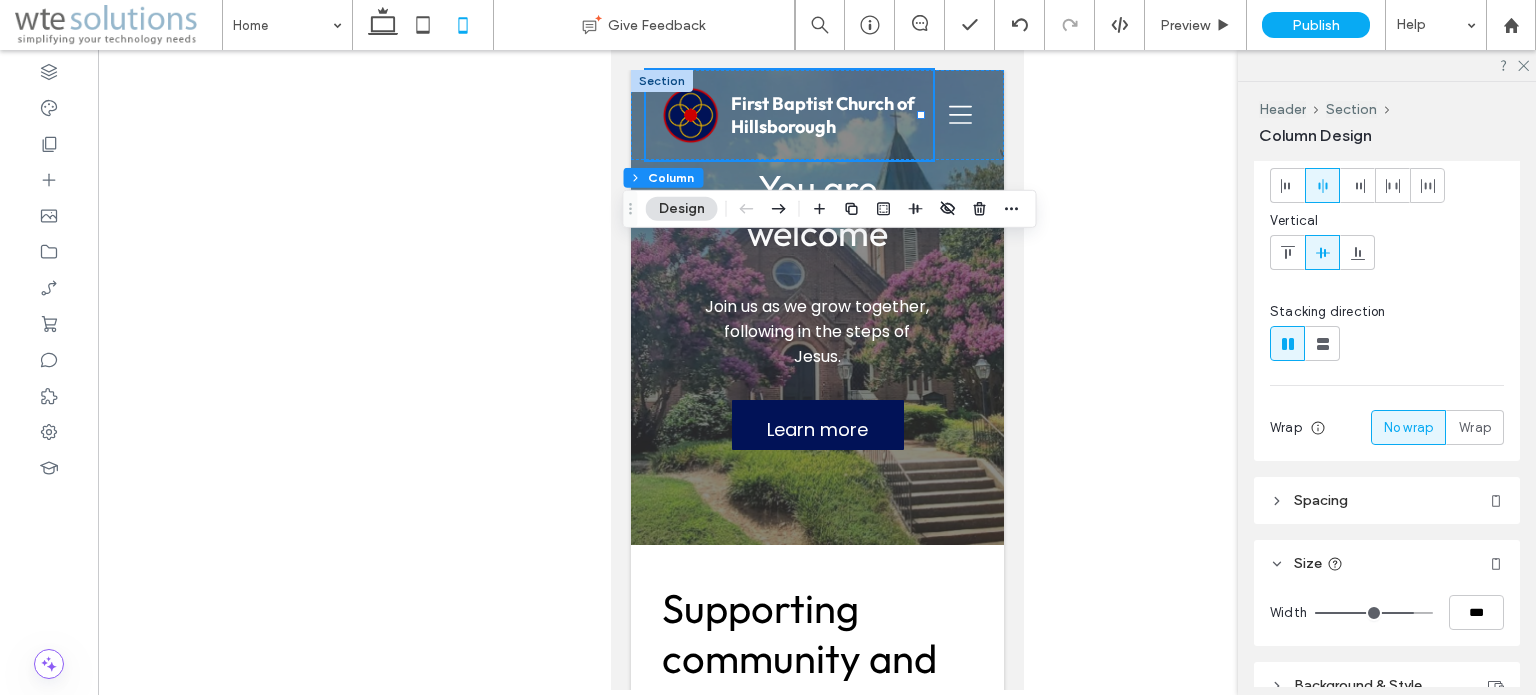 type on "**" 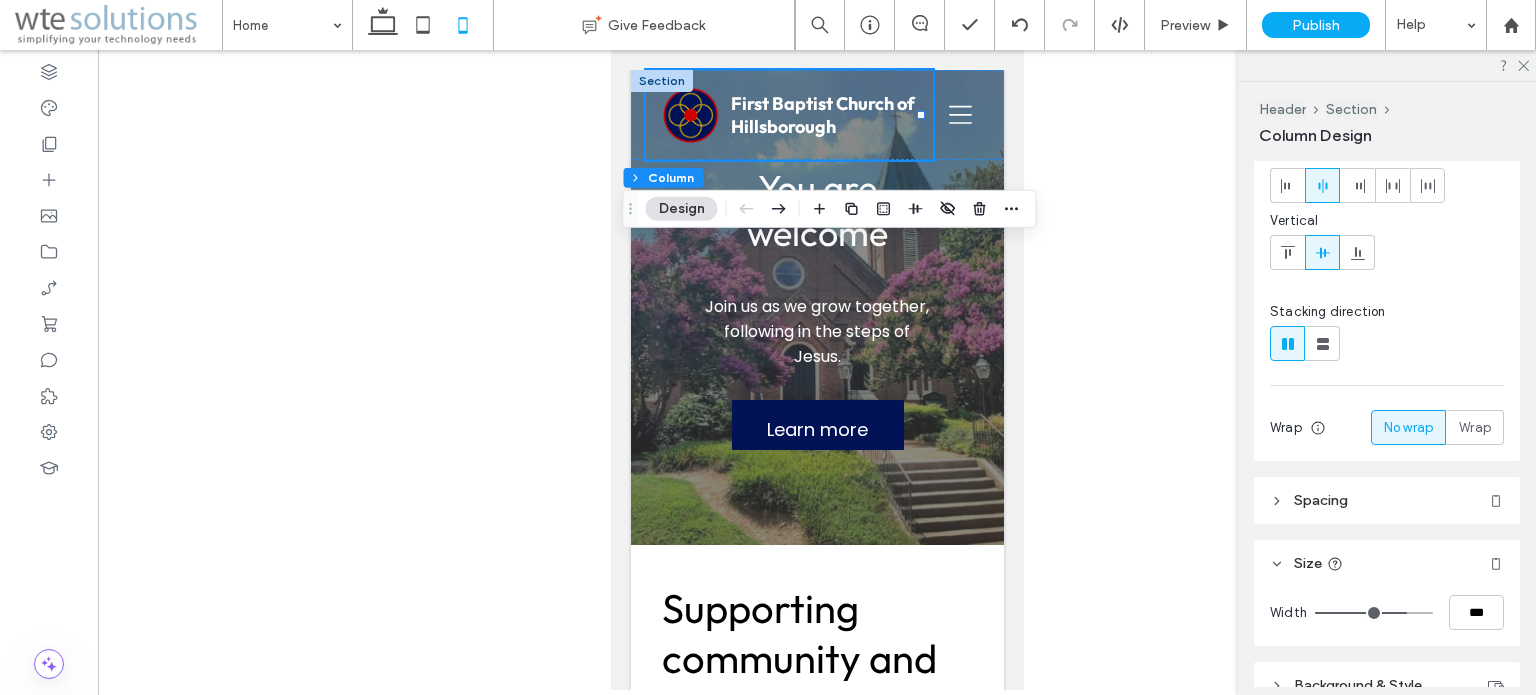 type on "**" 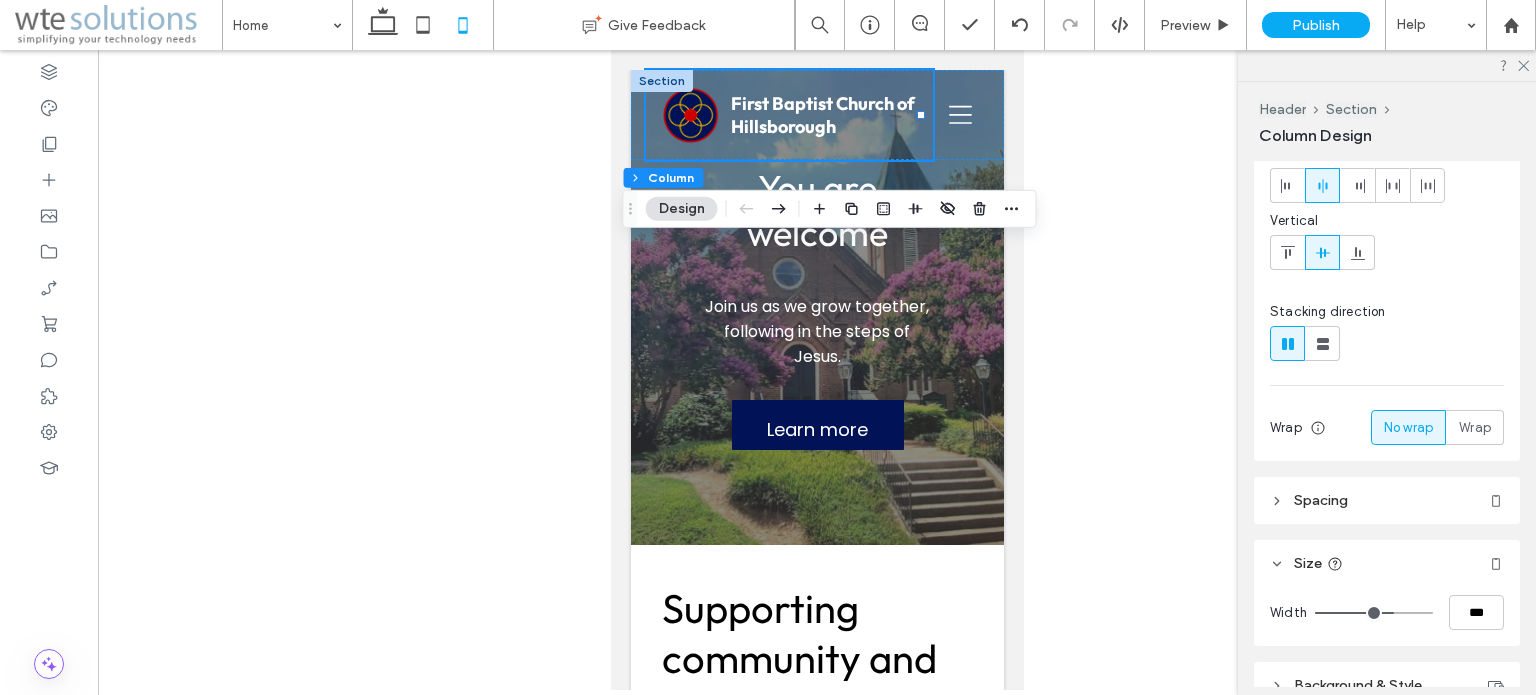 type on "**" 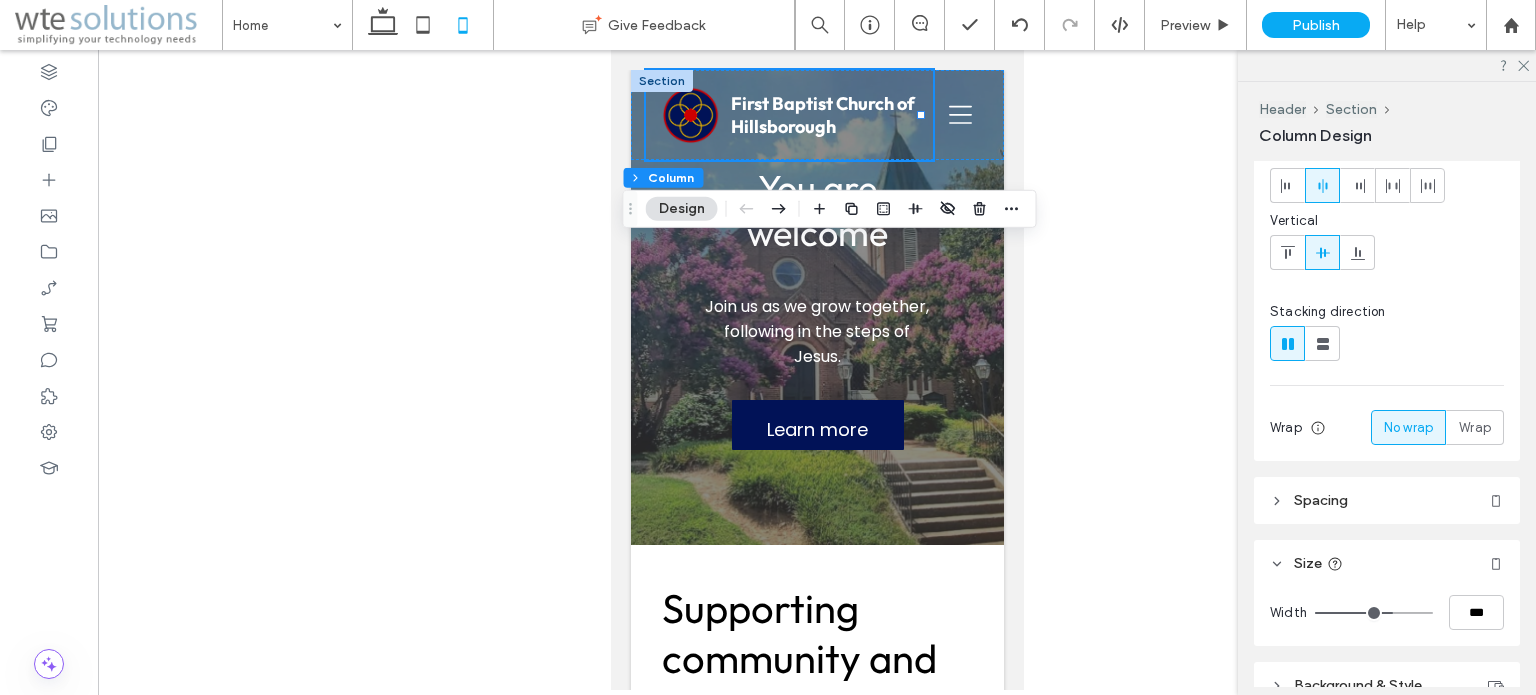 drag, startPoint x: 1399, startPoint y: 611, endPoint x: 1383, endPoint y: 604, distance: 17.464249 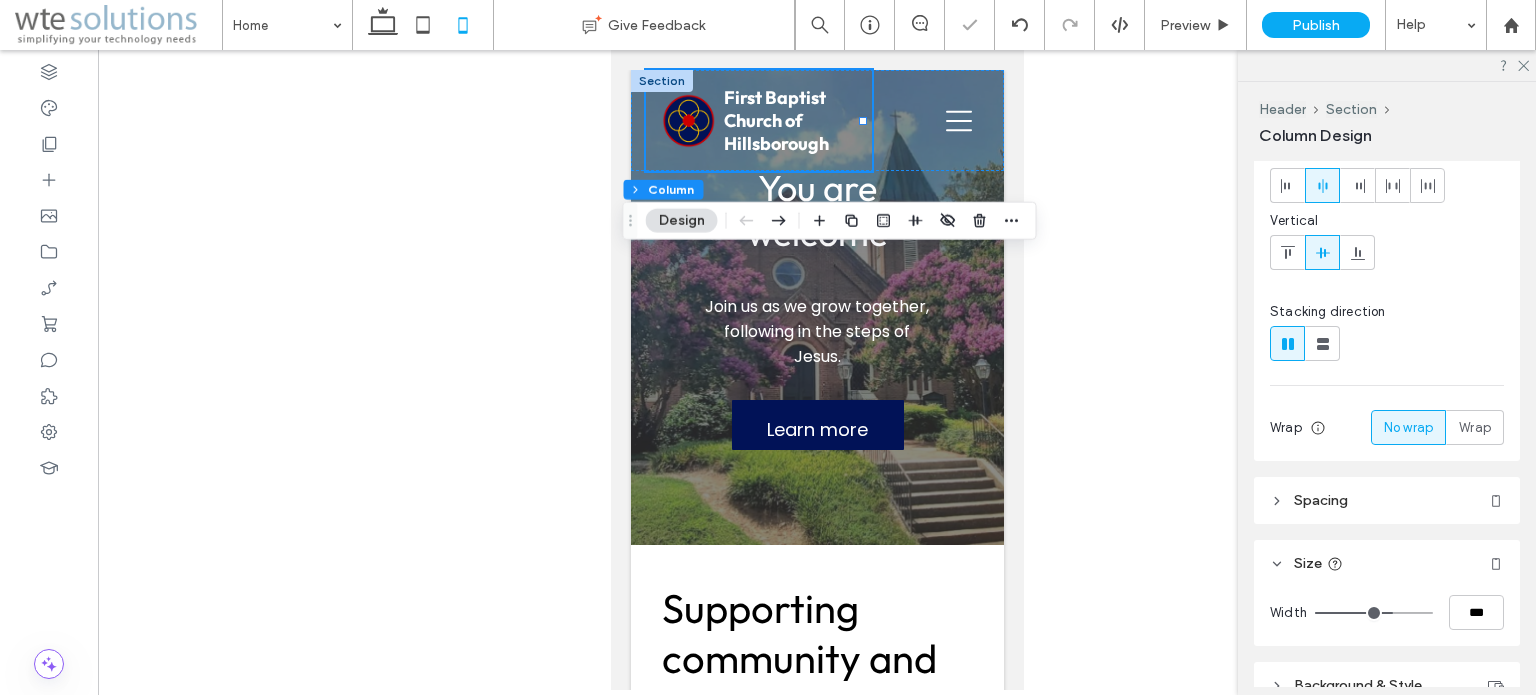 type on "**" 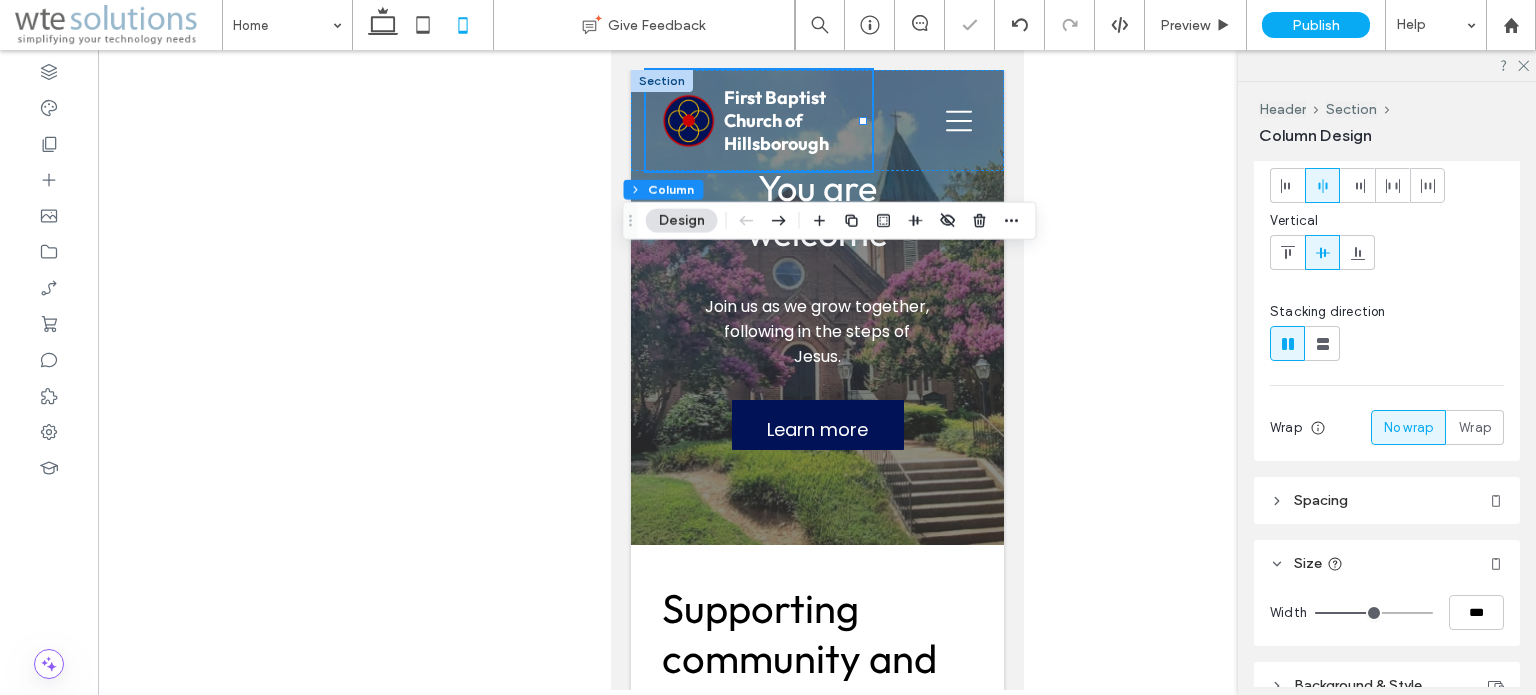 type on "**" 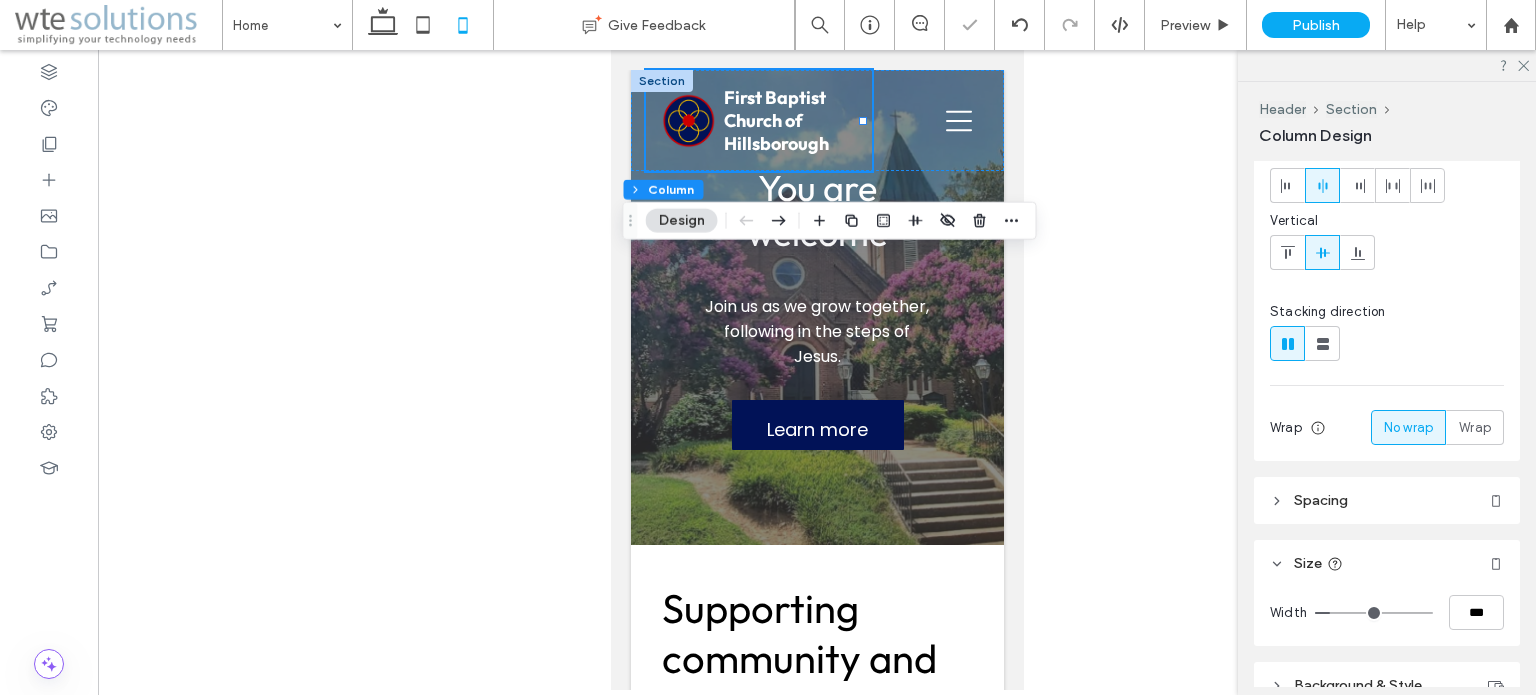 drag, startPoint x: 1379, startPoint y: 607, endPoint x: 1333, endPoint y: 591, distance: 48.703182 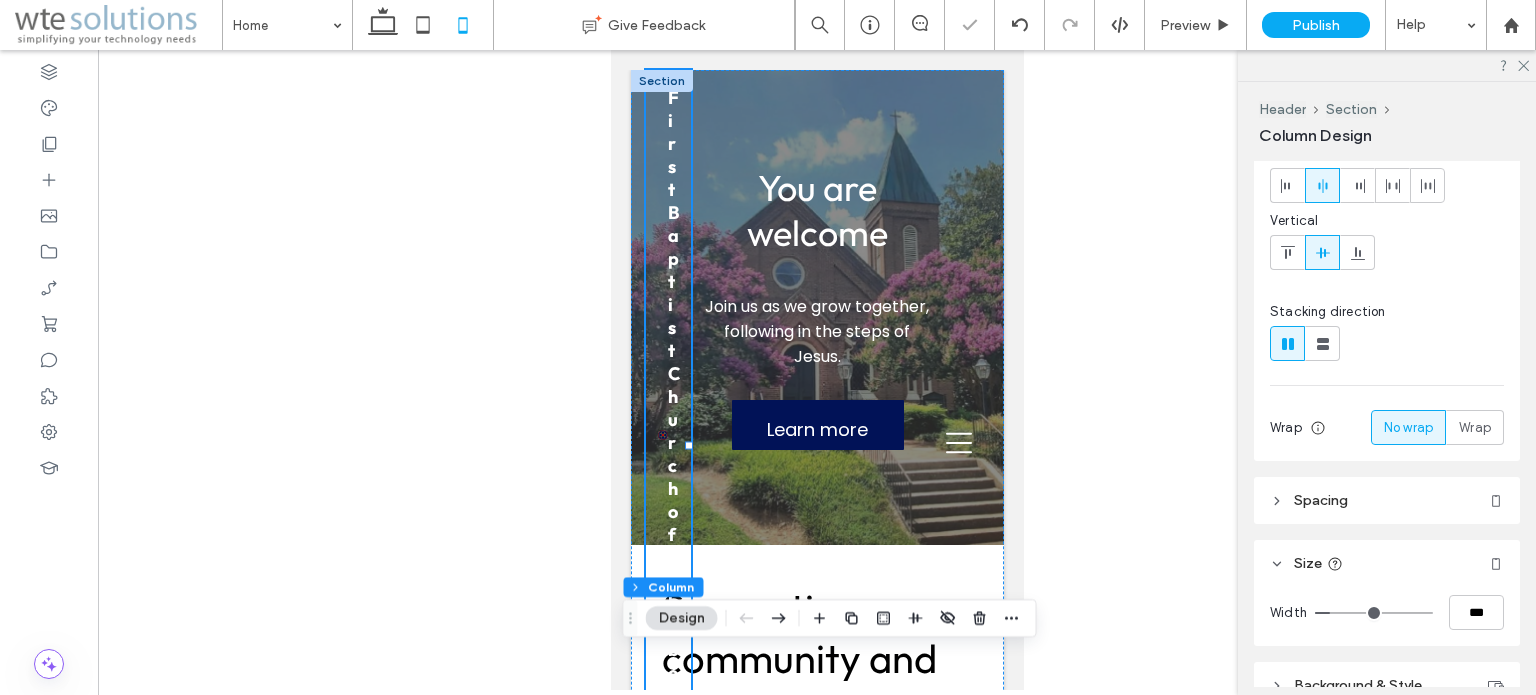 type on "**" 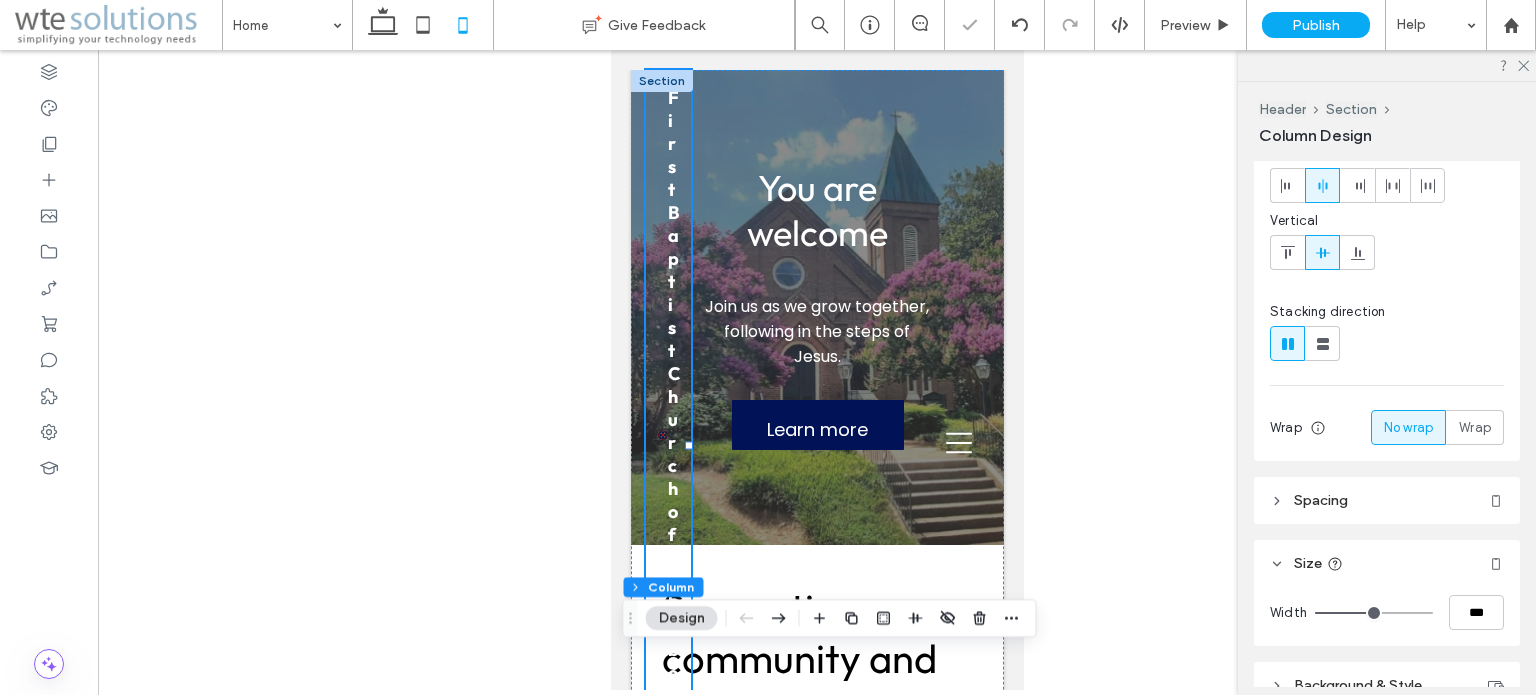 type on "**" 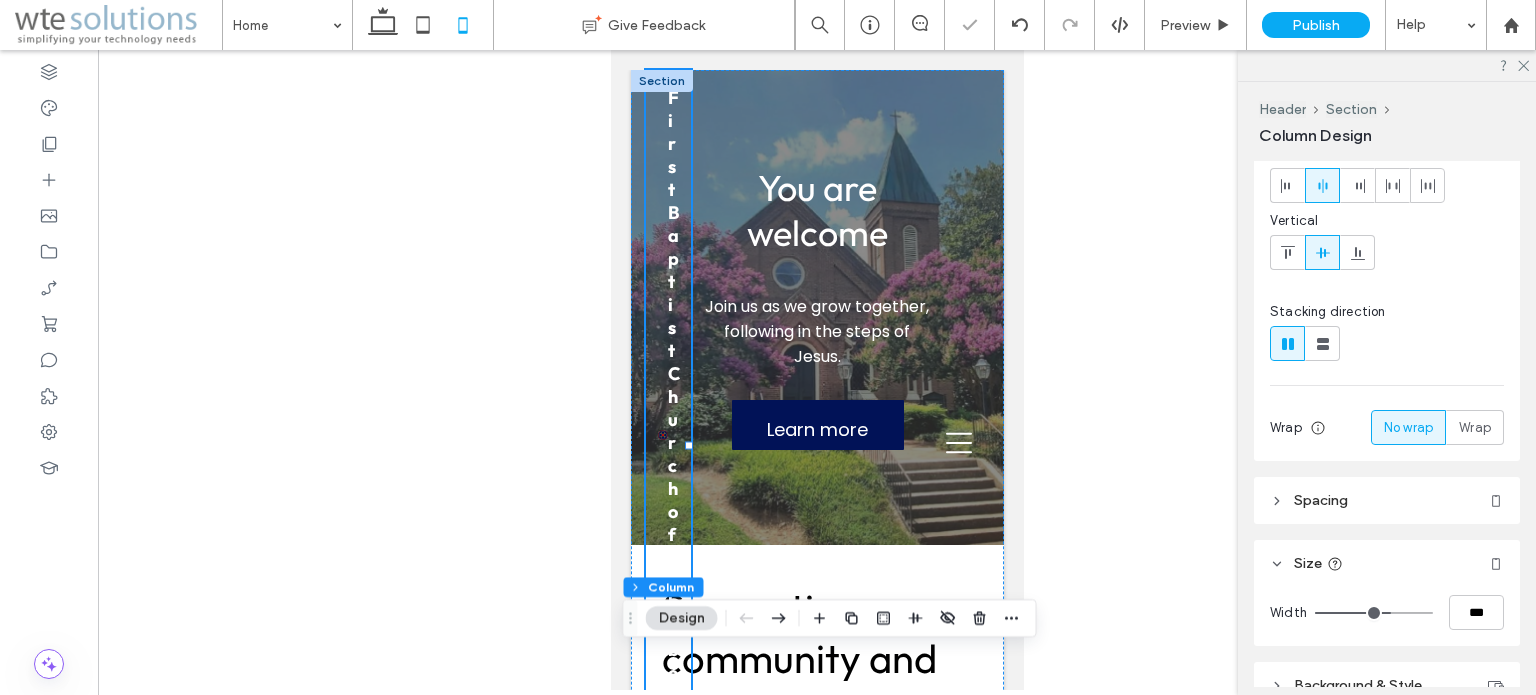 type on "**" 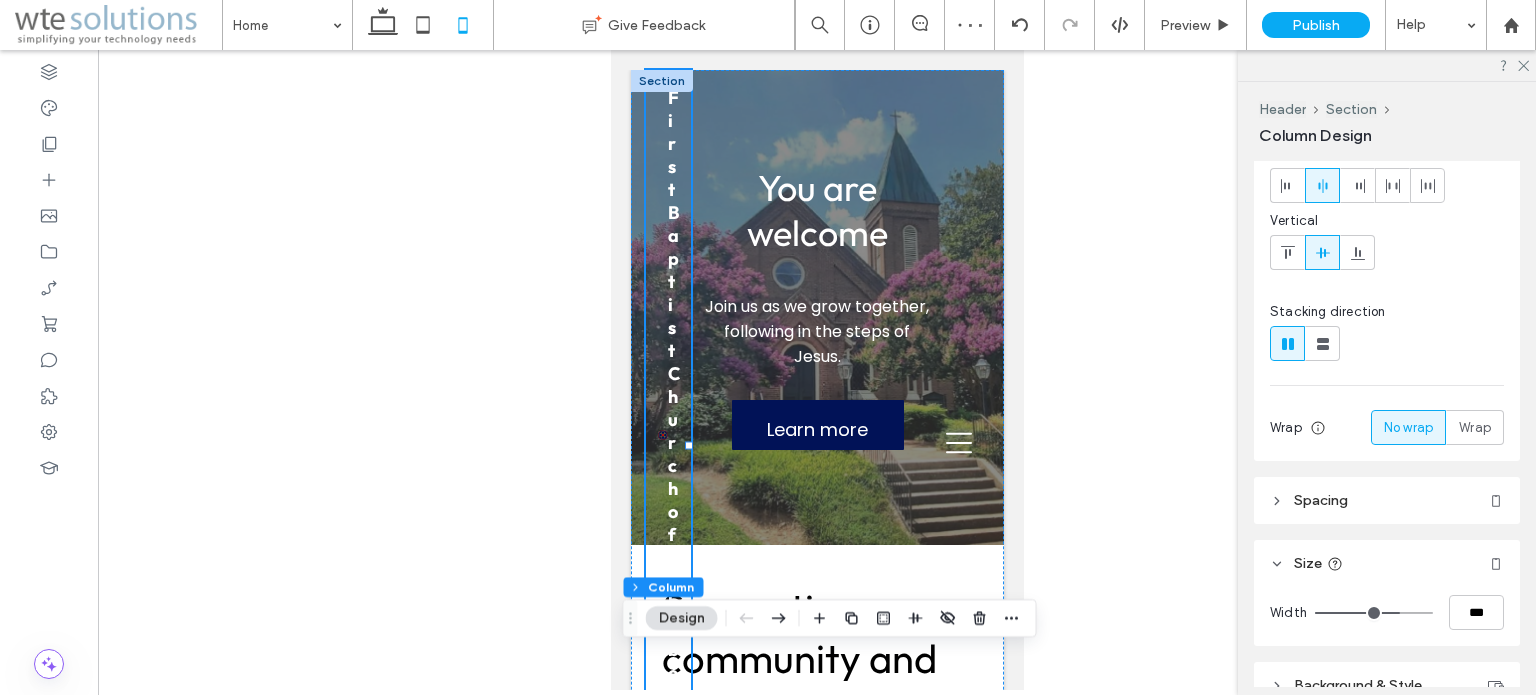 type on "**" 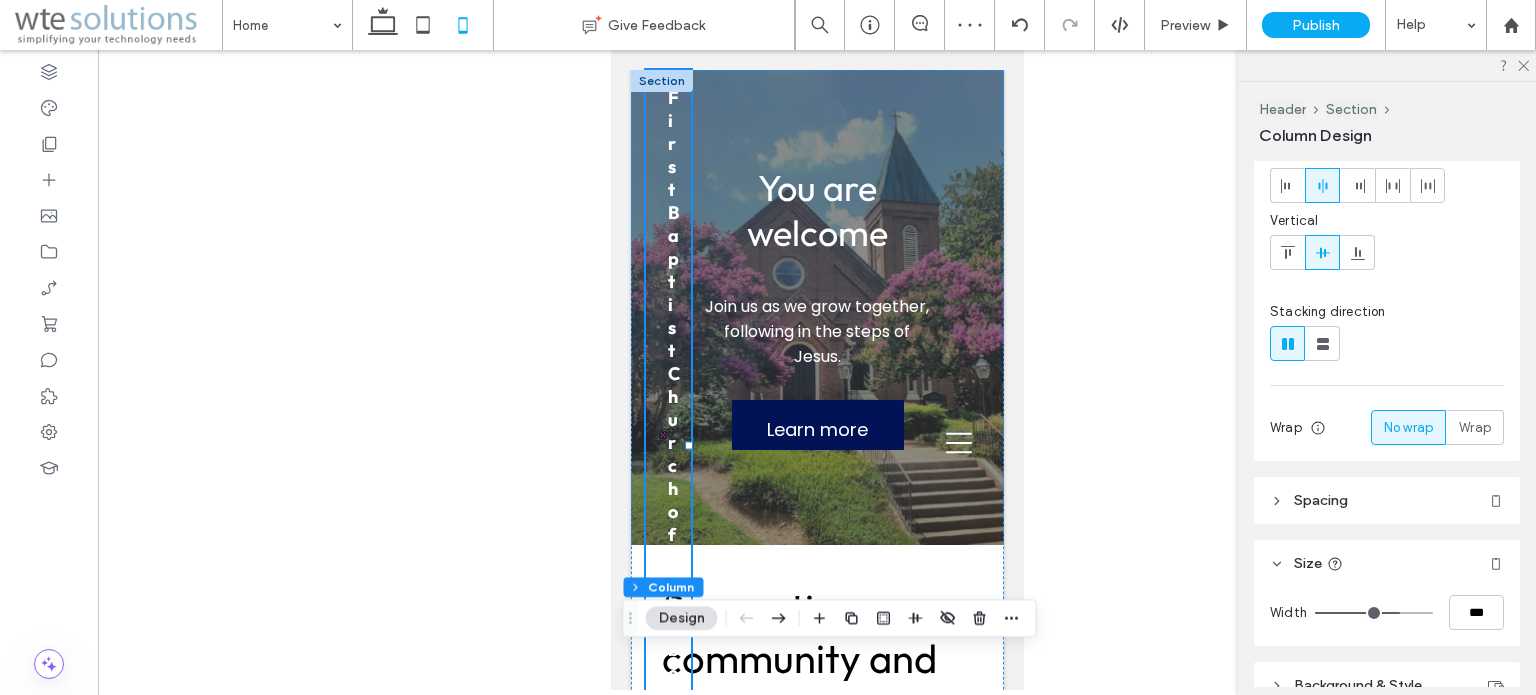 type on "***" 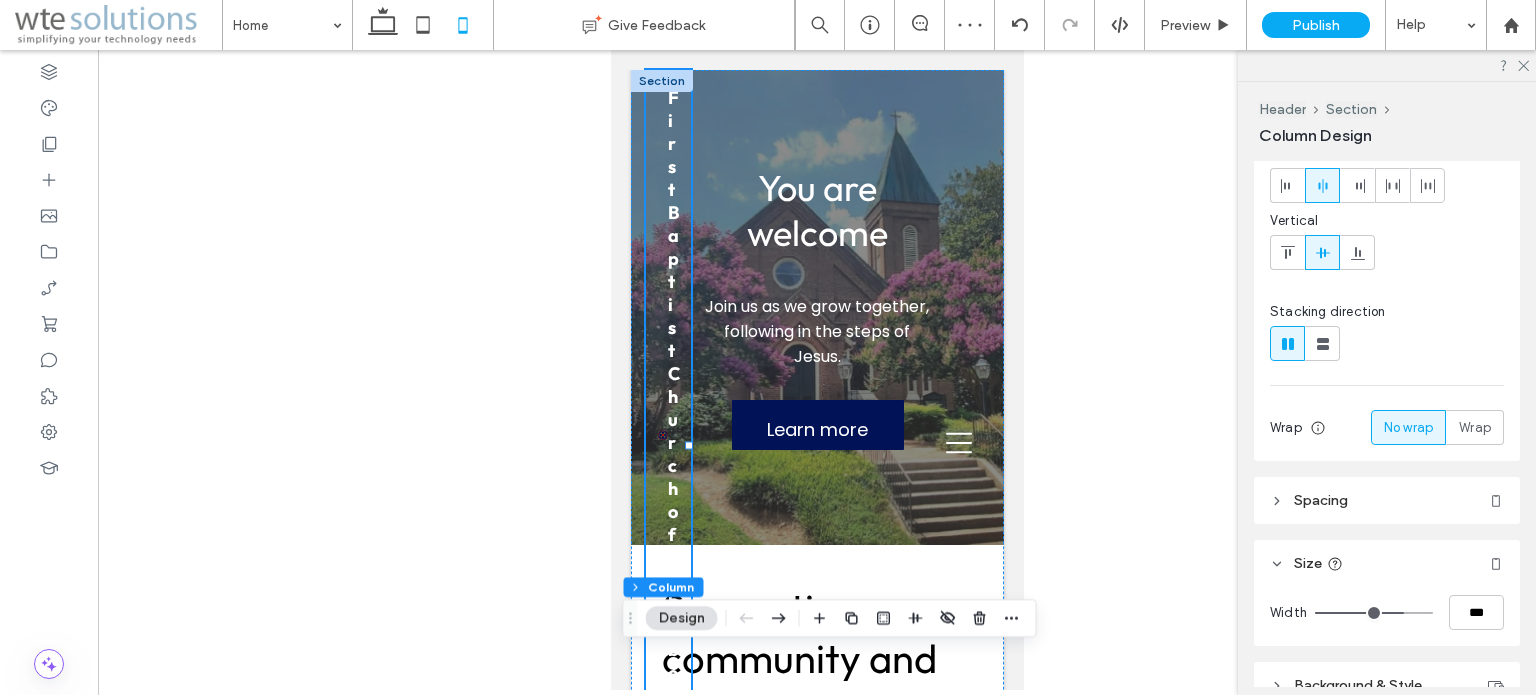 type on "**" 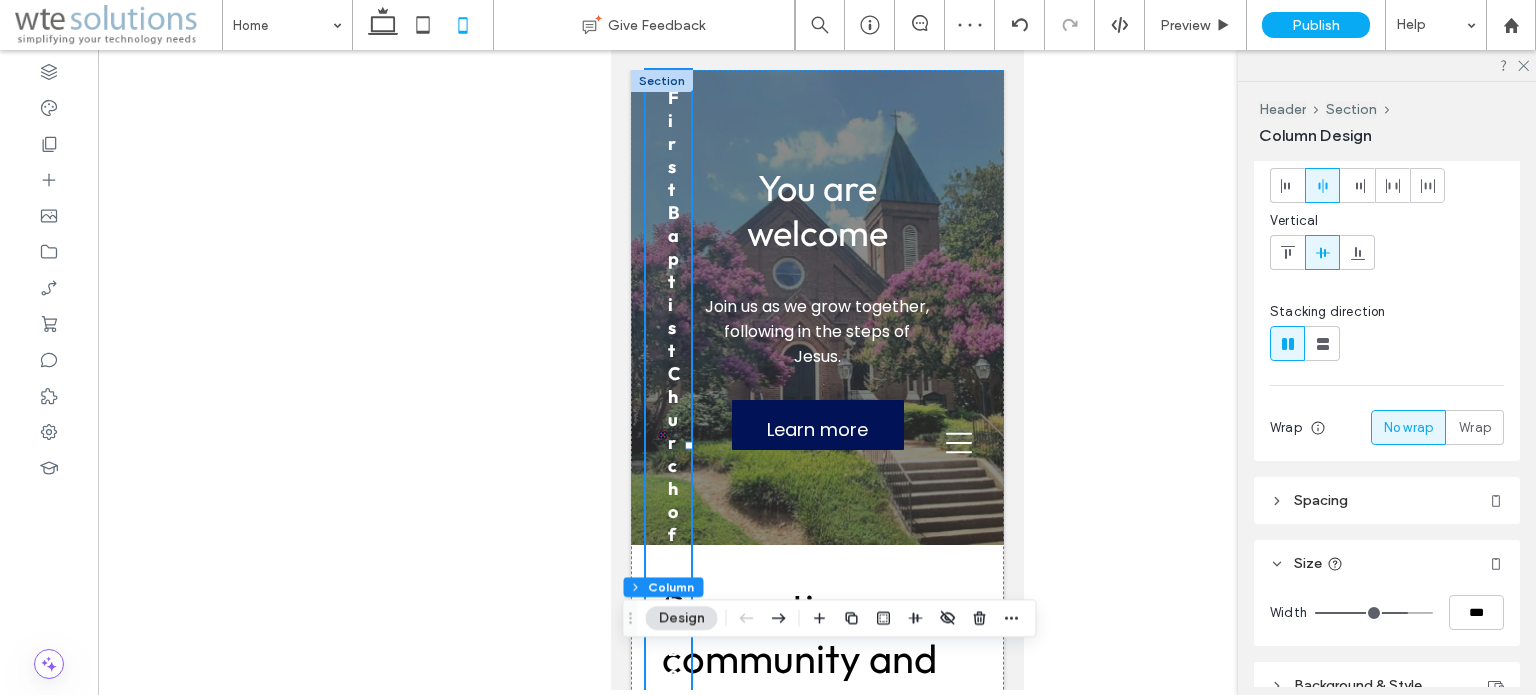 type on "**" 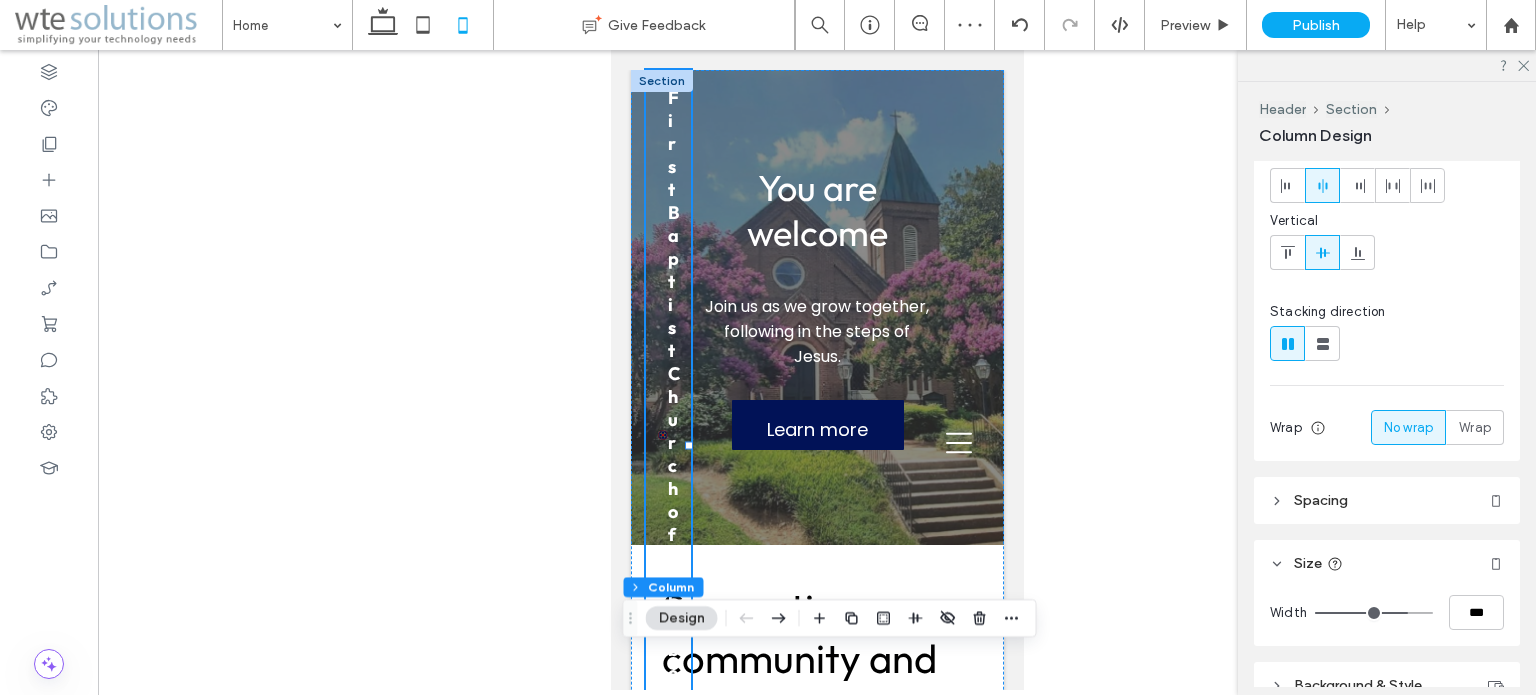 type on "***" 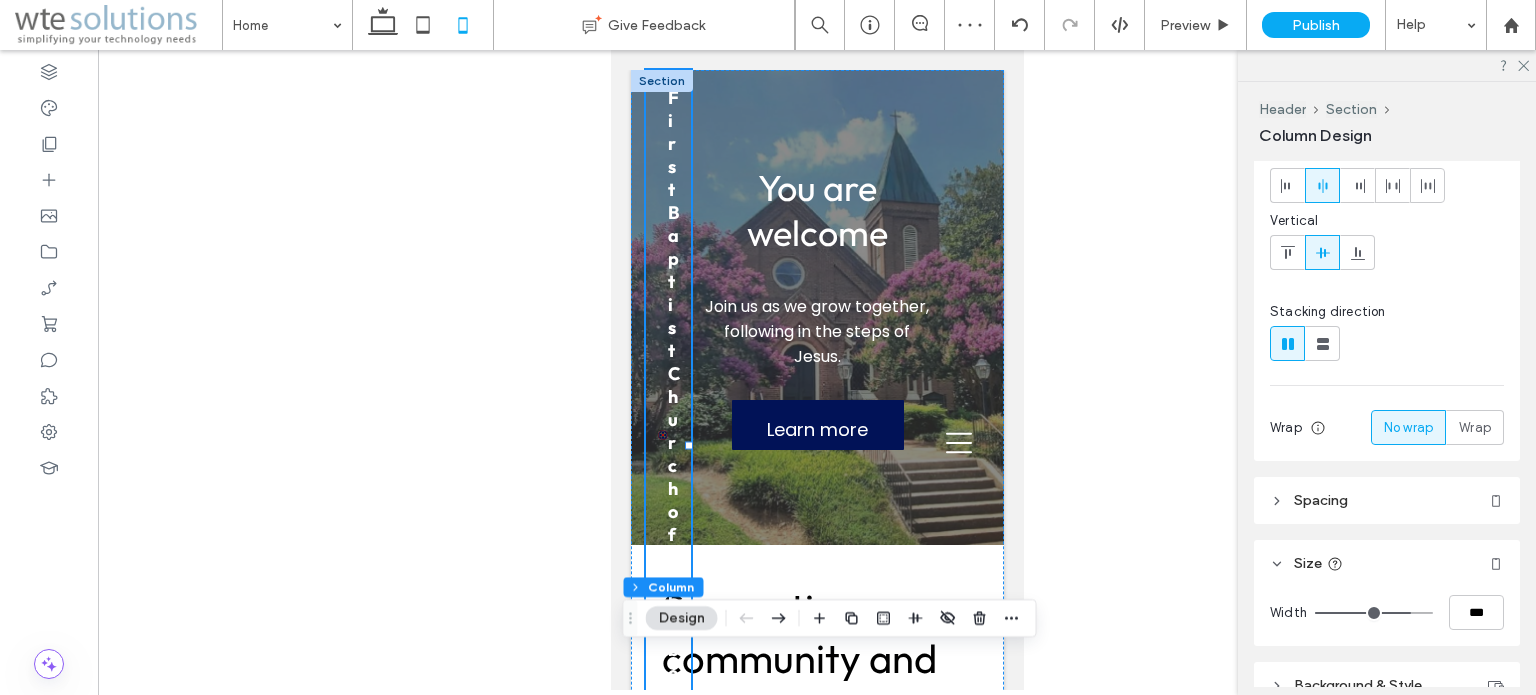 type on "**" 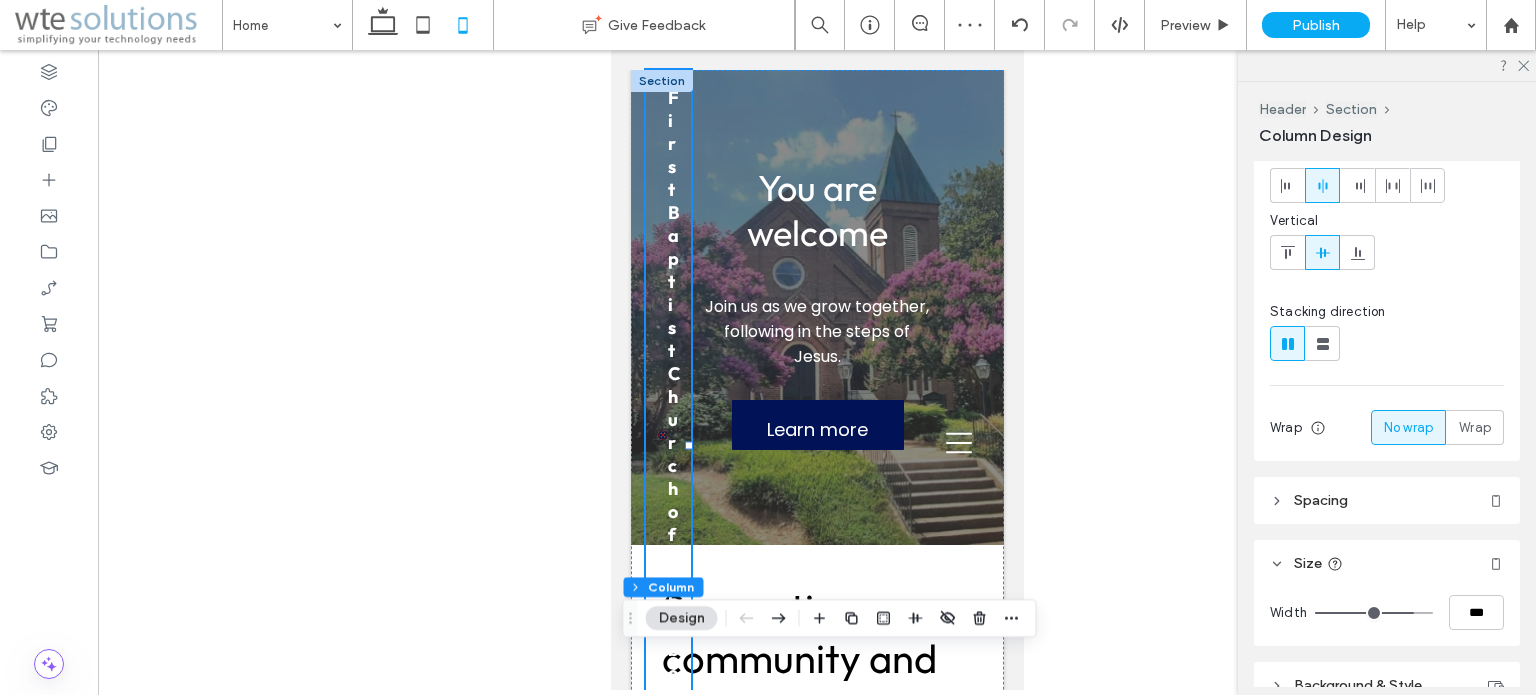 drag, startPoint x: 1336, startPoint y: 607, endPoint x: 1400, endPoint y: 607, distance: 64 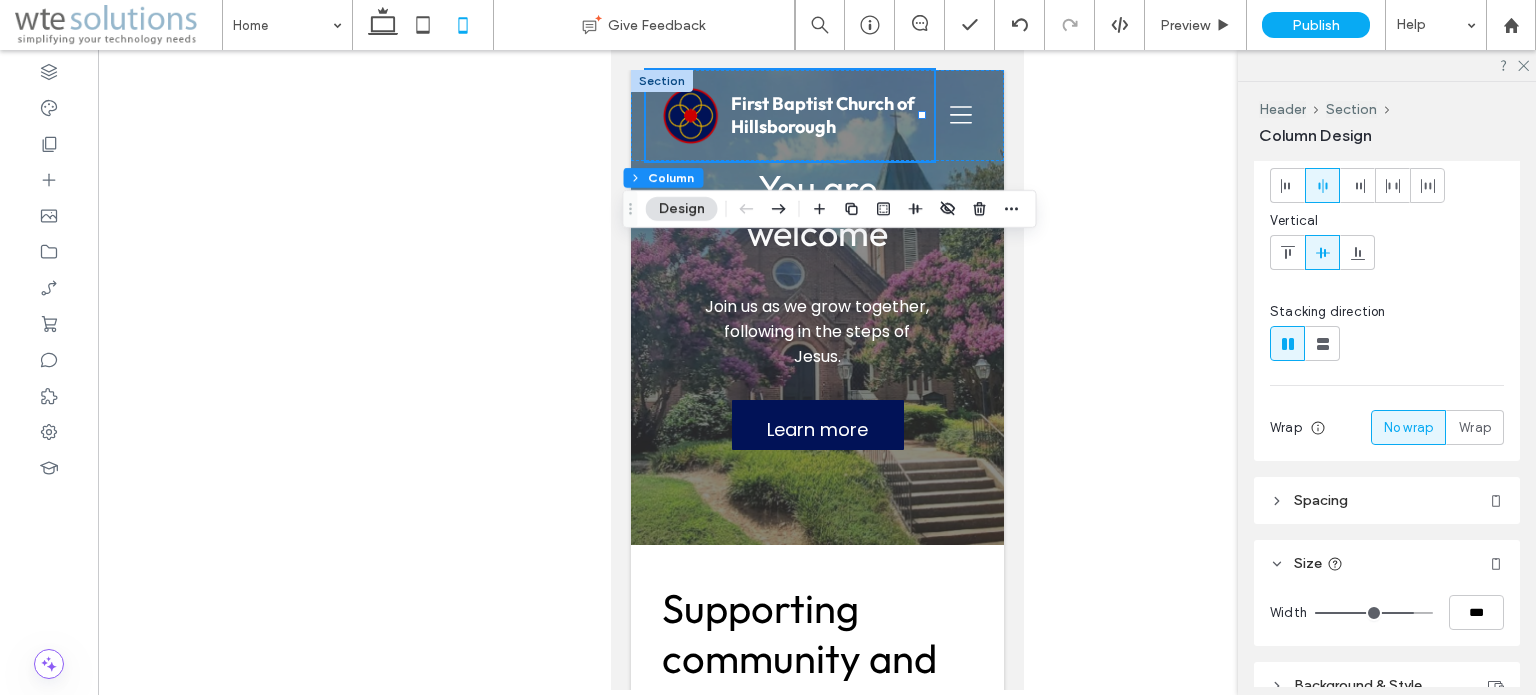 type on "**" 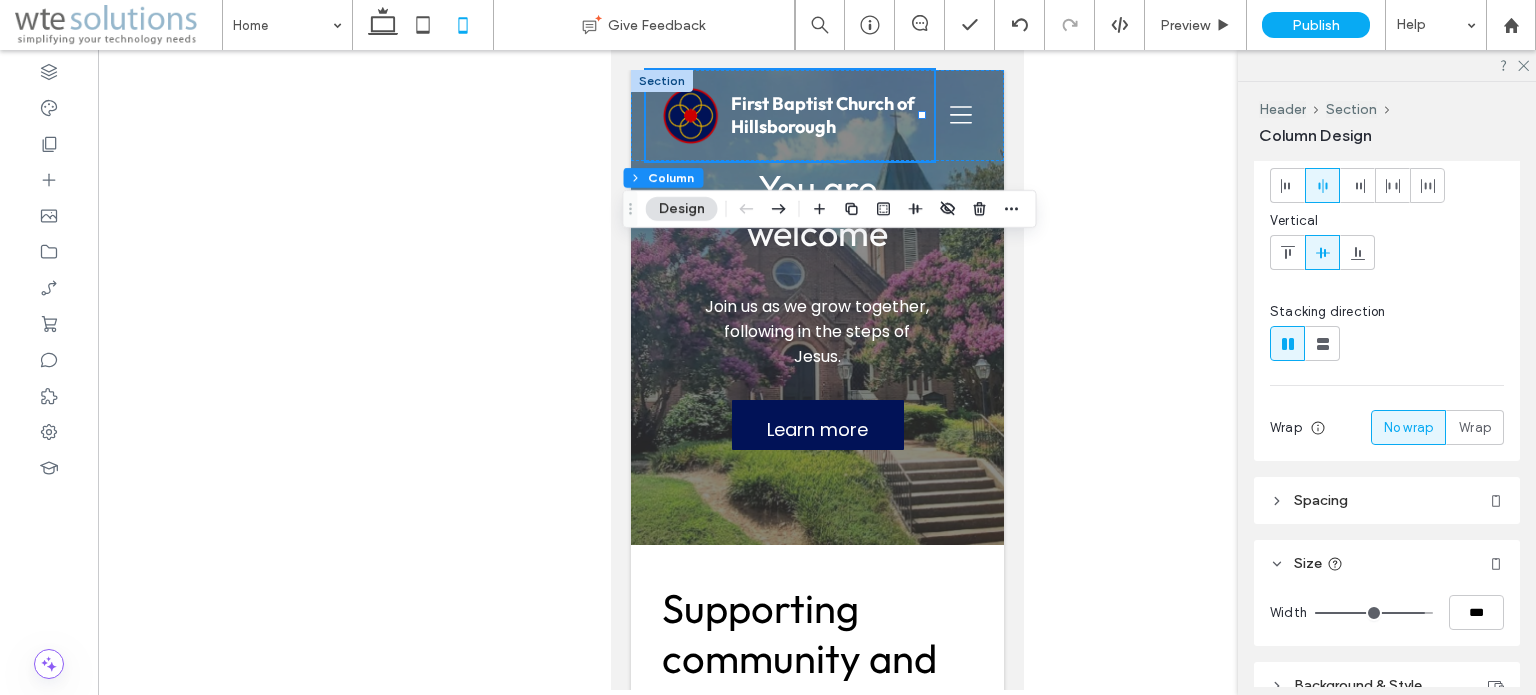 click at bounding box center (1374, 613) 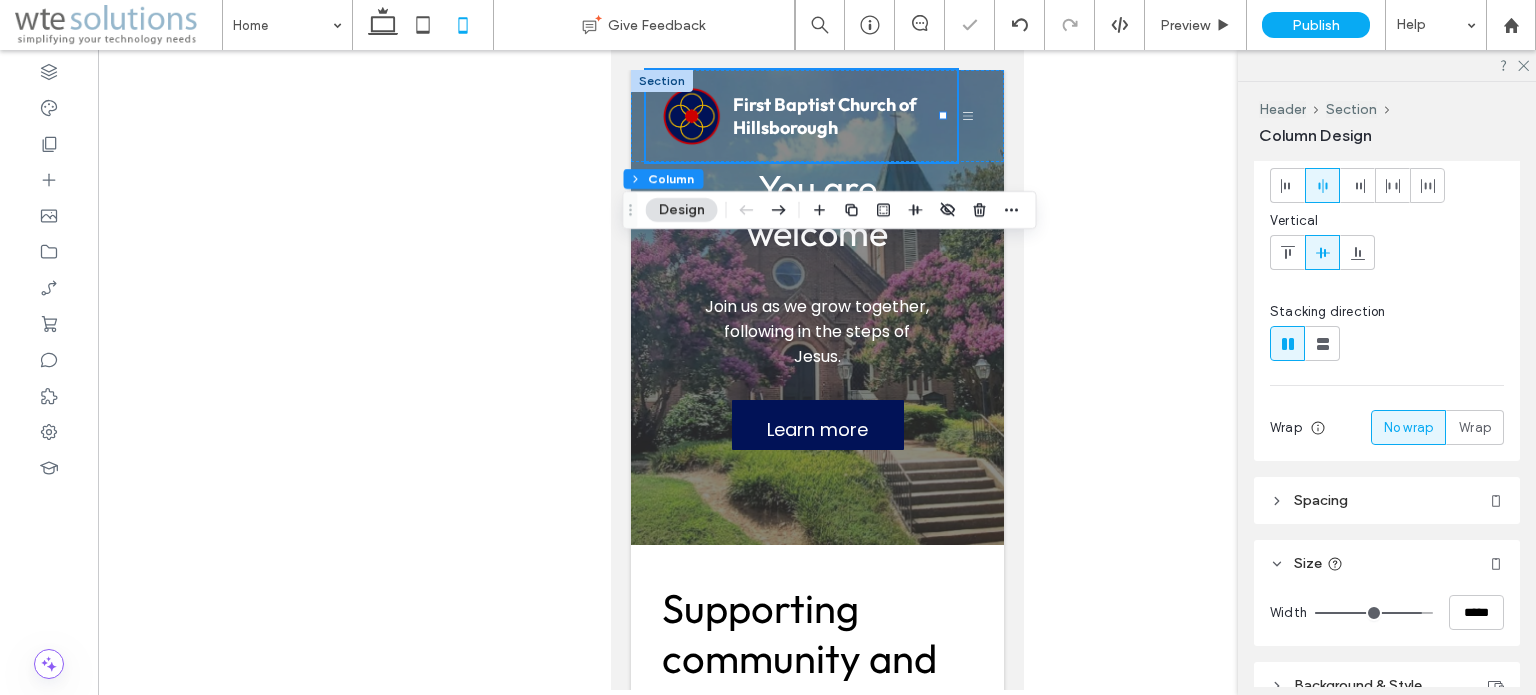 type on "**" 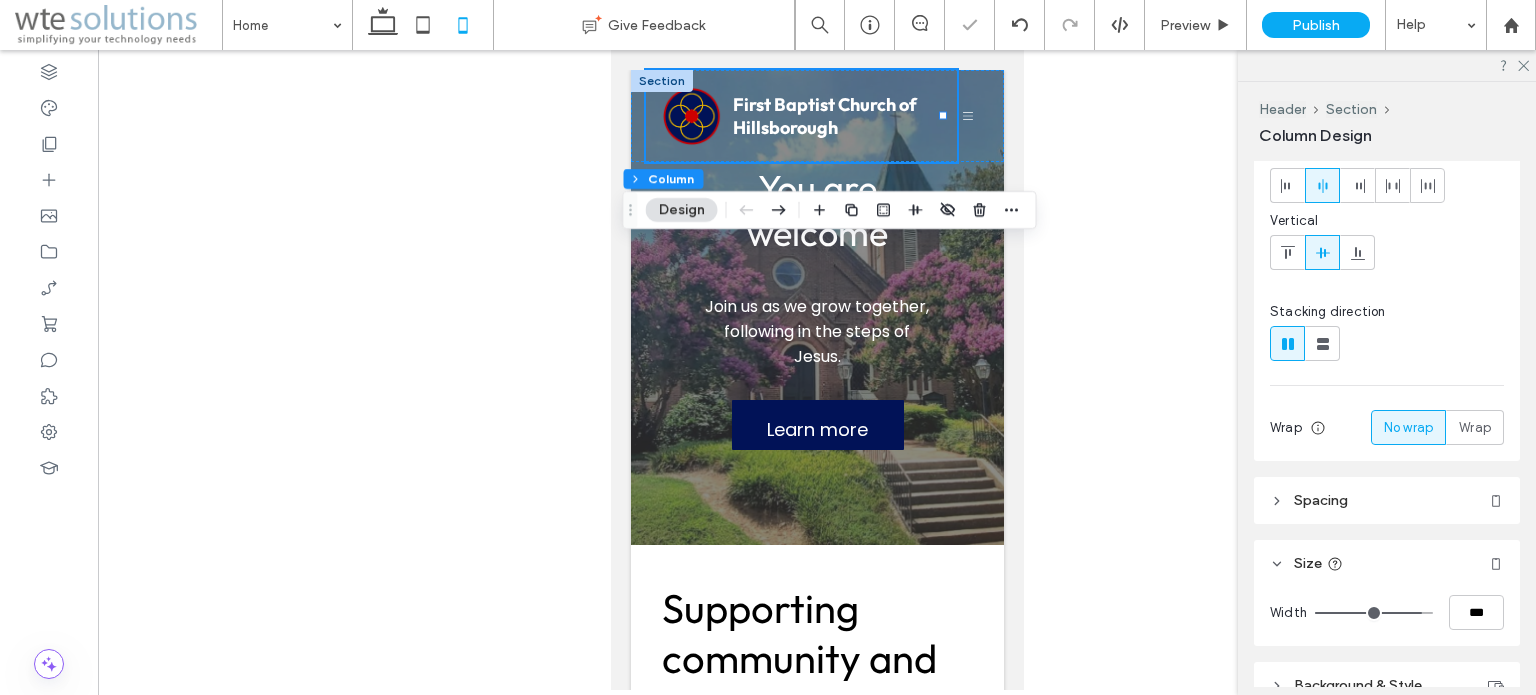 type on "**" 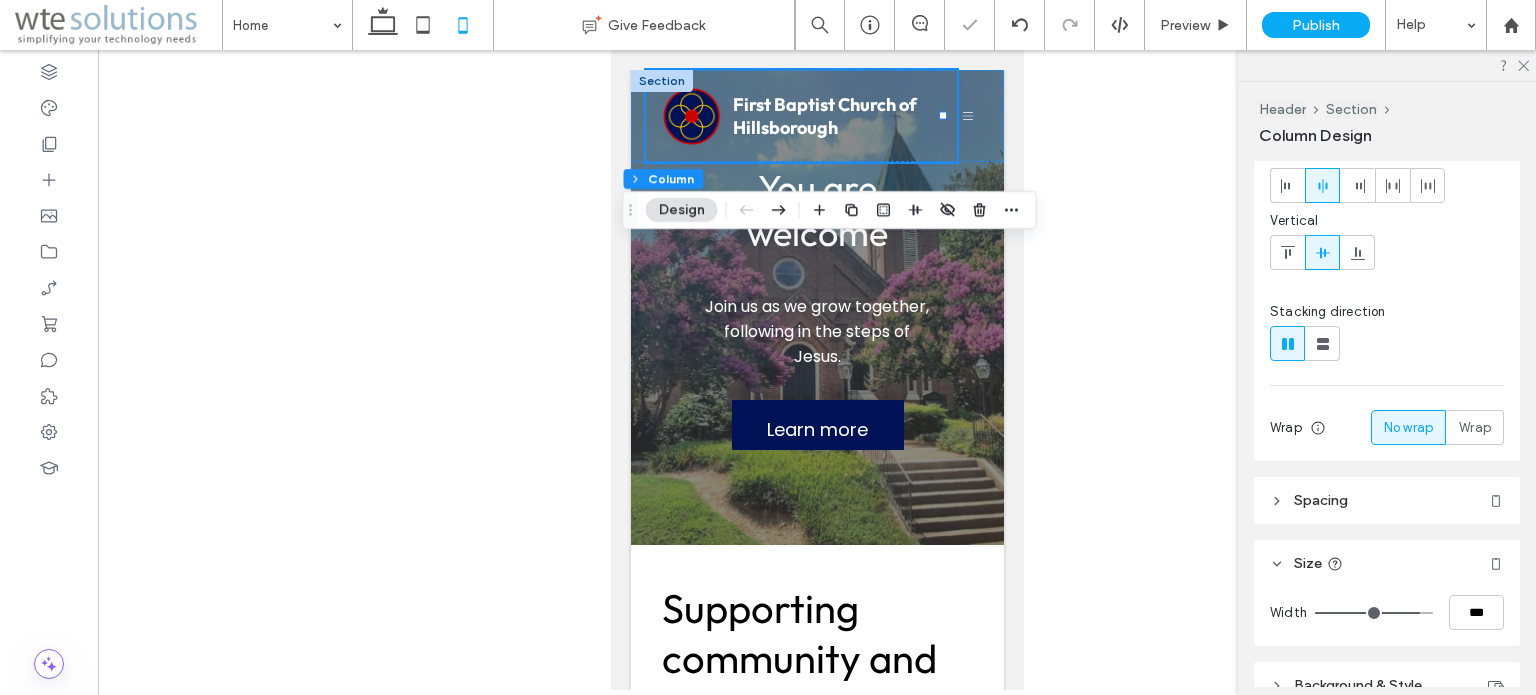 type on "**" 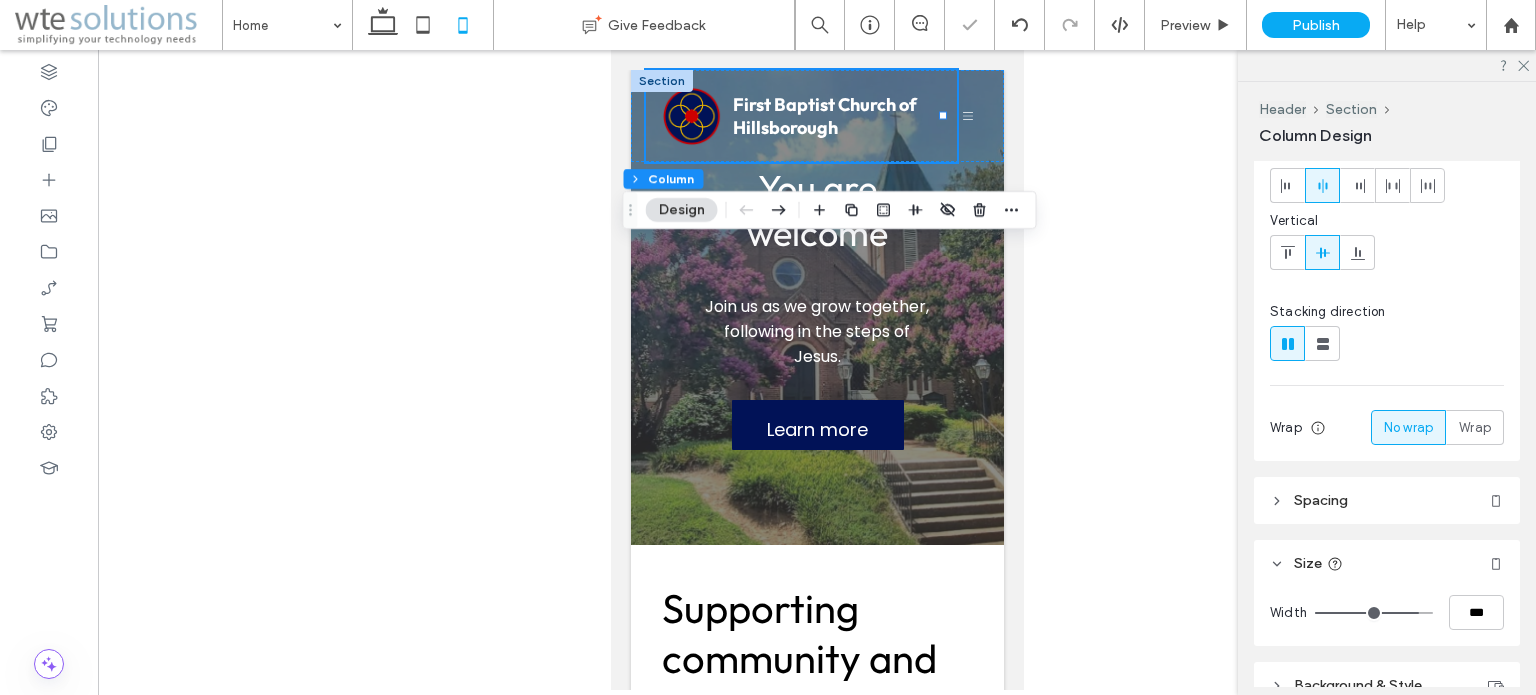 type on "**" 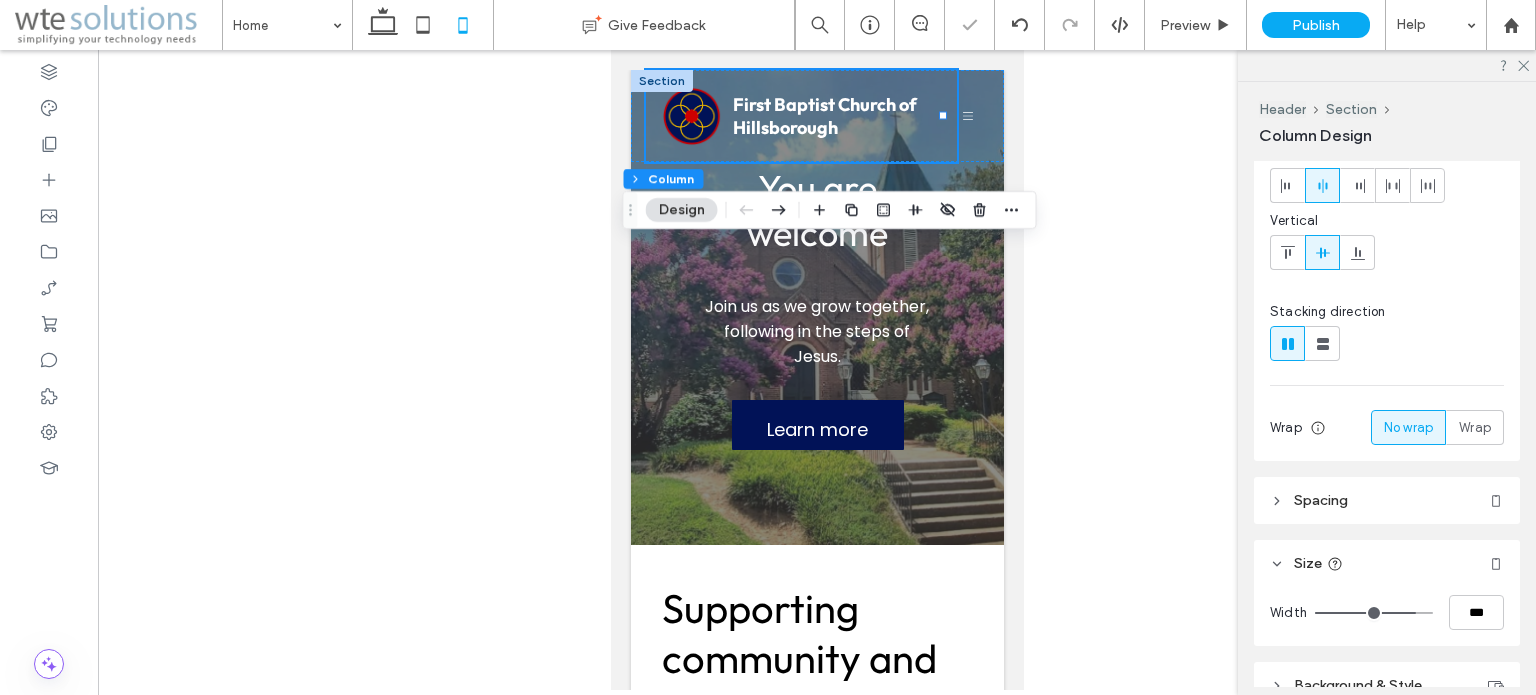 click at bounding box center (1374, 613) 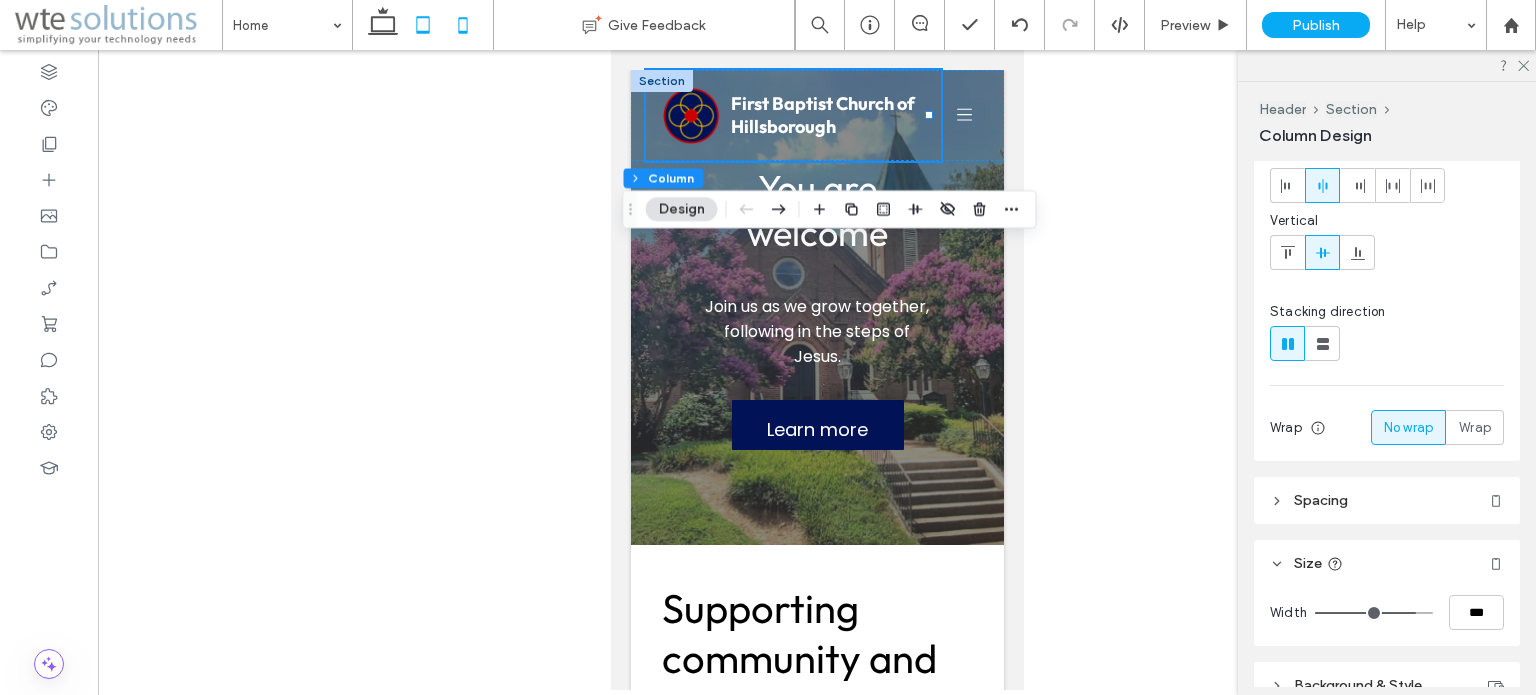 click 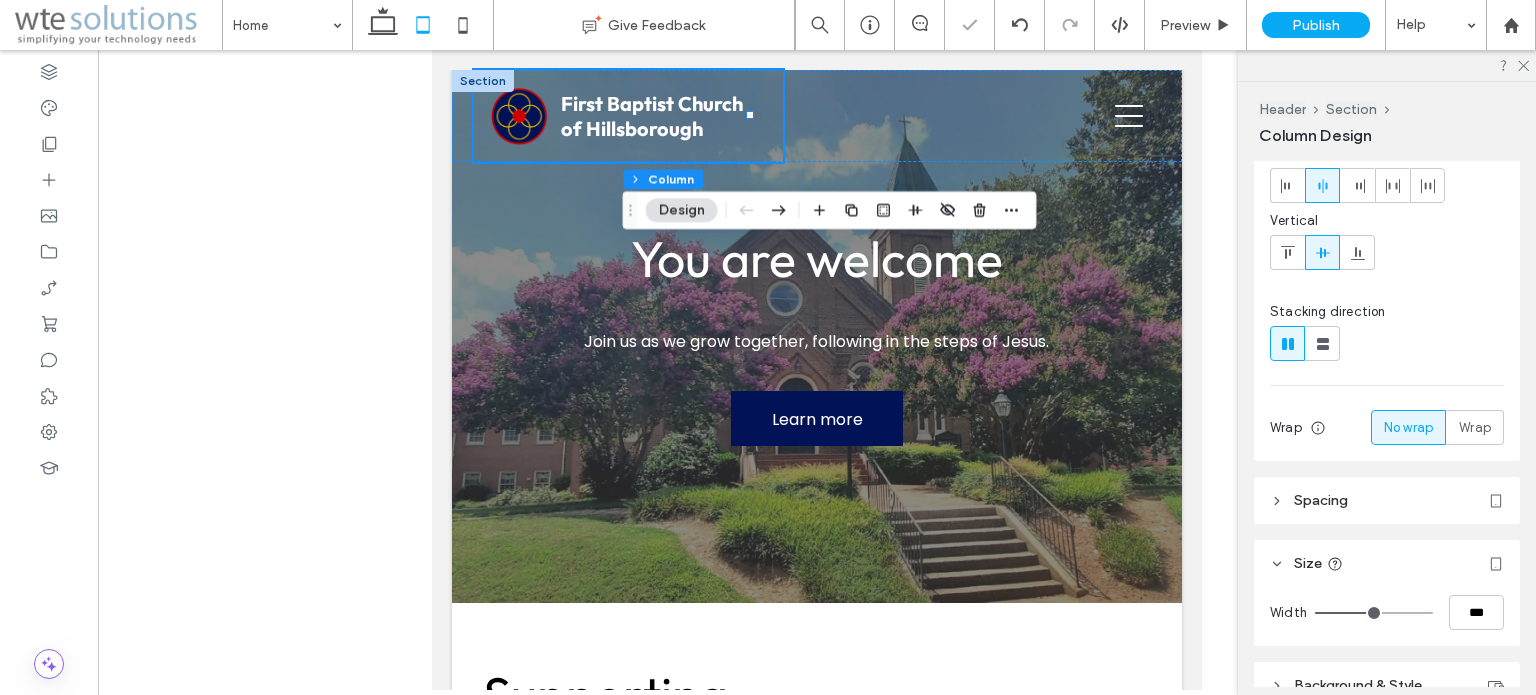 type on "**" 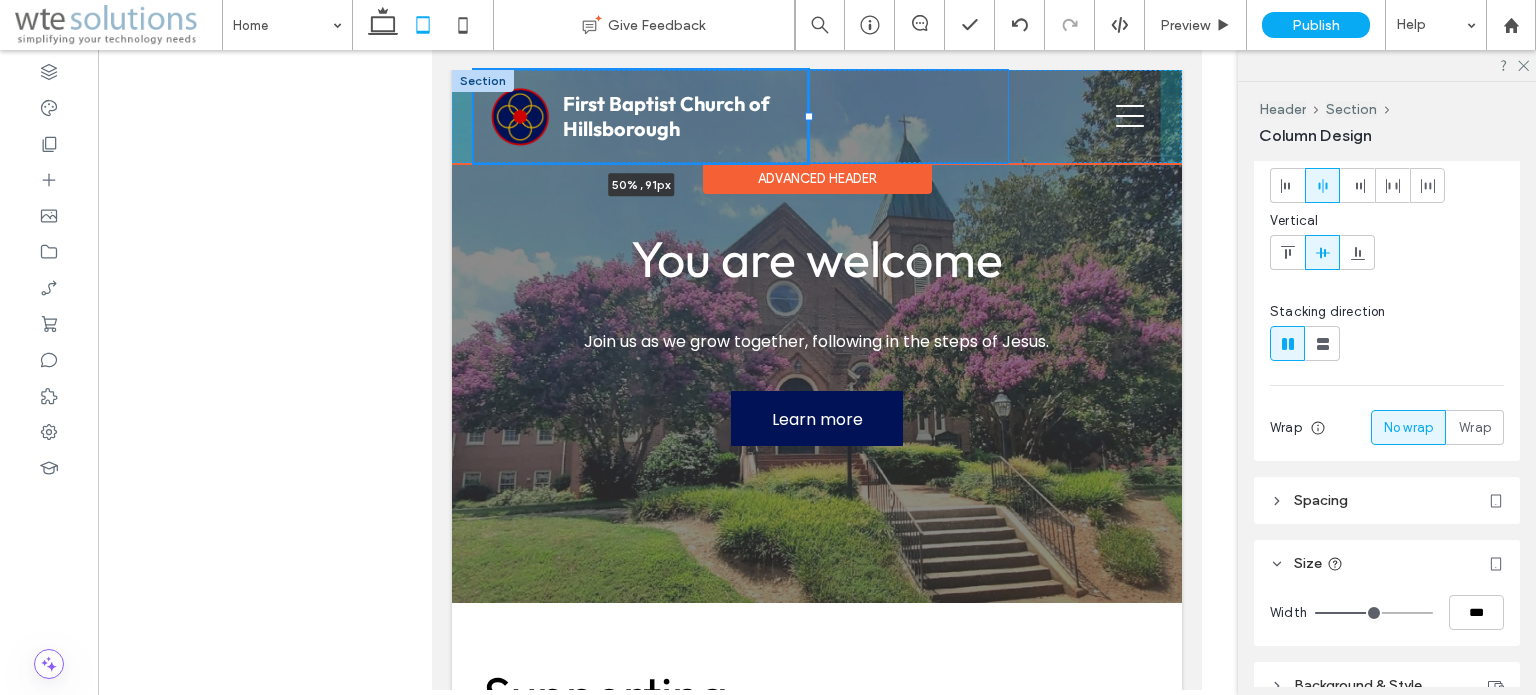 drag, startPoint x: 774, startPoint y: 116, endPoint x: 806, endPoint y: 103, distance: 34.539833 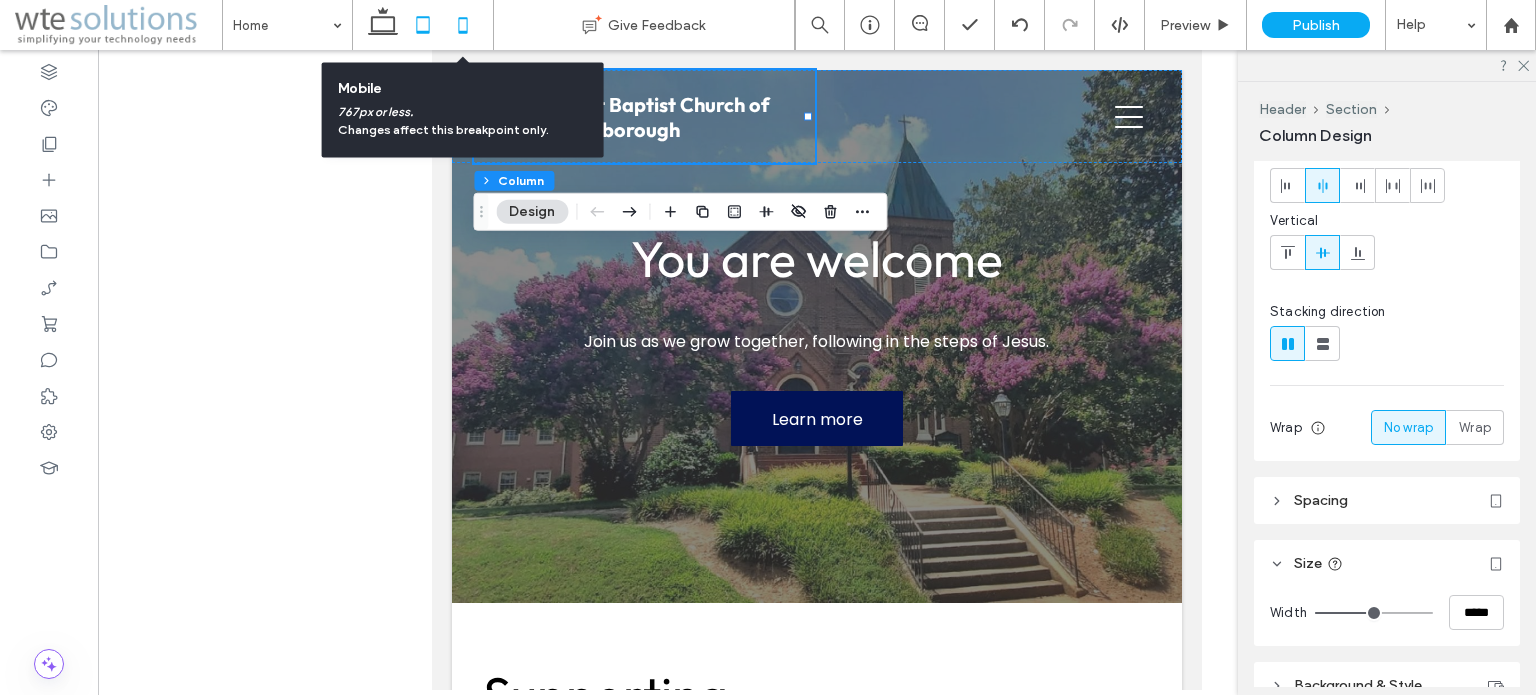 click 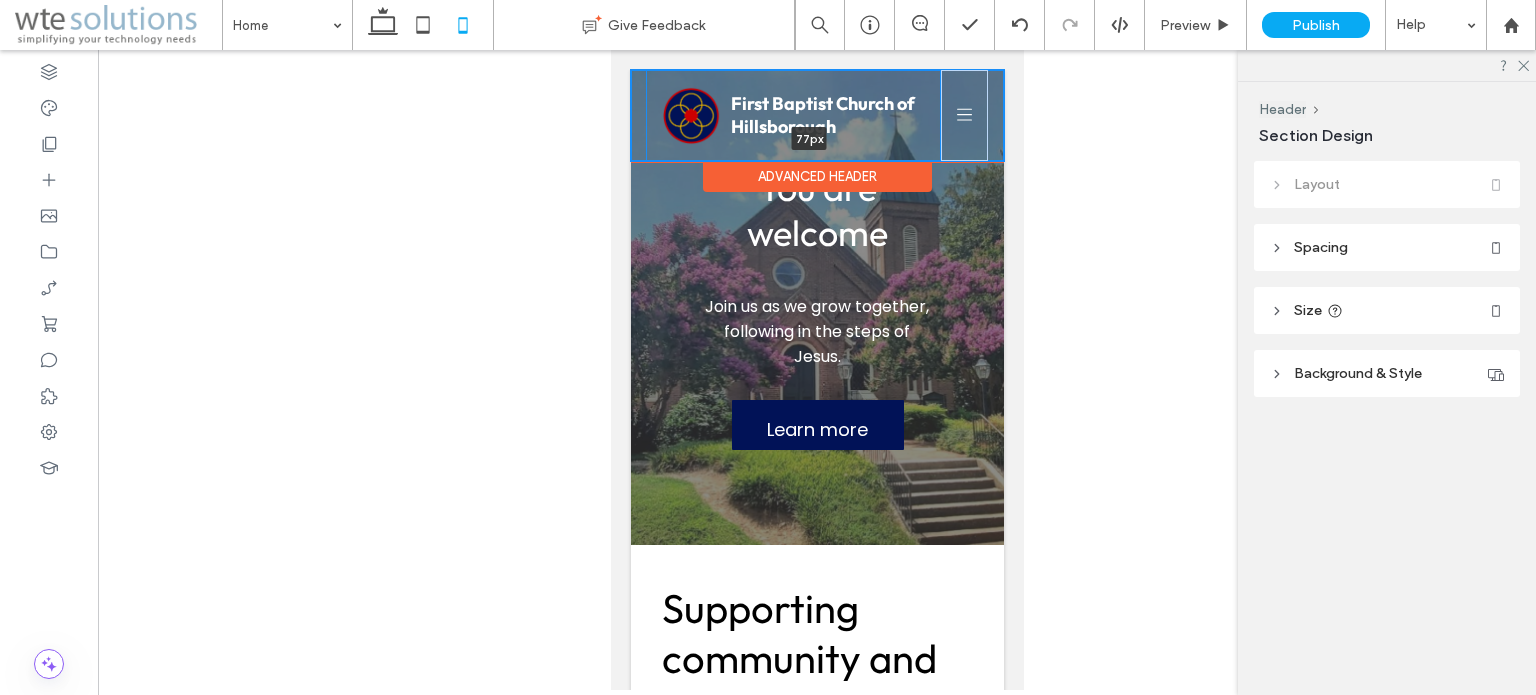 drag, startPoint x: 740, startPoint y: 158, endPoint x: 742, endPoint y: 141, distance: 17.117243 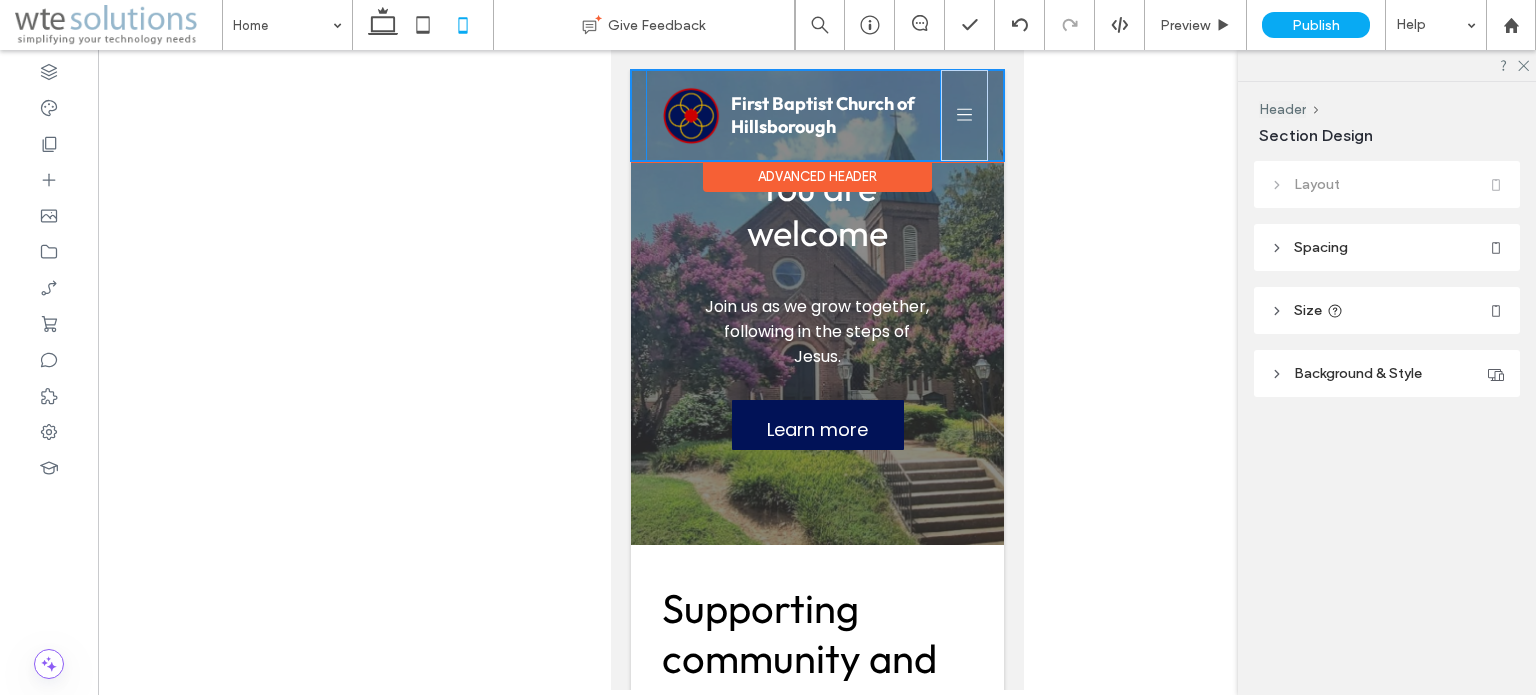 type on "**" 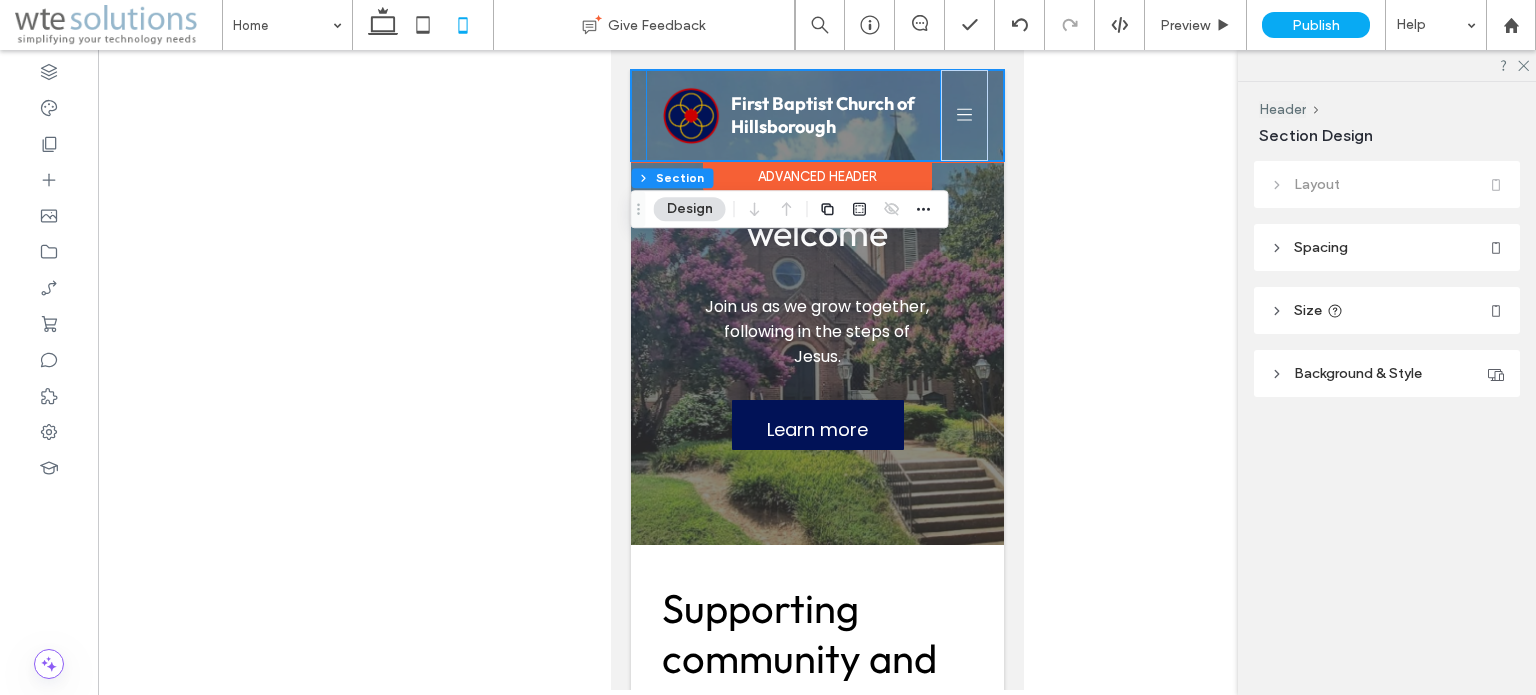 click on "F irst Baptist Church of Hillsborough" at bounding box center (792, 115) 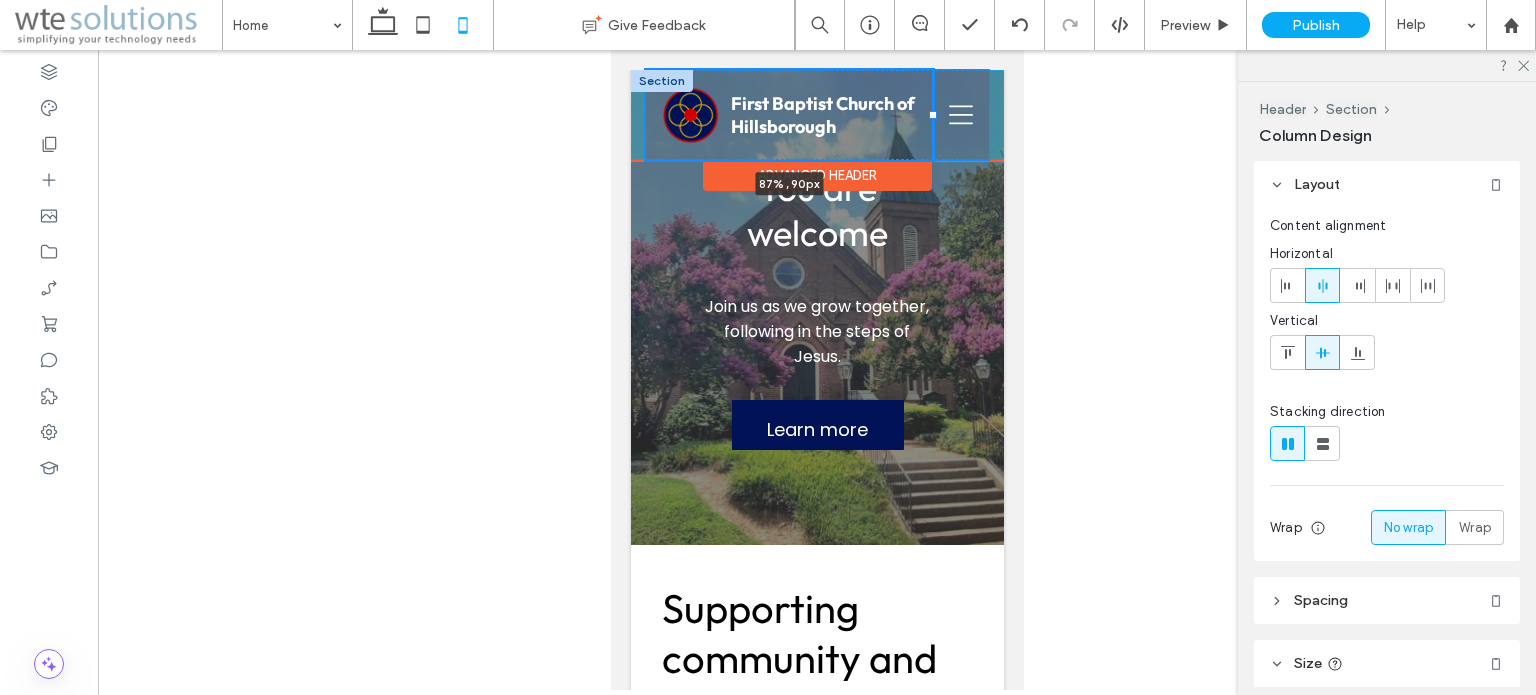 click at bounding box center (932, 115) 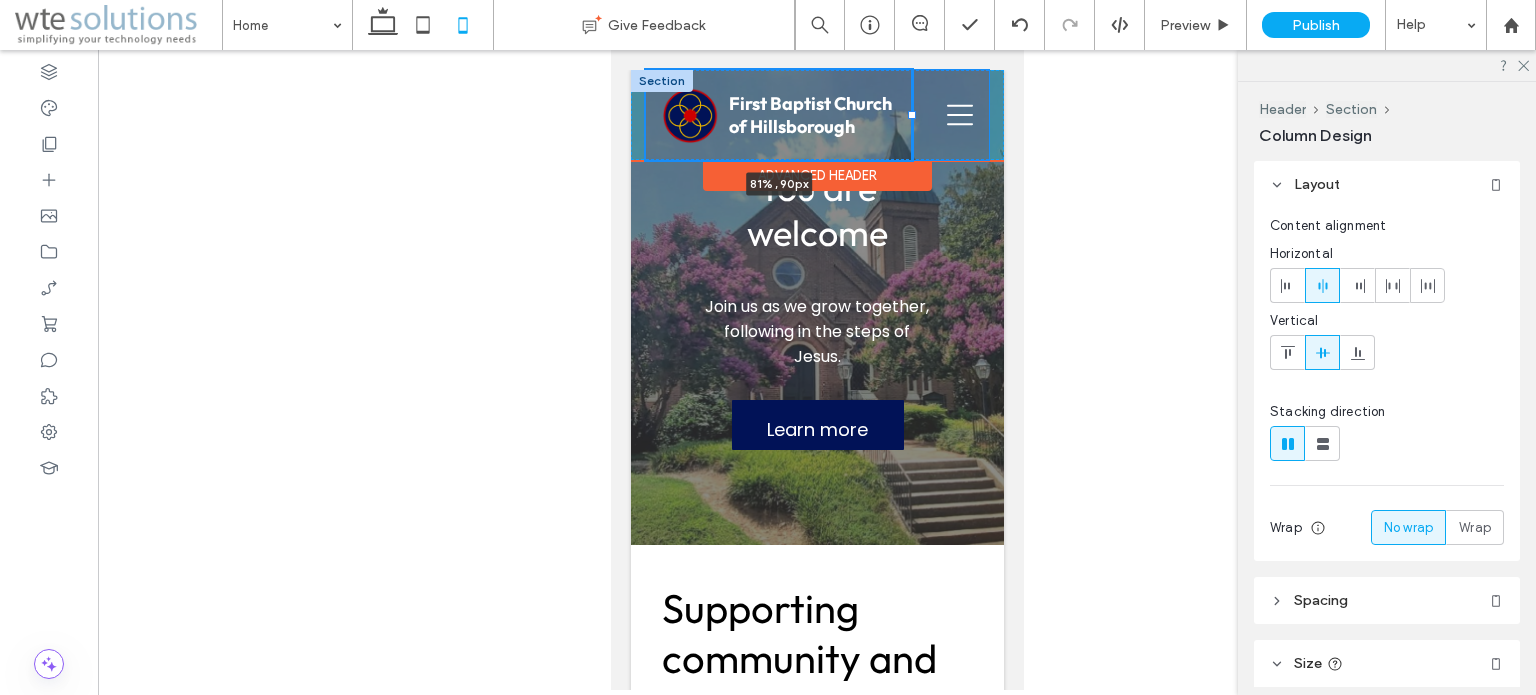 drag, startPoint x: 928, startPoint y: 115, endPoint x: 907, endPoint y: 118, distance: 21.213203 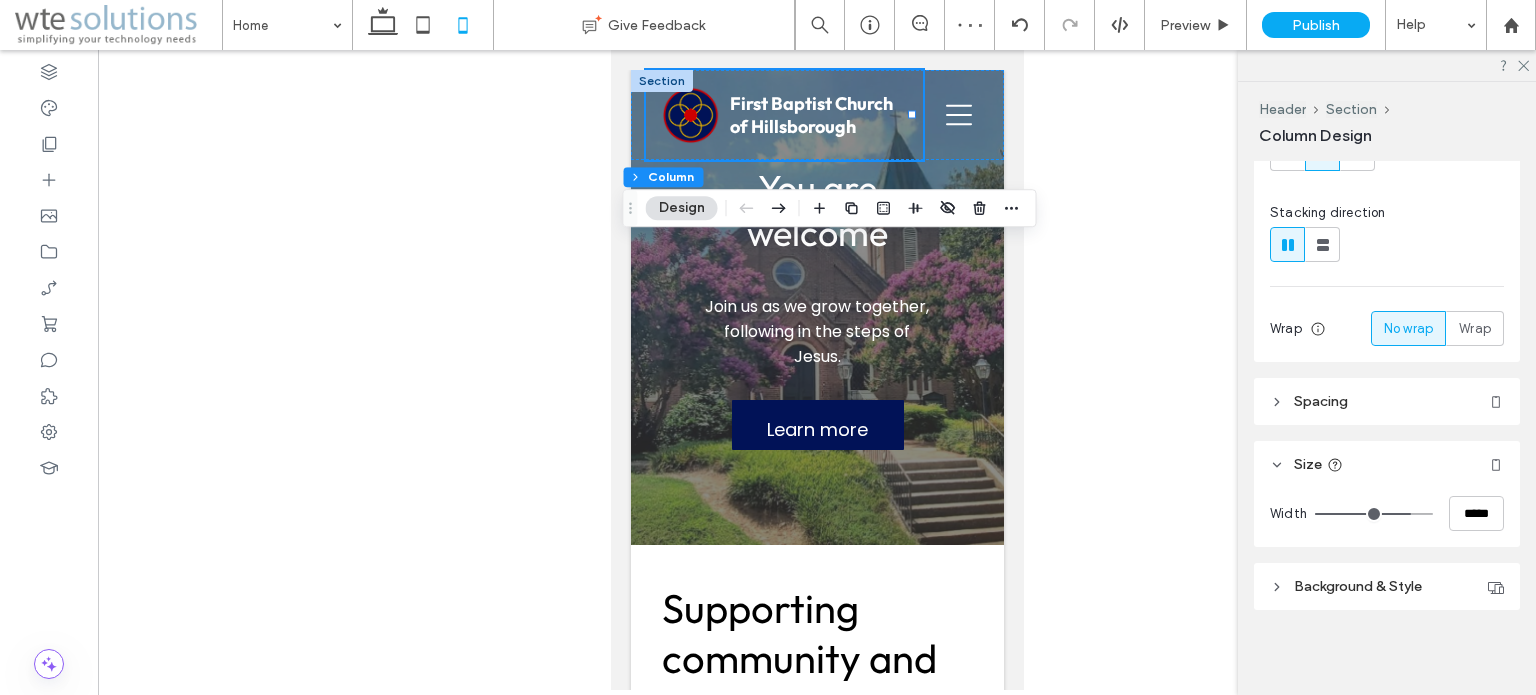 scroll, scrollTop: 200, scrollLeft: 0, axis: vertical 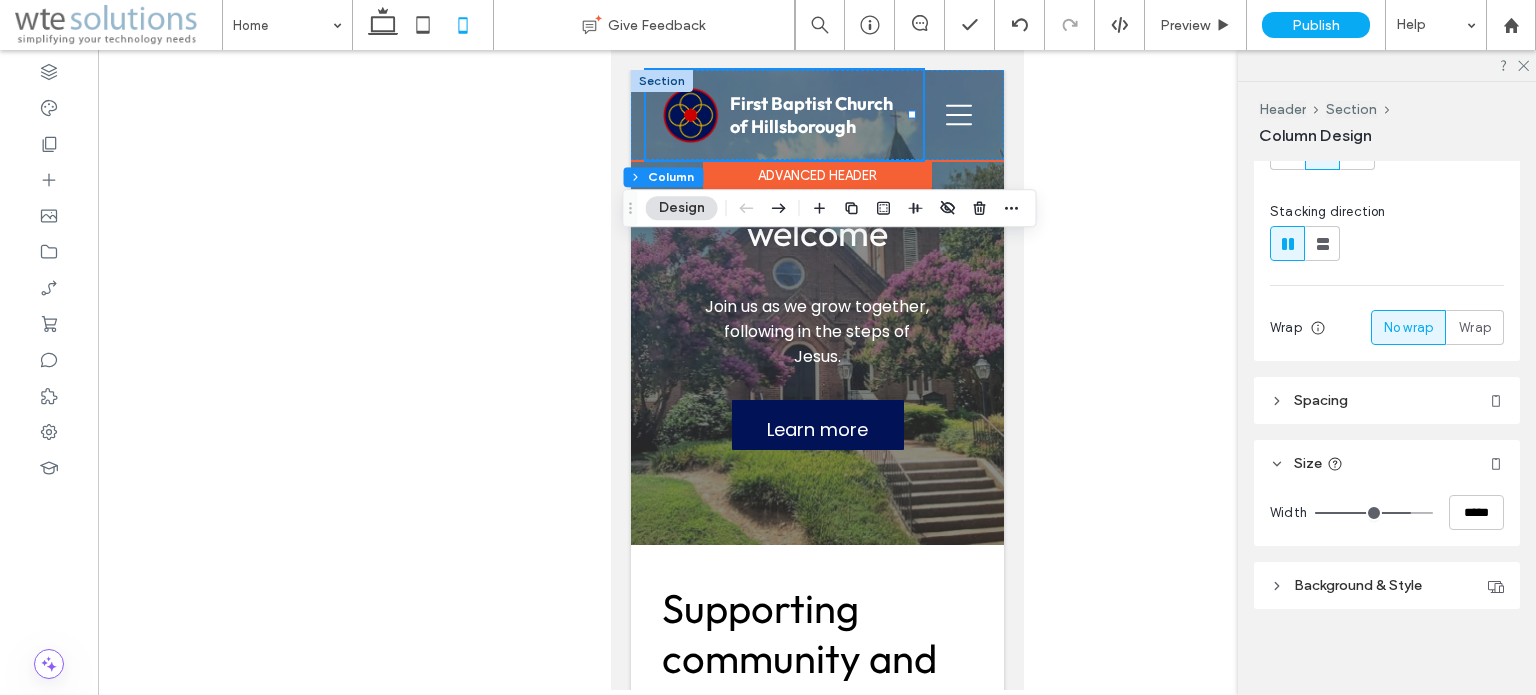 click on "F irst Baptist Church of Hillsborough
81% , 90px" at bounding box center (783, 115) 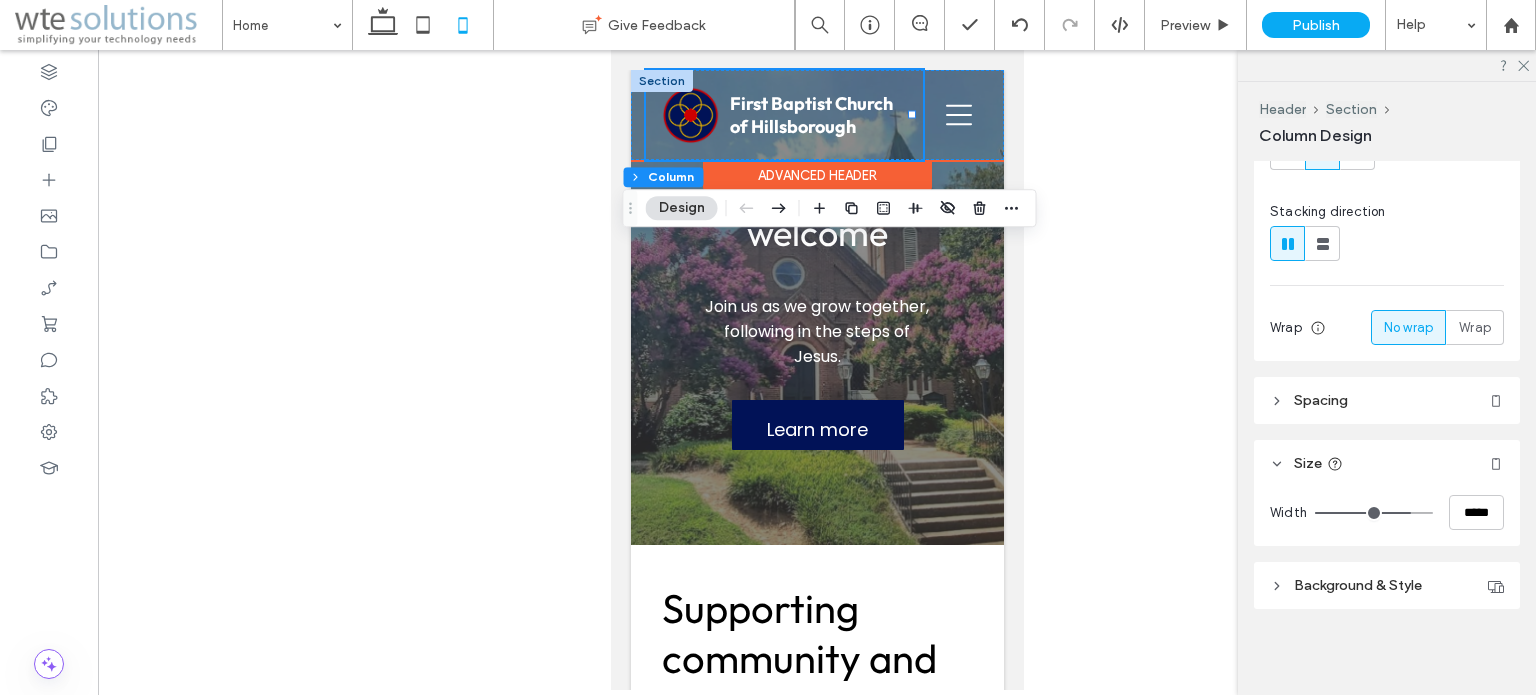 click on "F irst Baptist Church of Hillsborough" at bounding box center [783, 115] 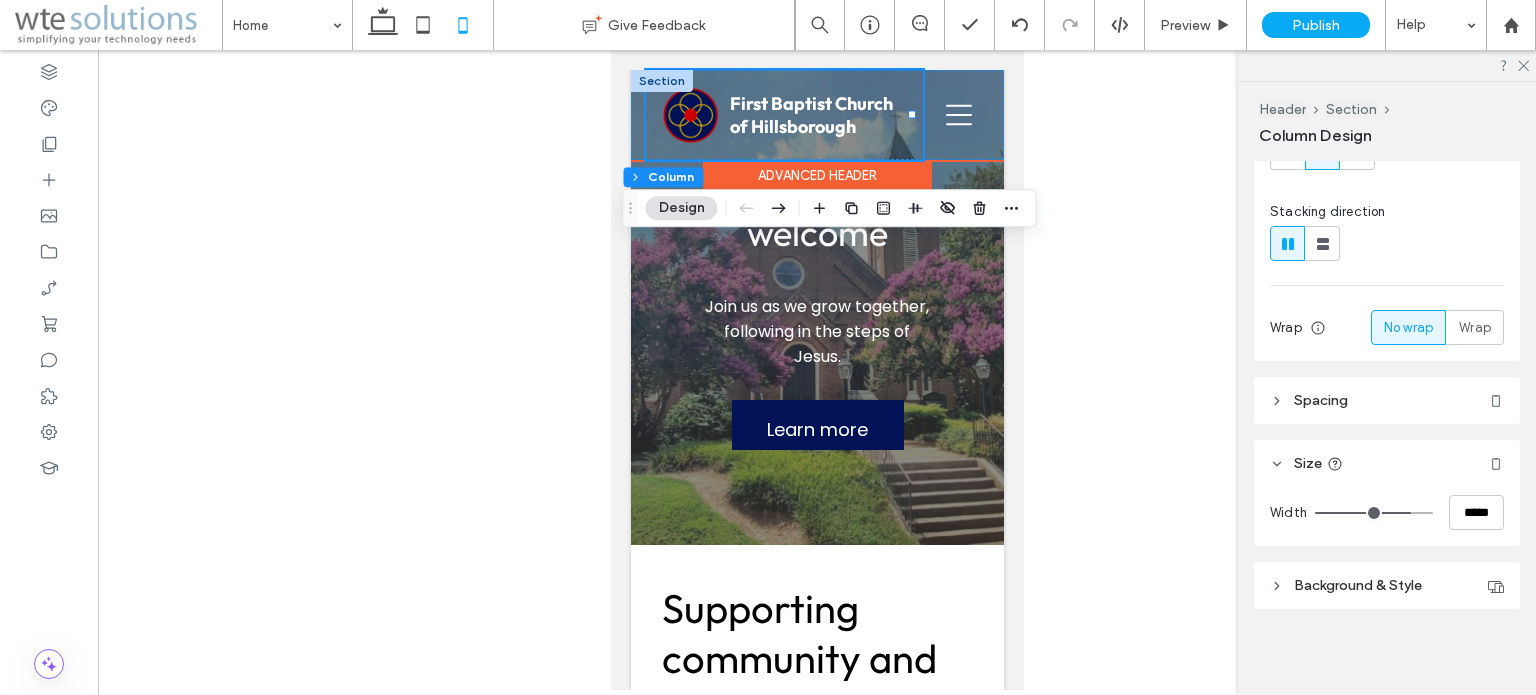 click on "F irst Baptist Church of Hillsborough" at bounding box center (783, 115) 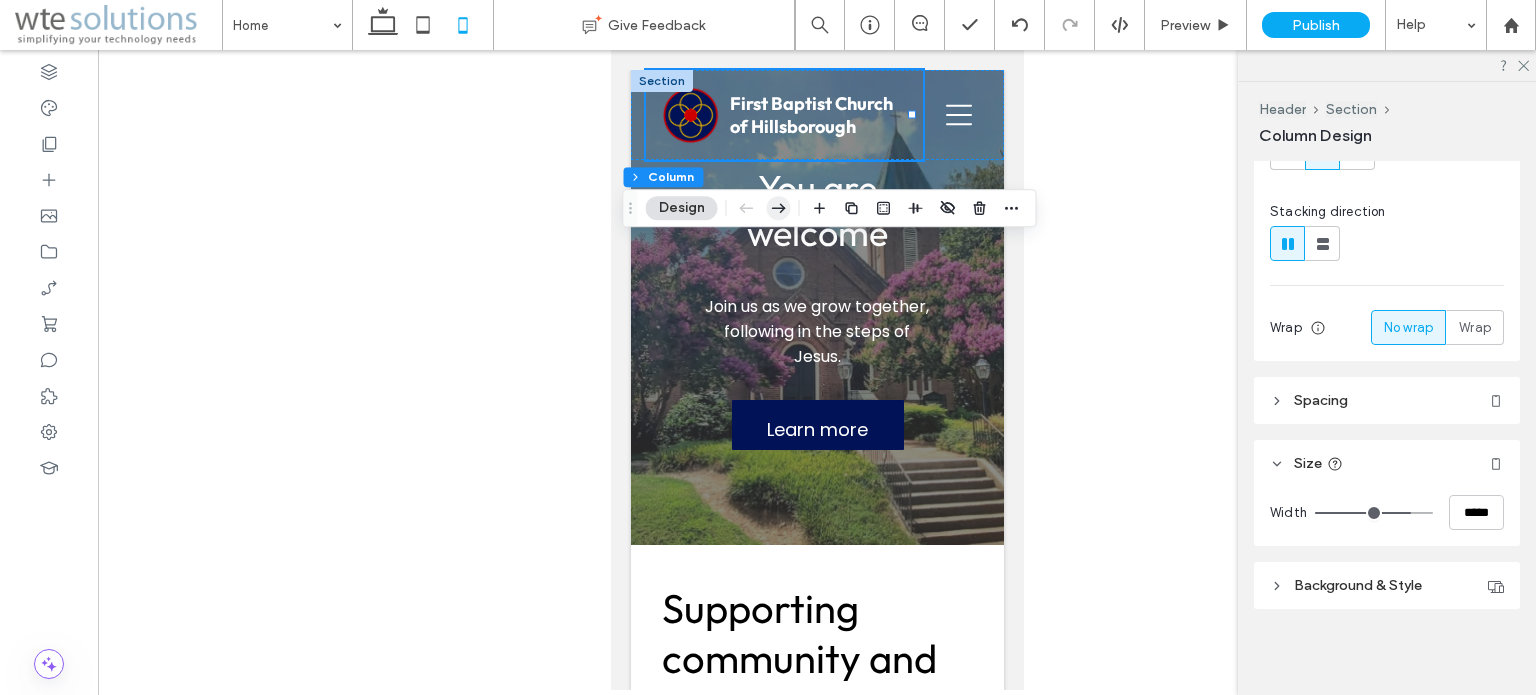 click 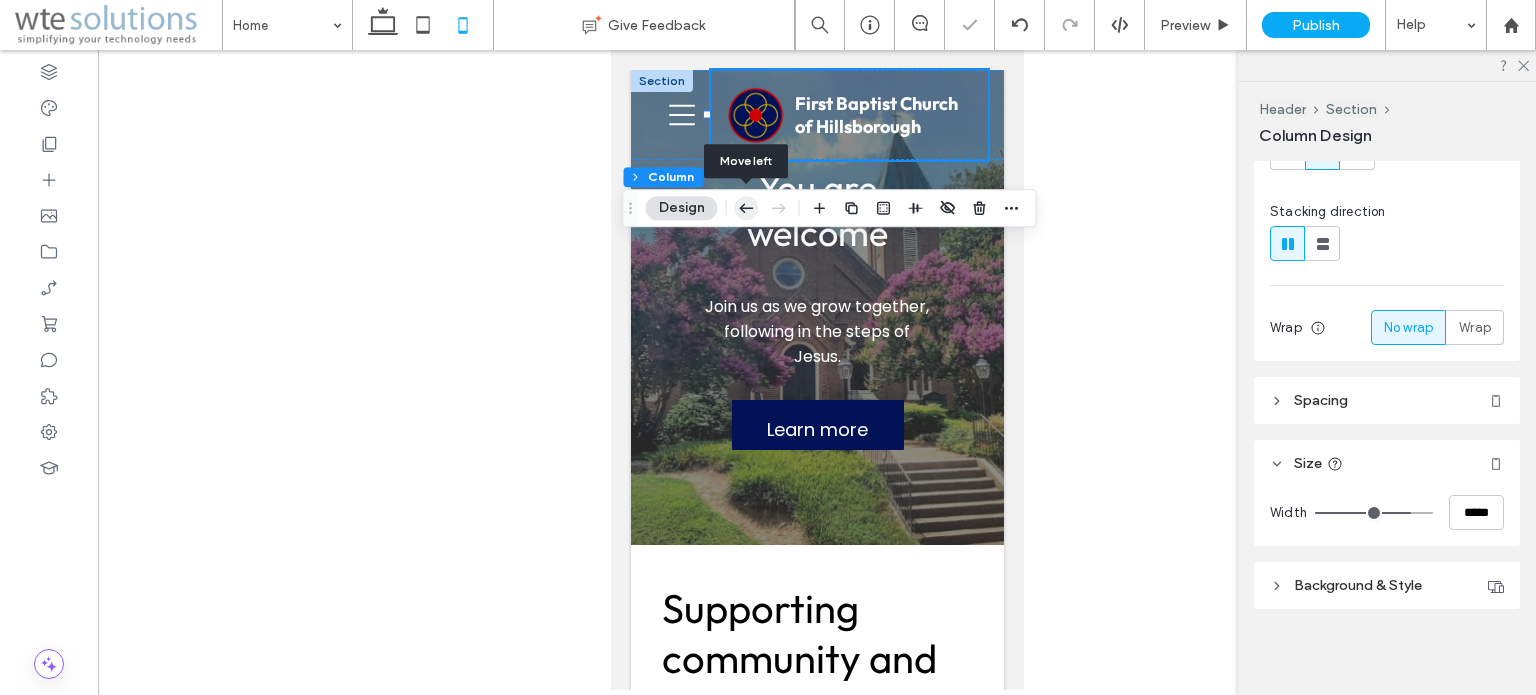 click 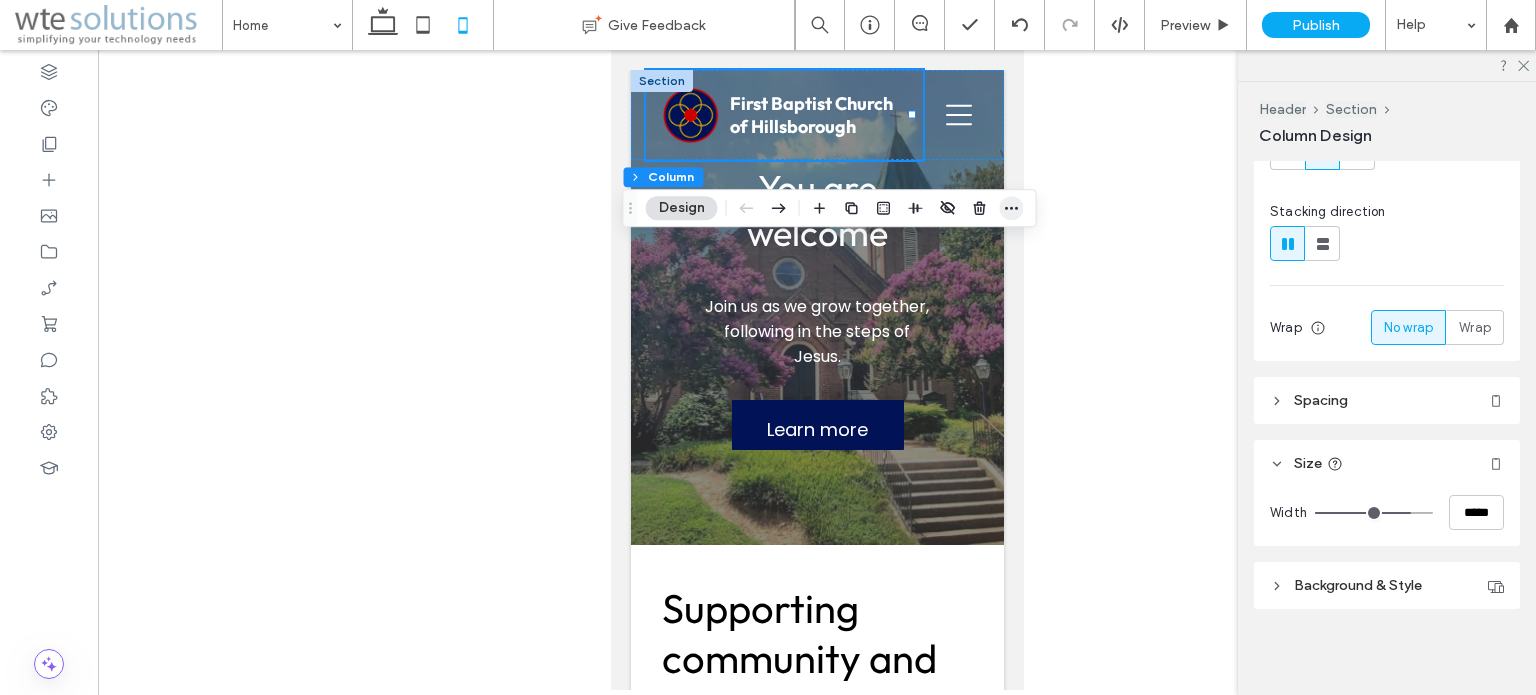 click 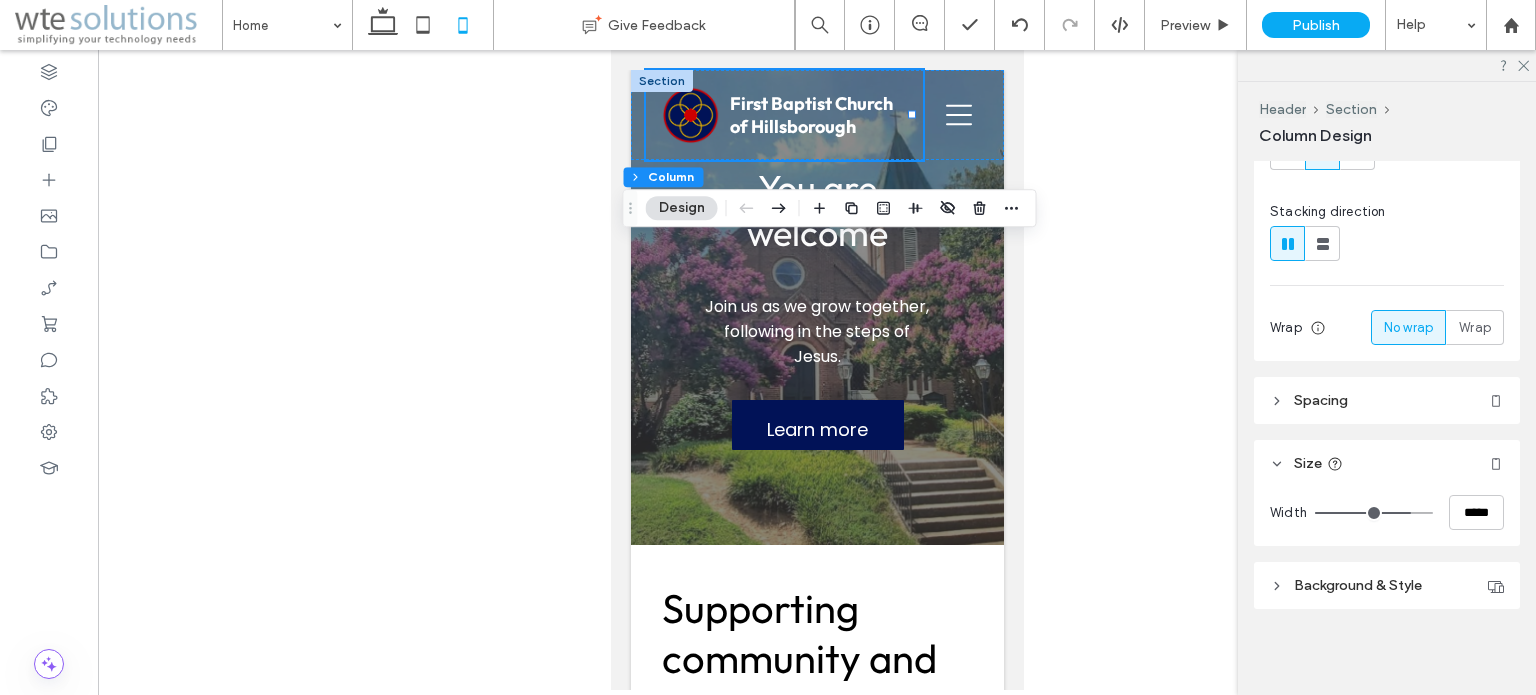 click on "Design" at bounding box center (682, 208) 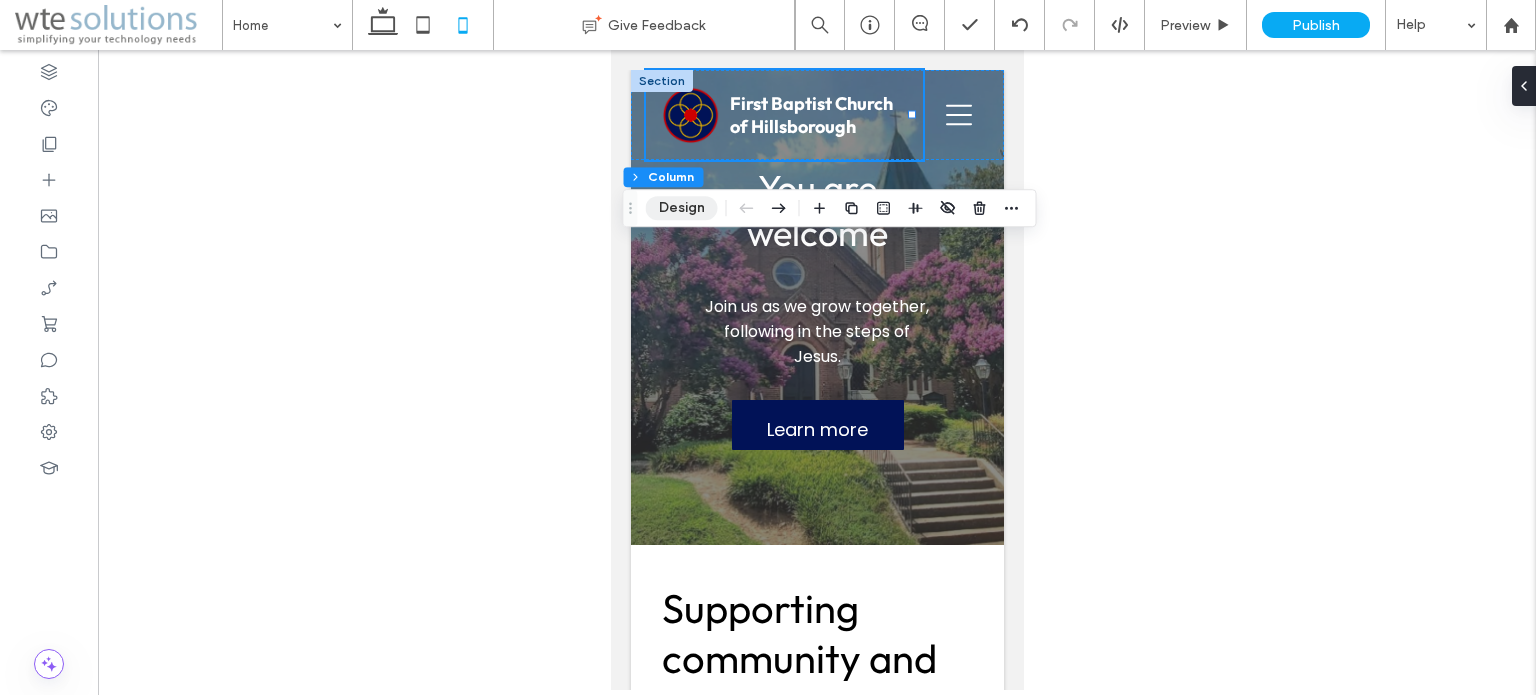 click on "Design" at bounding box center [682, 208] 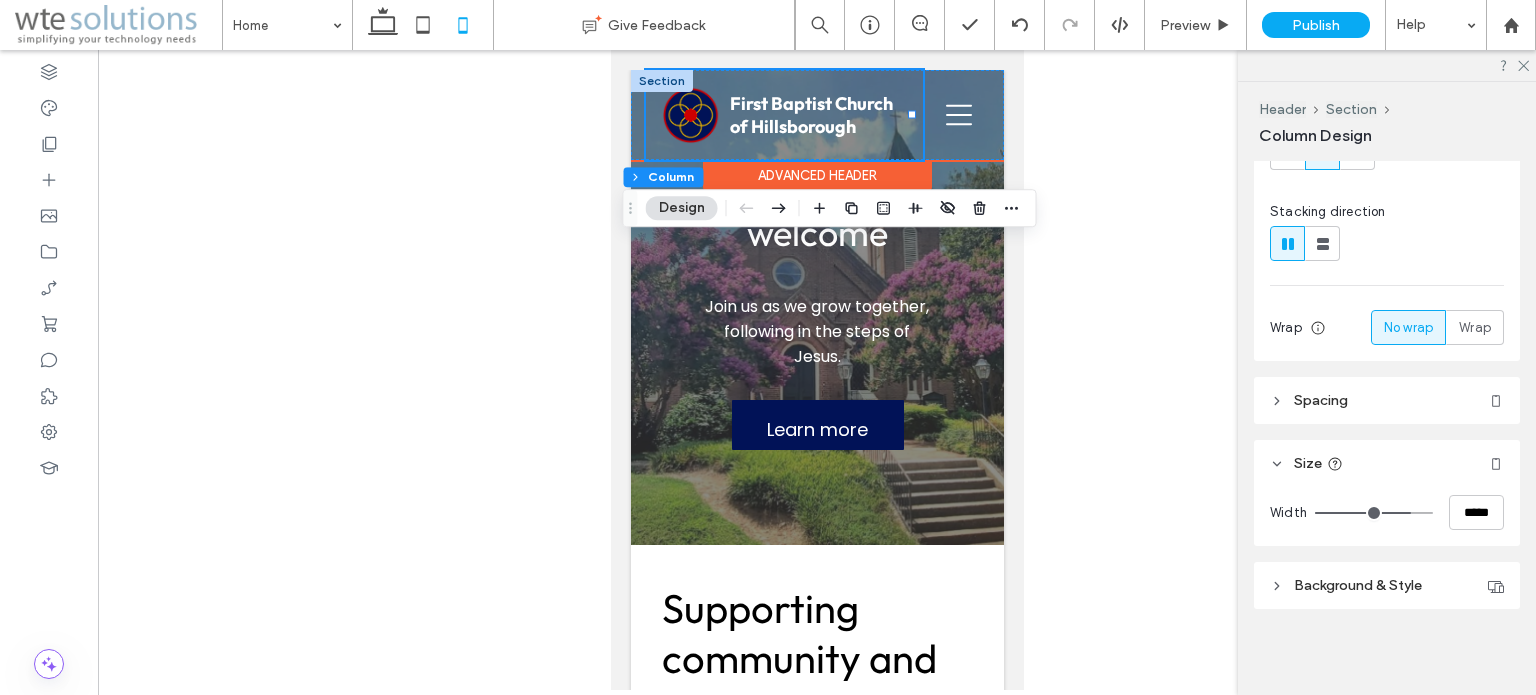 click at bounding box center (661, 81) 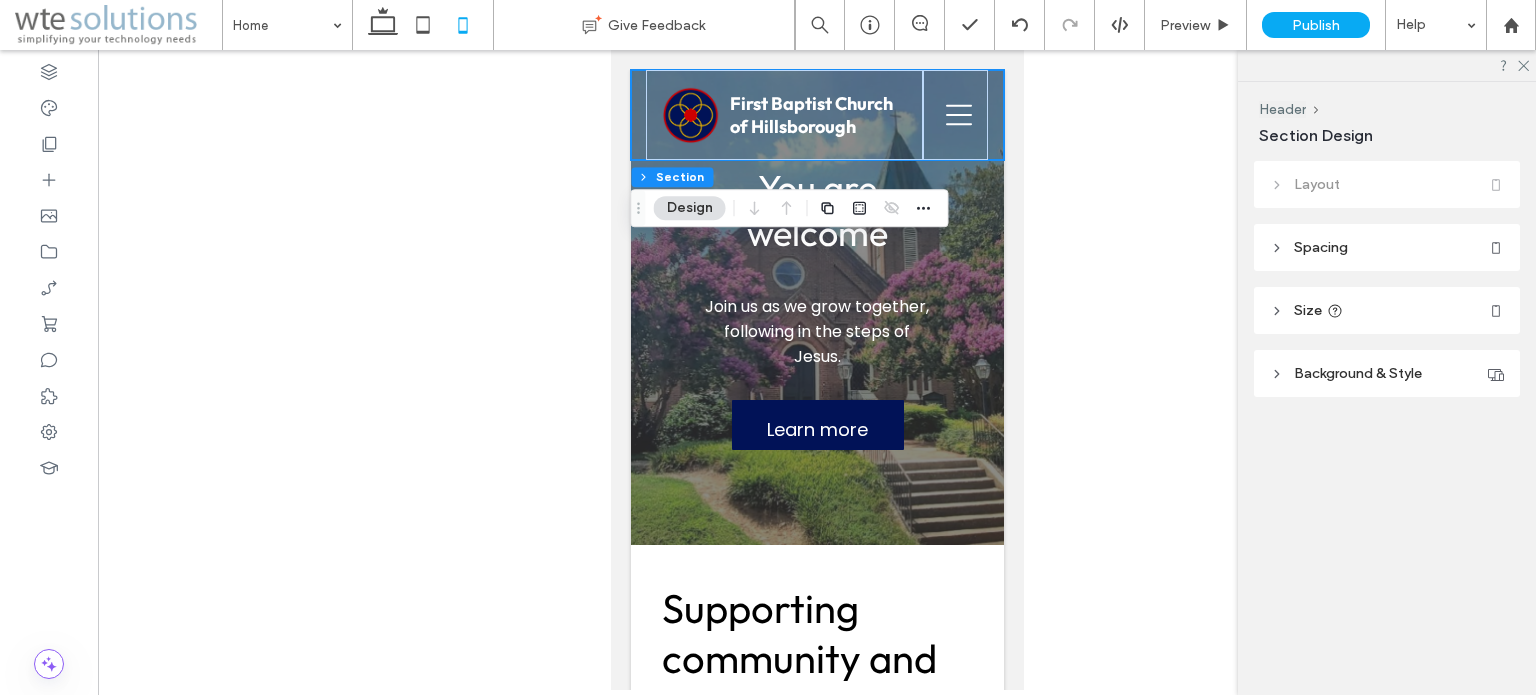 click on "Background & Style" at bounding box center (1358, 373) 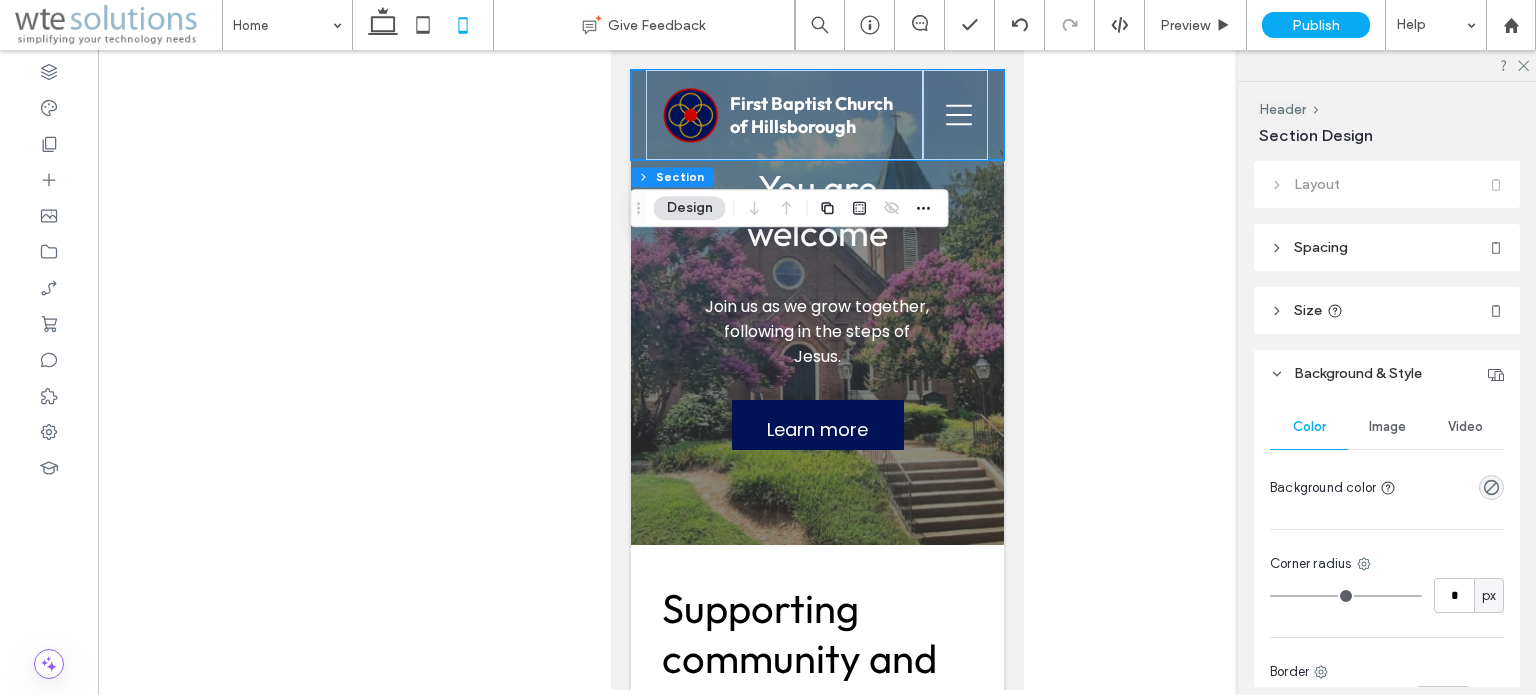 click on "Image" at bounding box center (1387, 427) 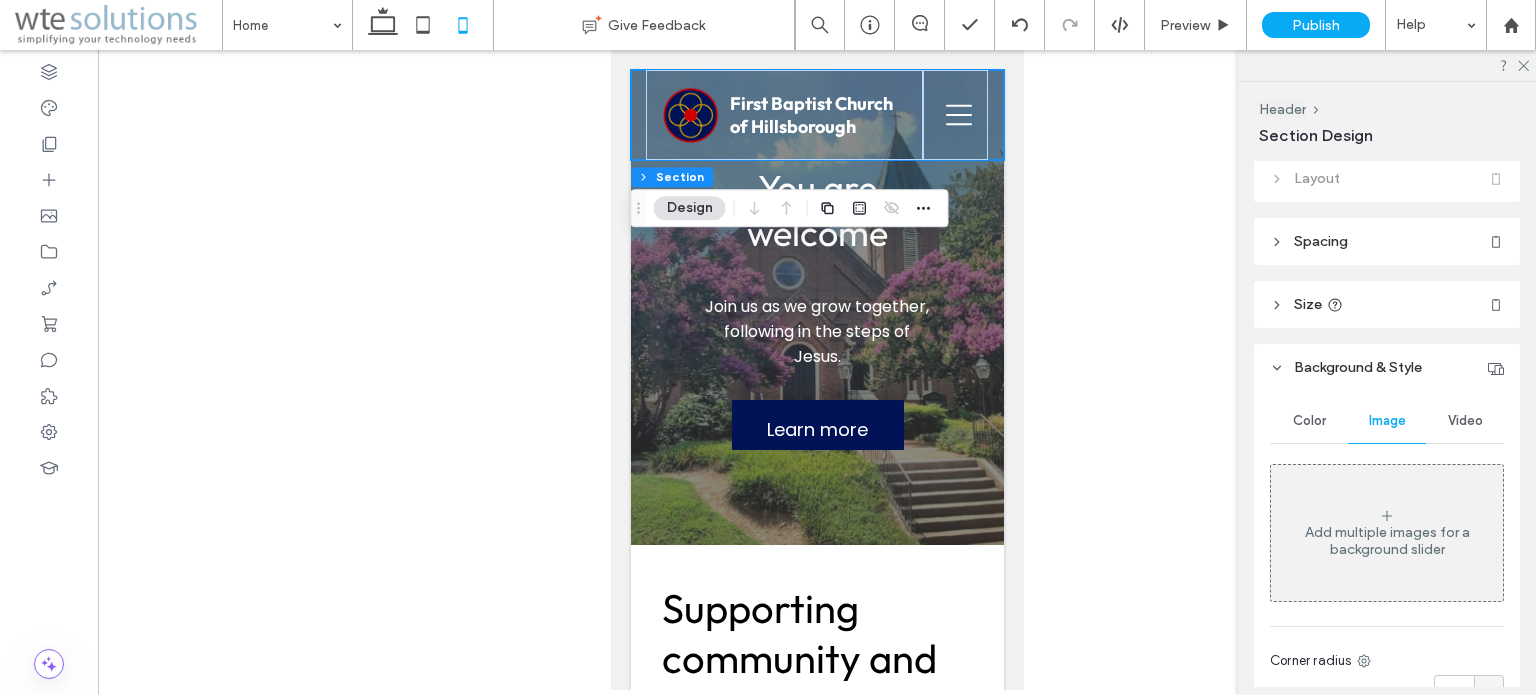 scroll, scrollTop: 0, scrollLeft: 0, axis: both 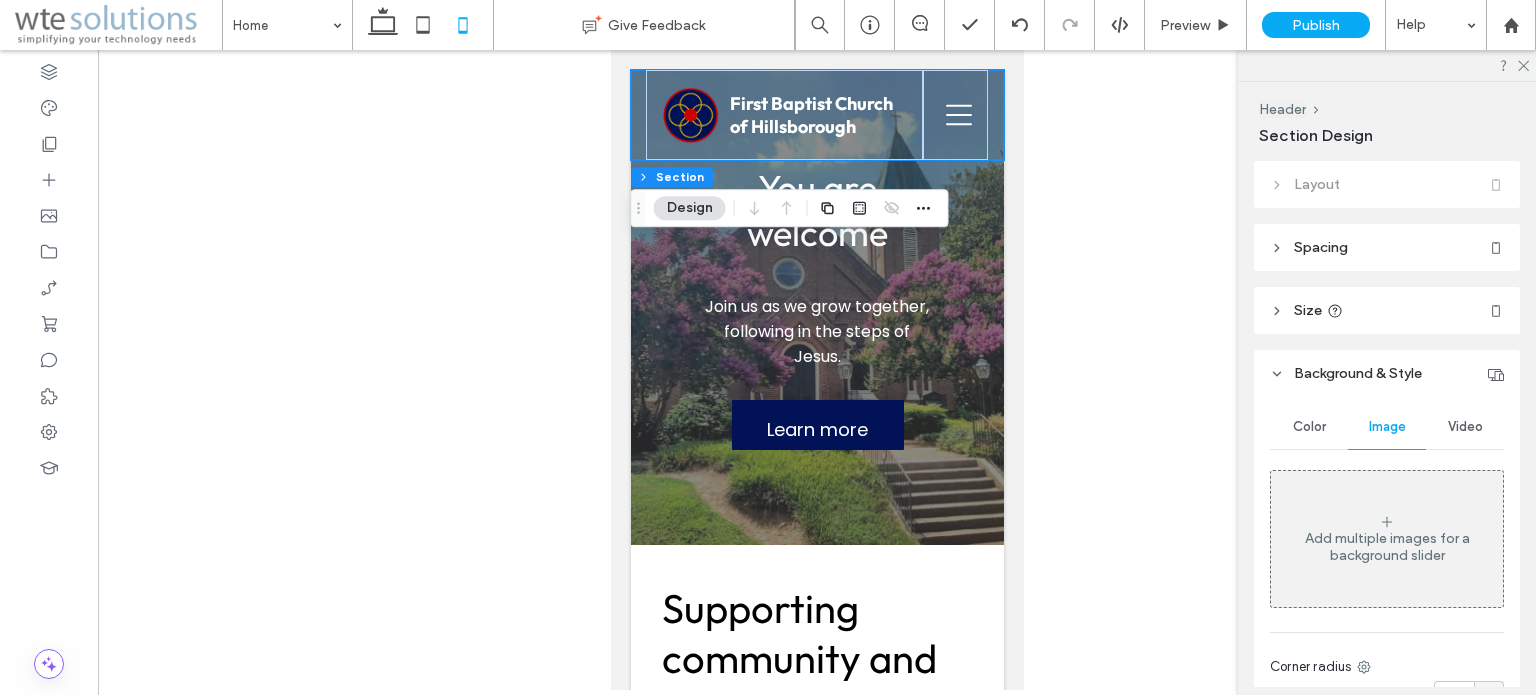 click on "Color" at bounding box center (1309, 427) 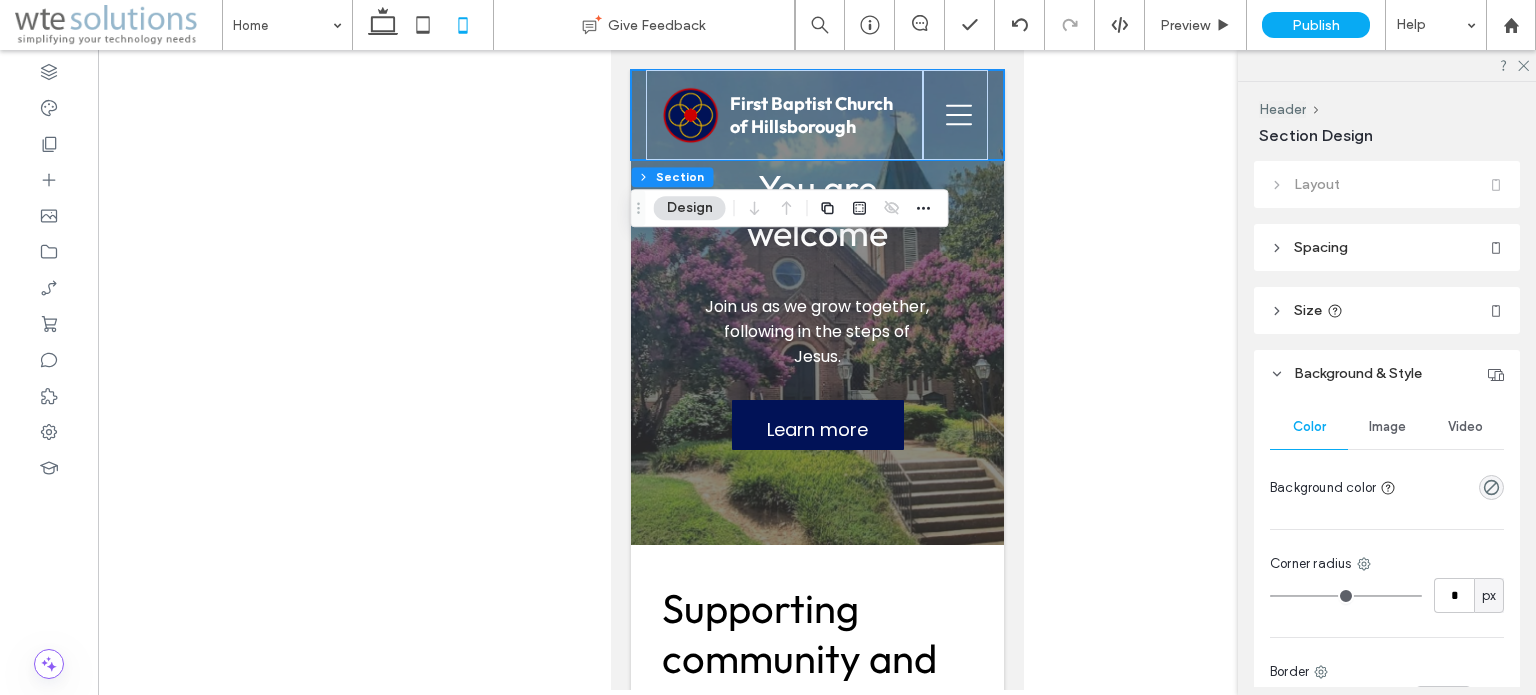 click on "Size" at bounding box center (1308, 310) 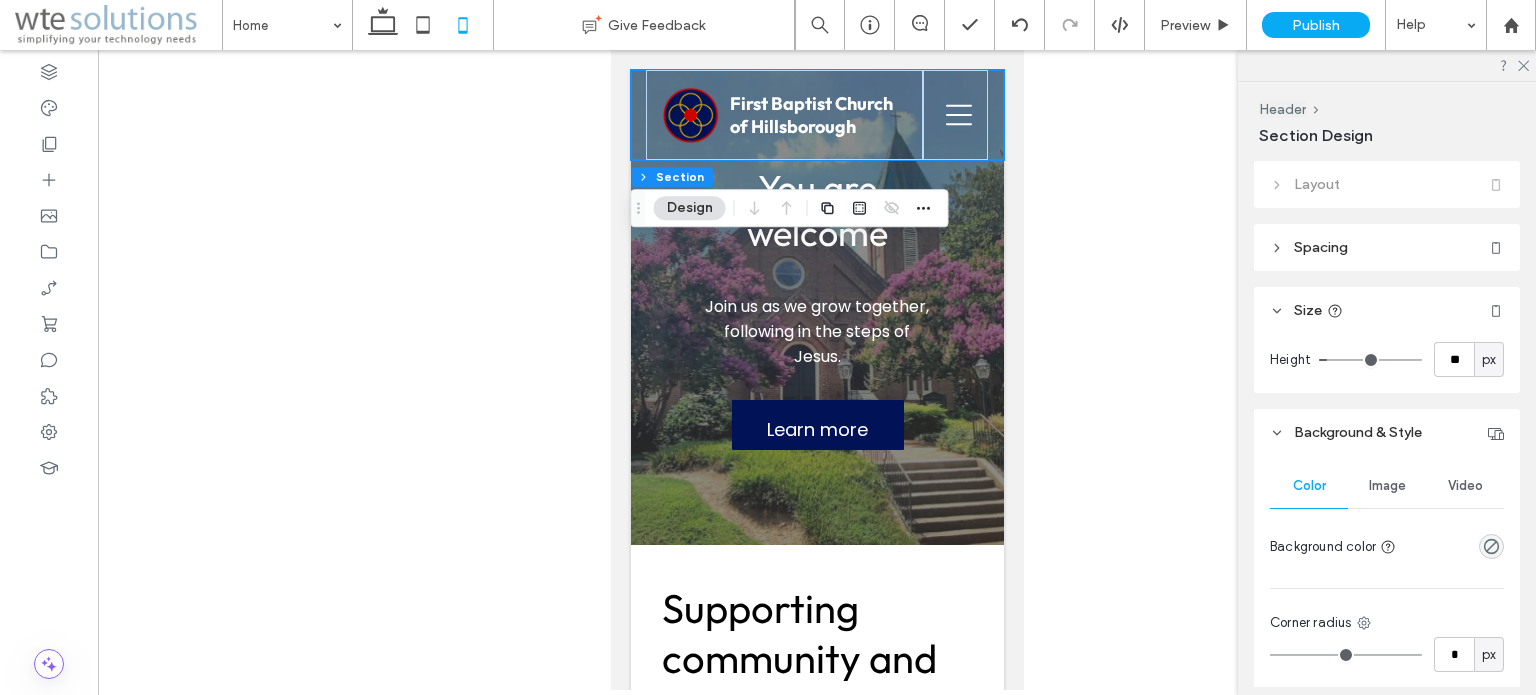 type on "***" 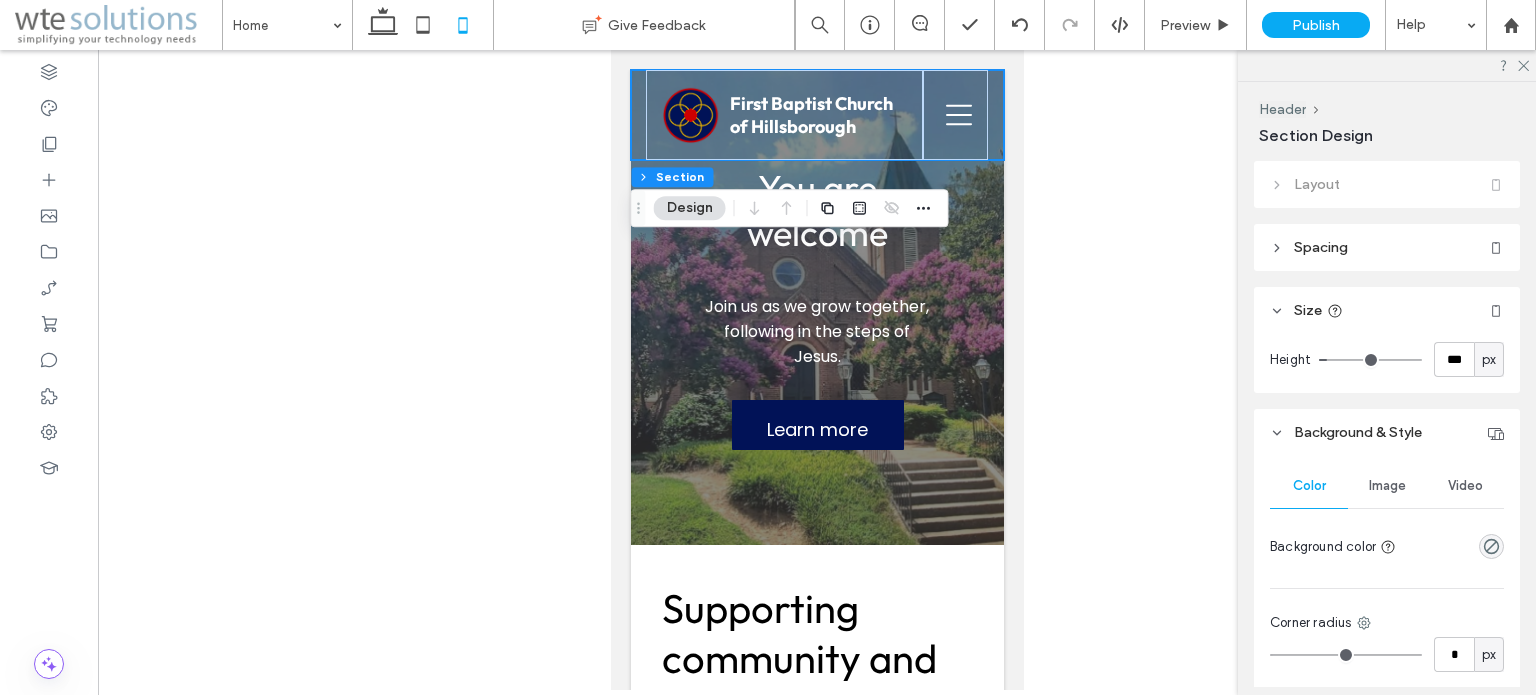 type on "**" 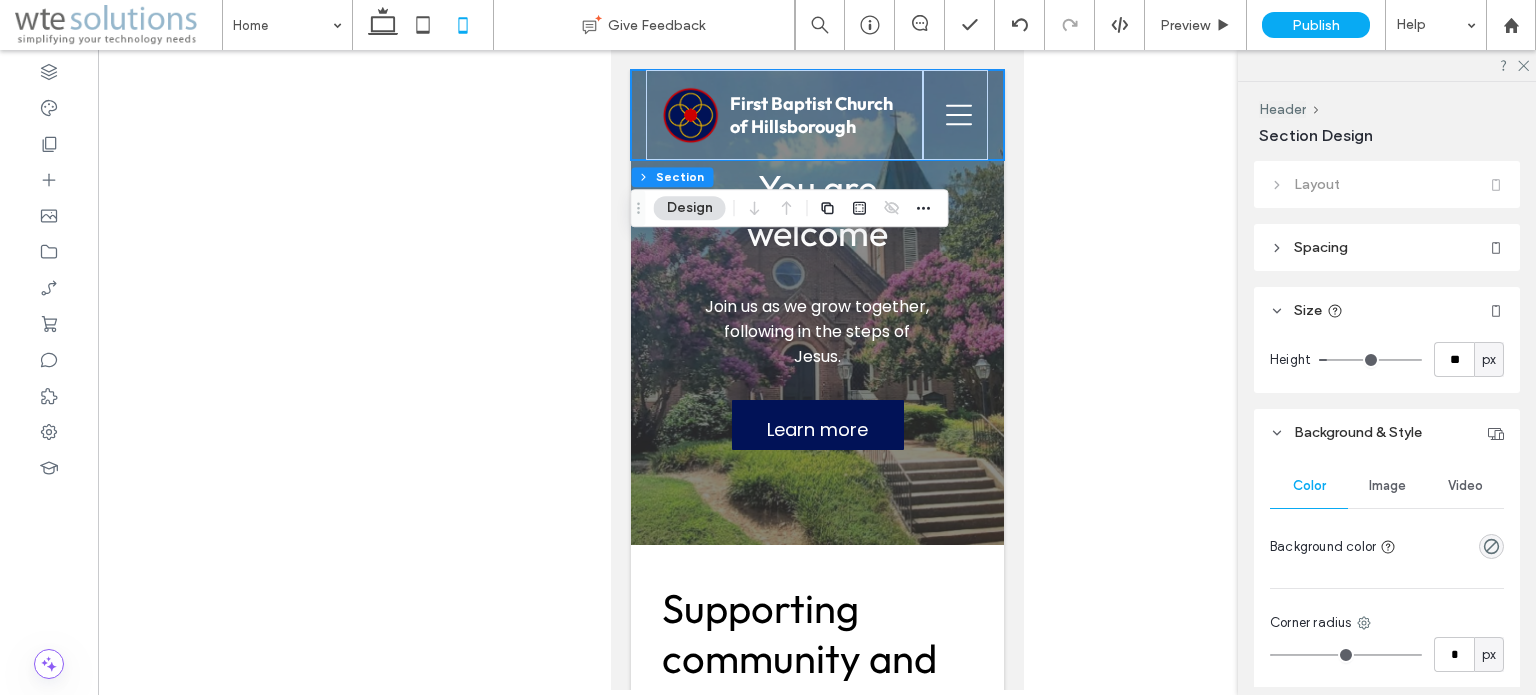 type on "**" 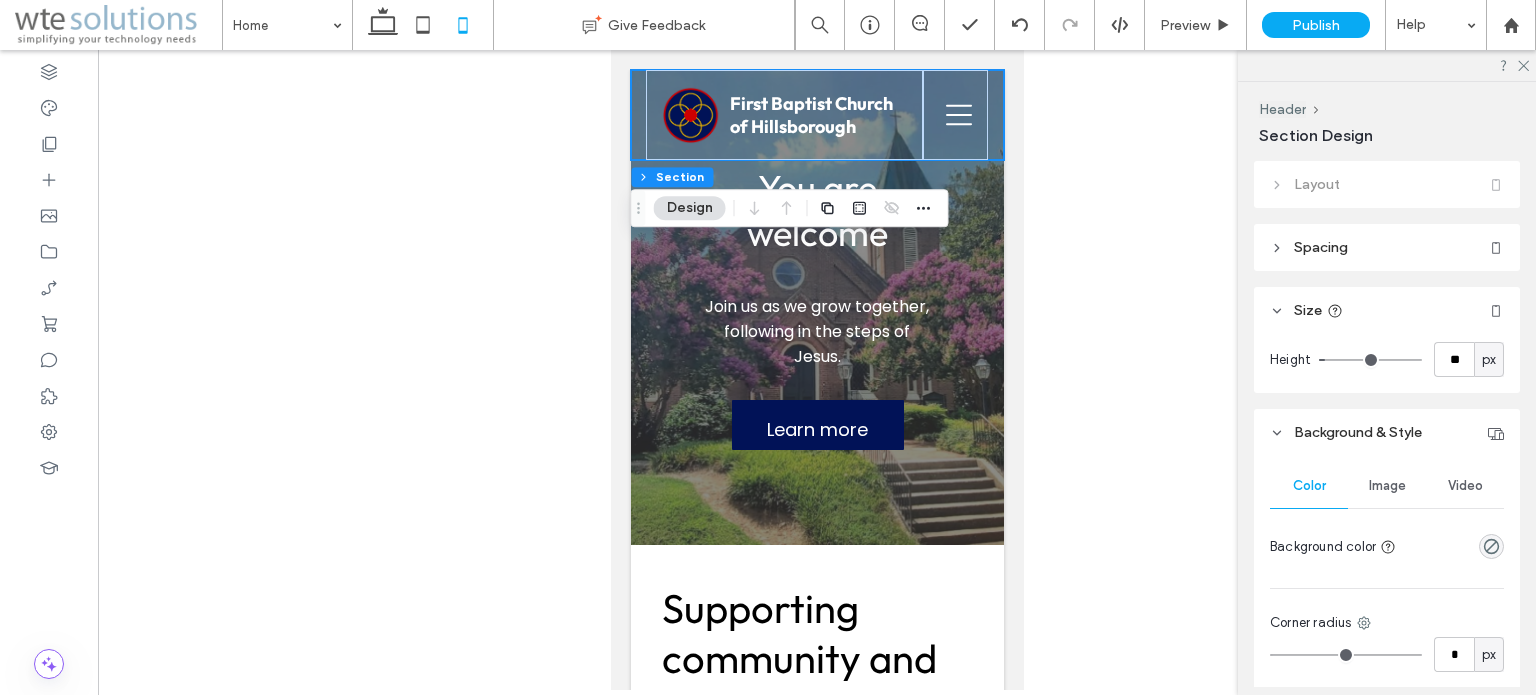 type on "**" 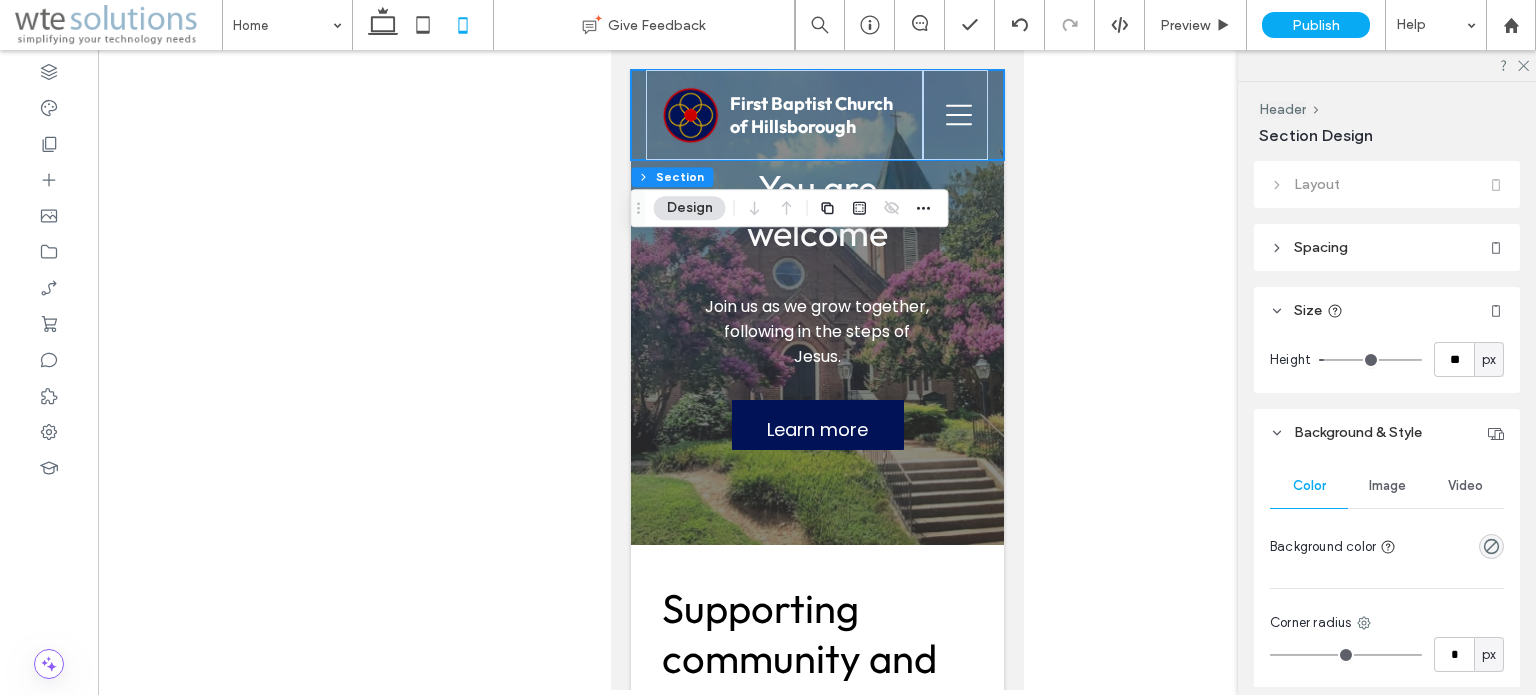 type on "**" 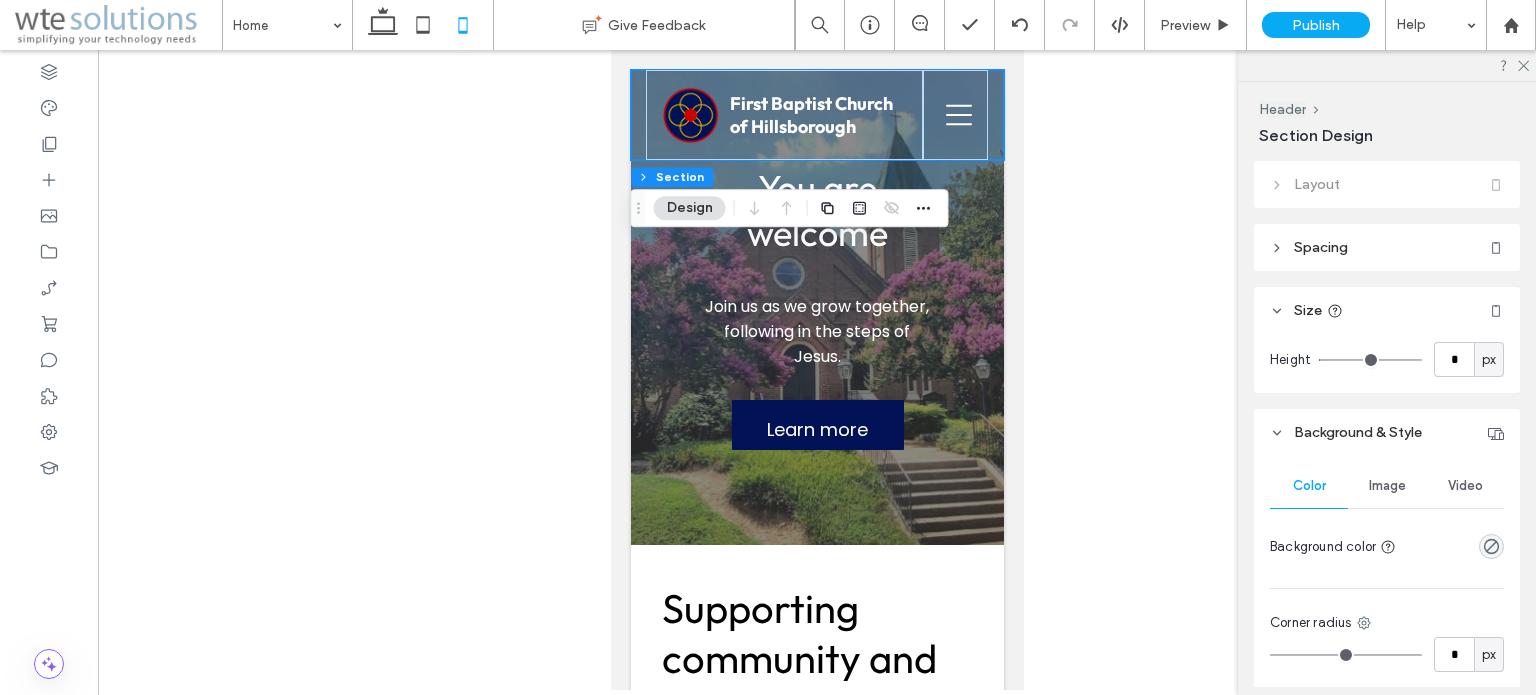 click at bounding box center (1370, 360) 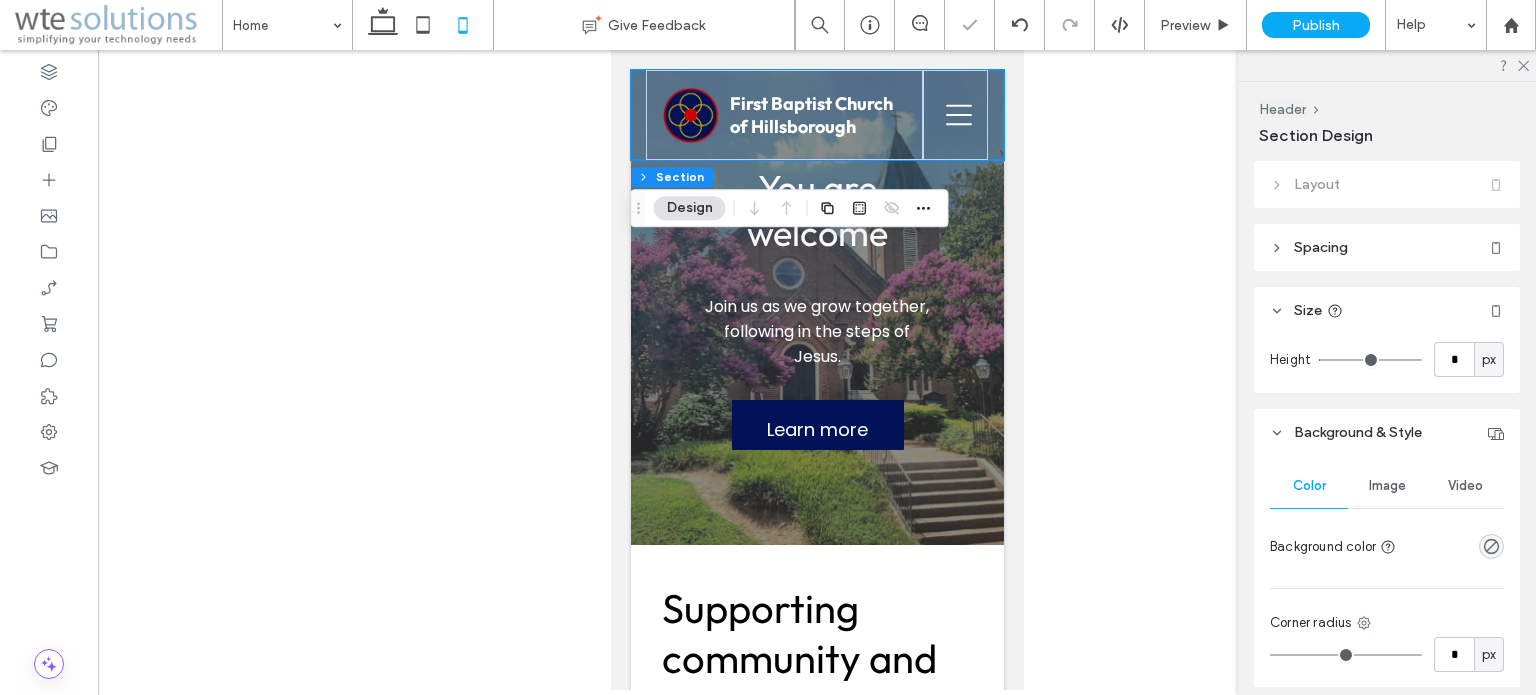 type on "**" 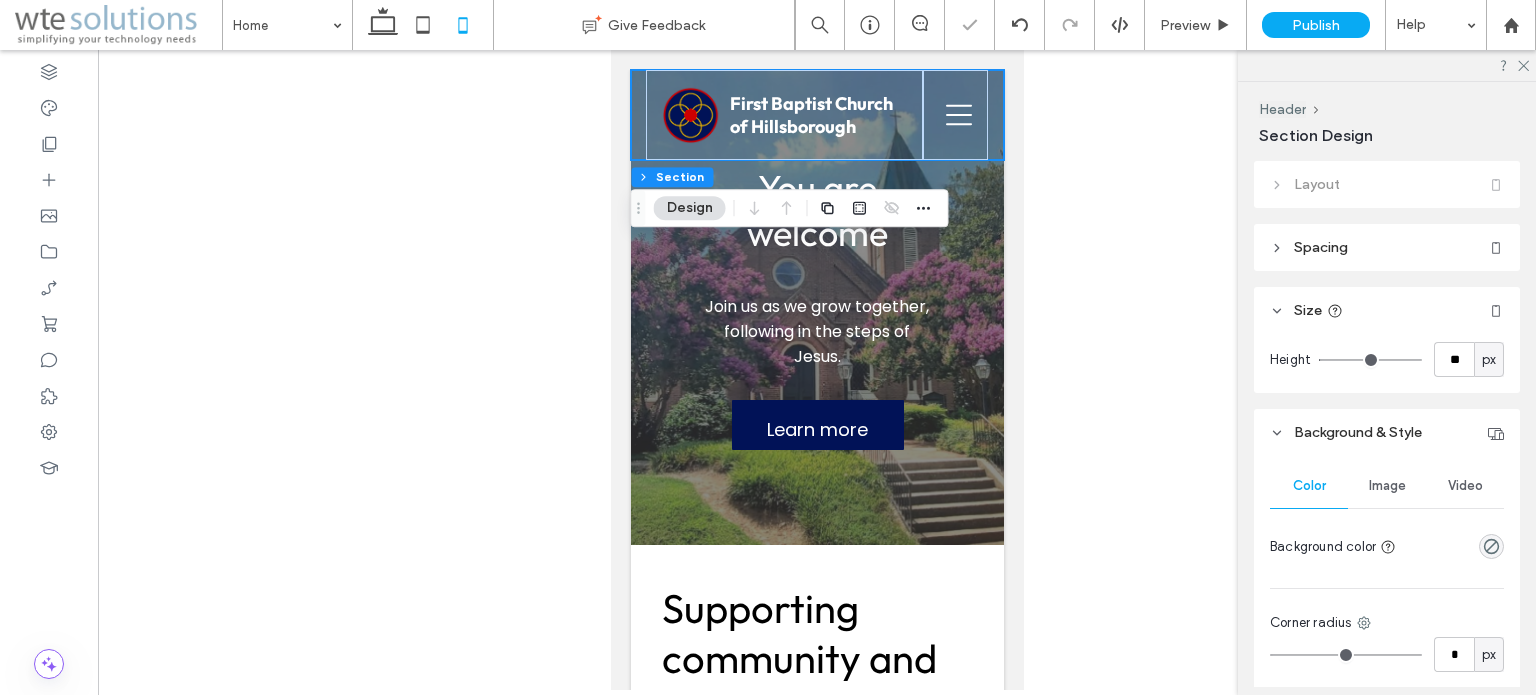 type on "**" 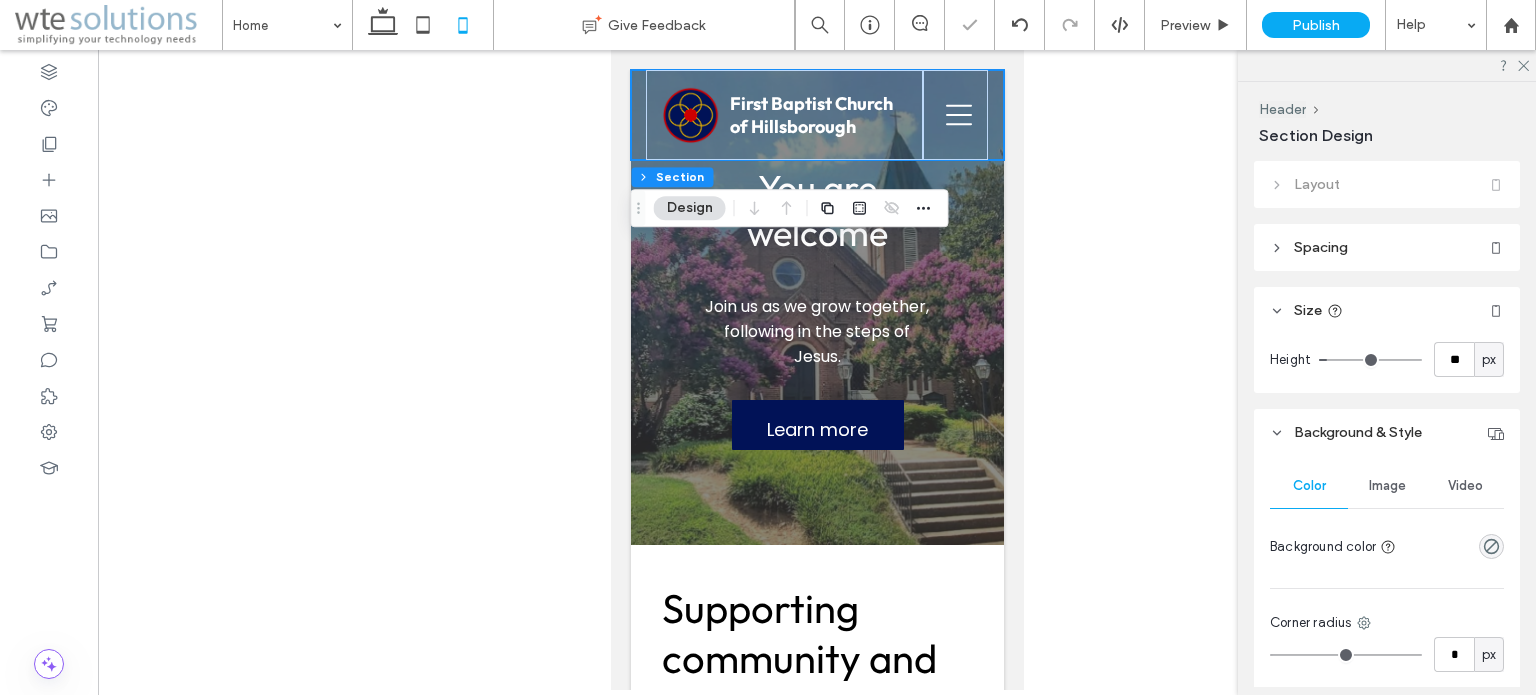 type on "**" 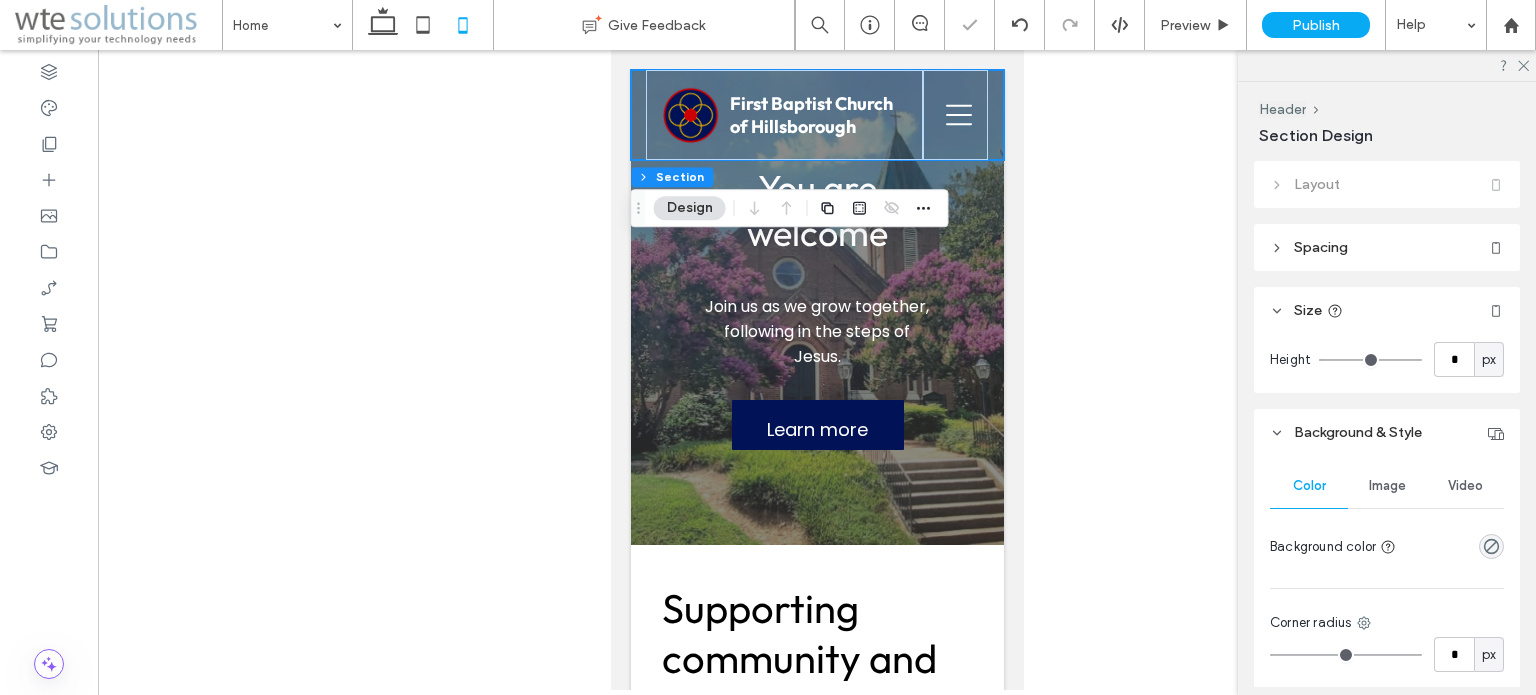 type on "*" 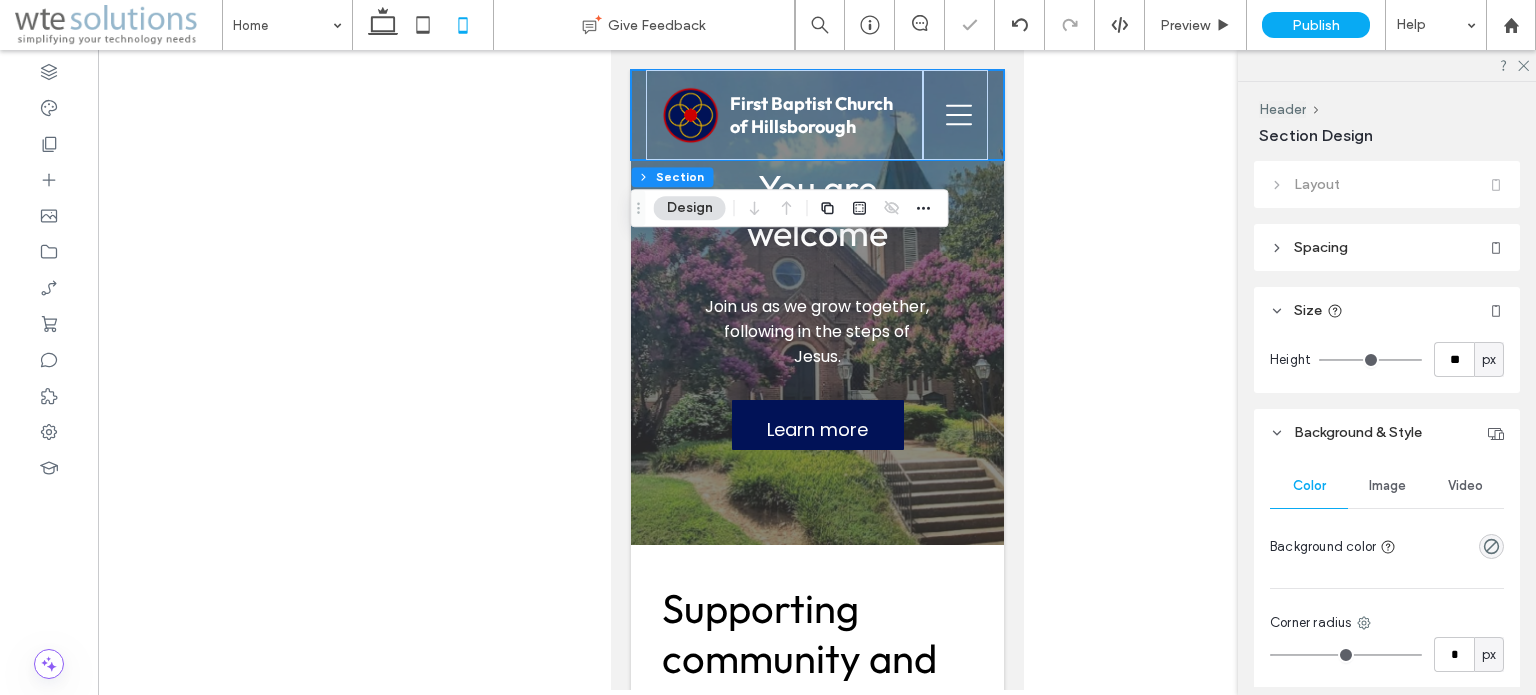 type 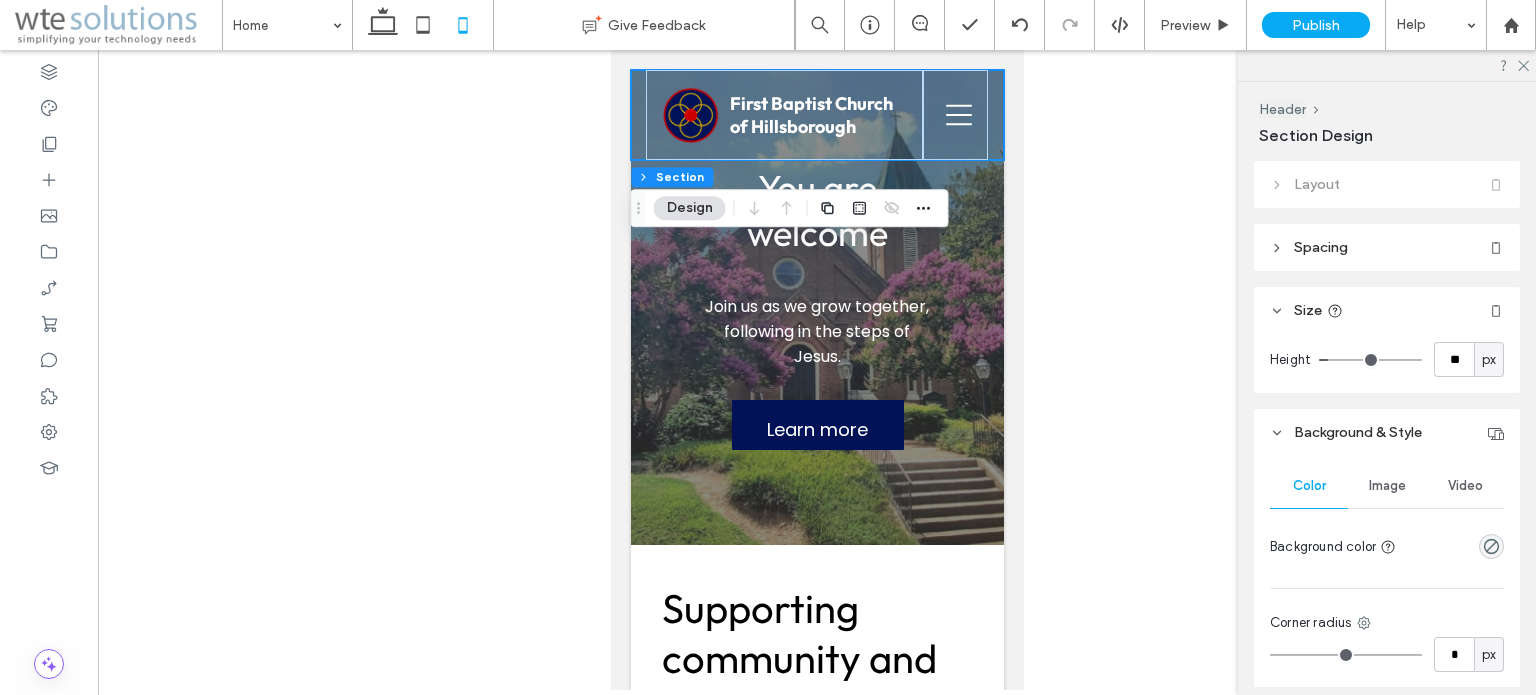 click at bounding box center [1370, 360] 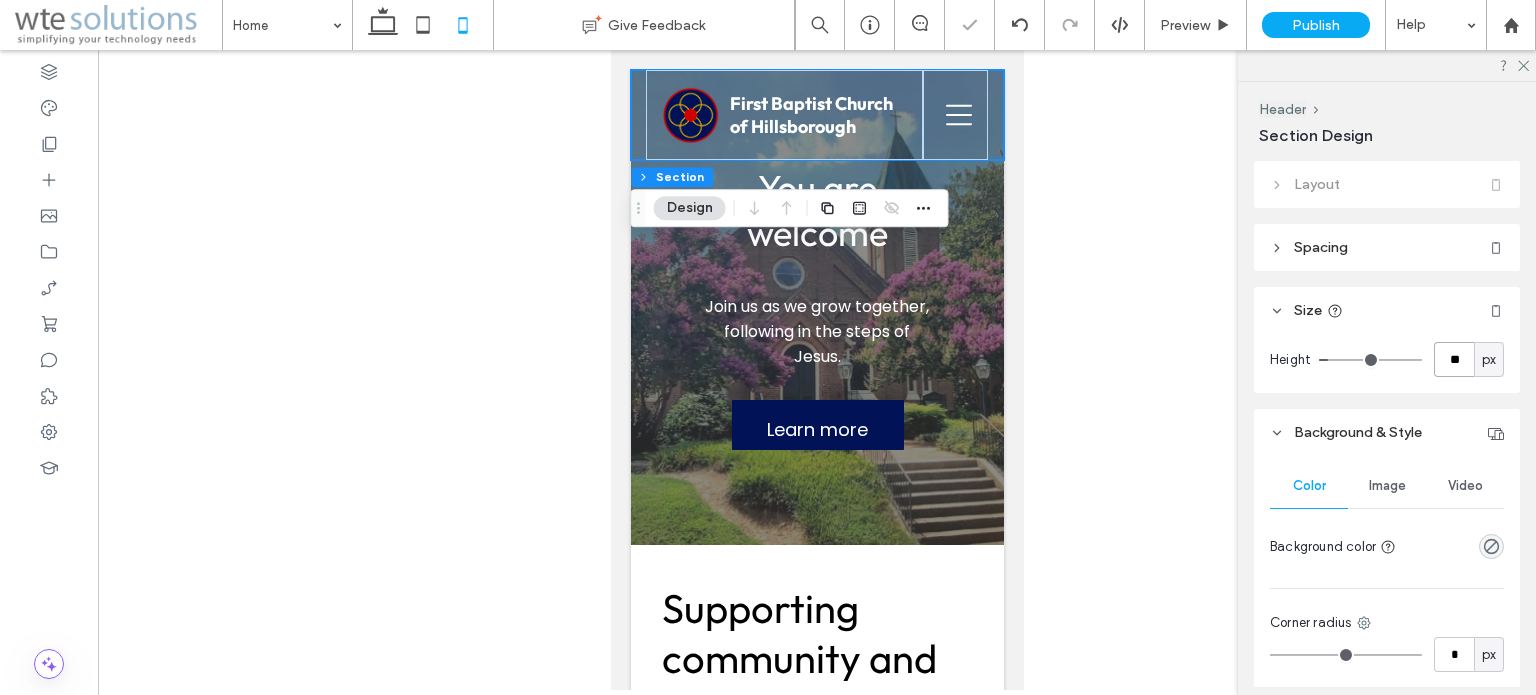 click on "**" at bounding box center (1454, 359) 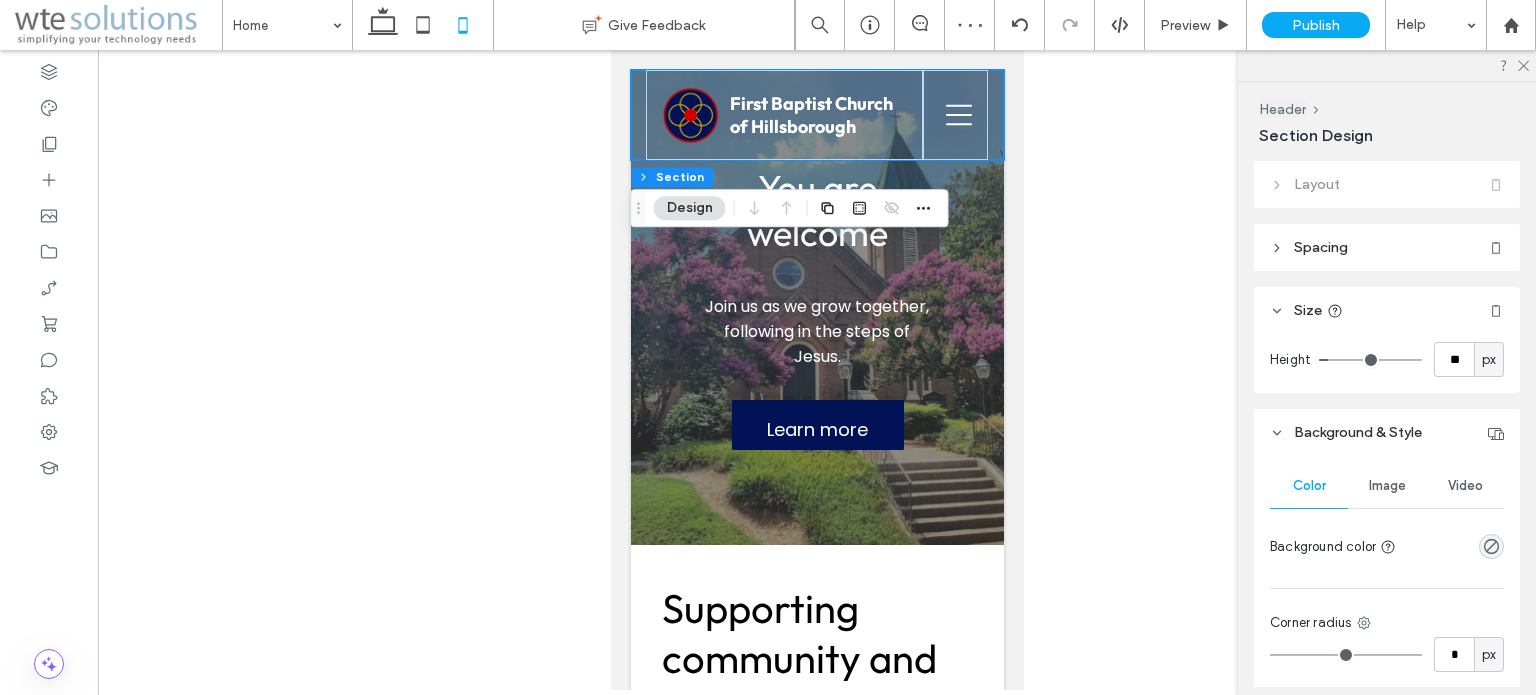 click at bounding box center (817, 370) 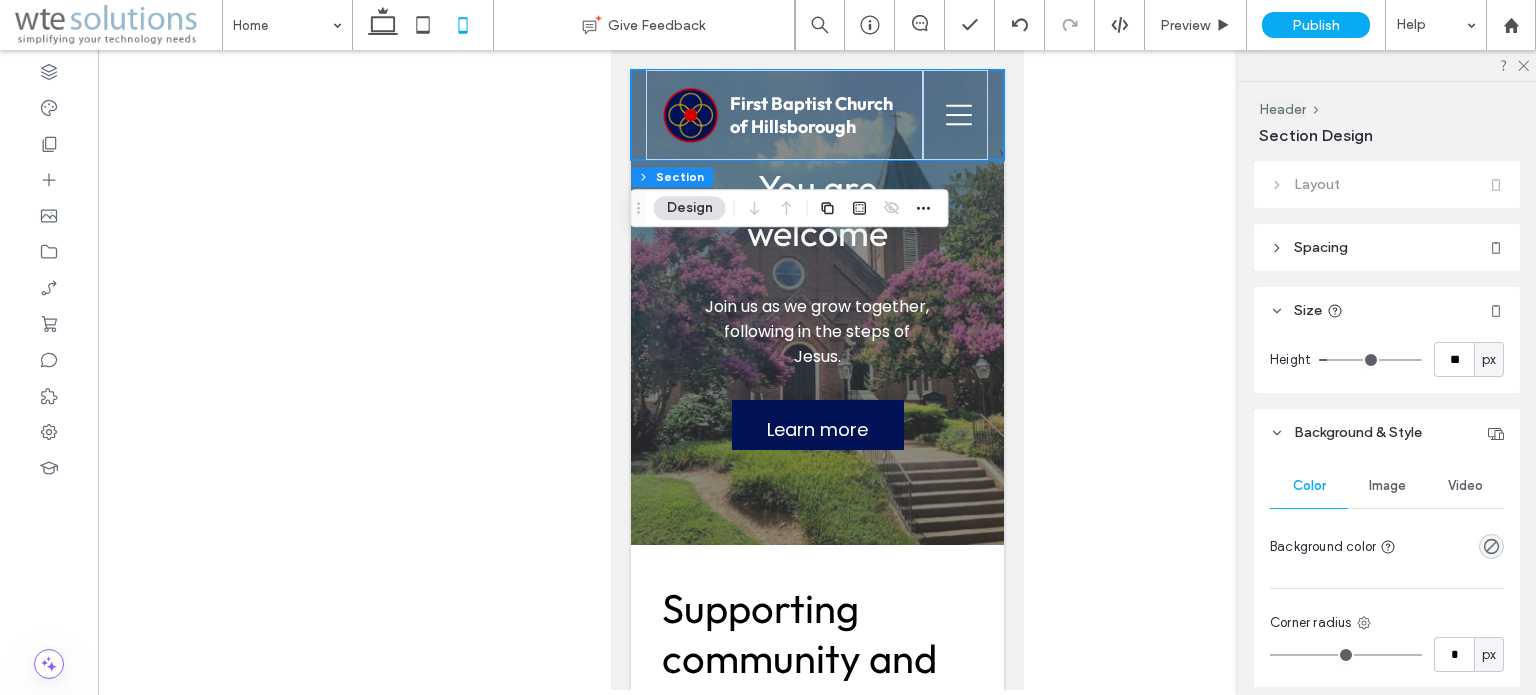 click 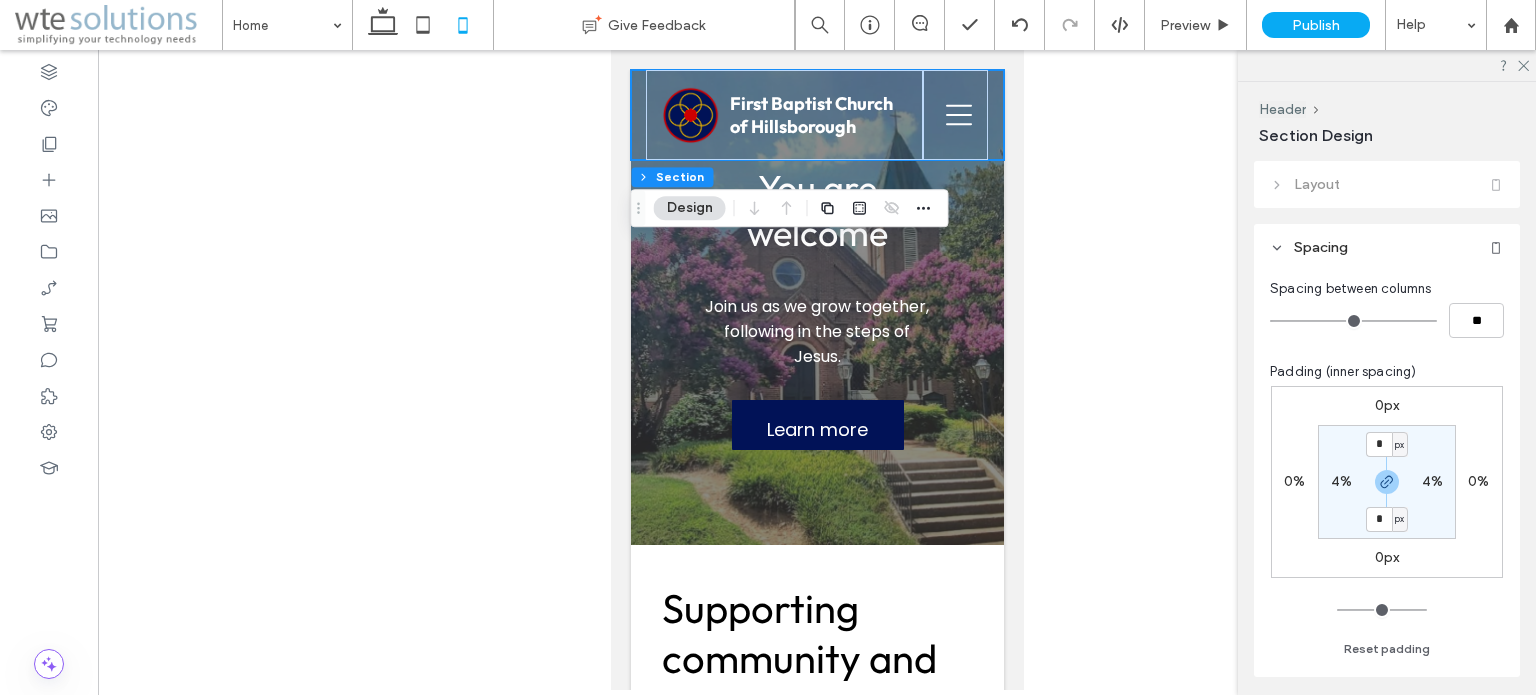click on "4%" at bounding box center [1341, 481] 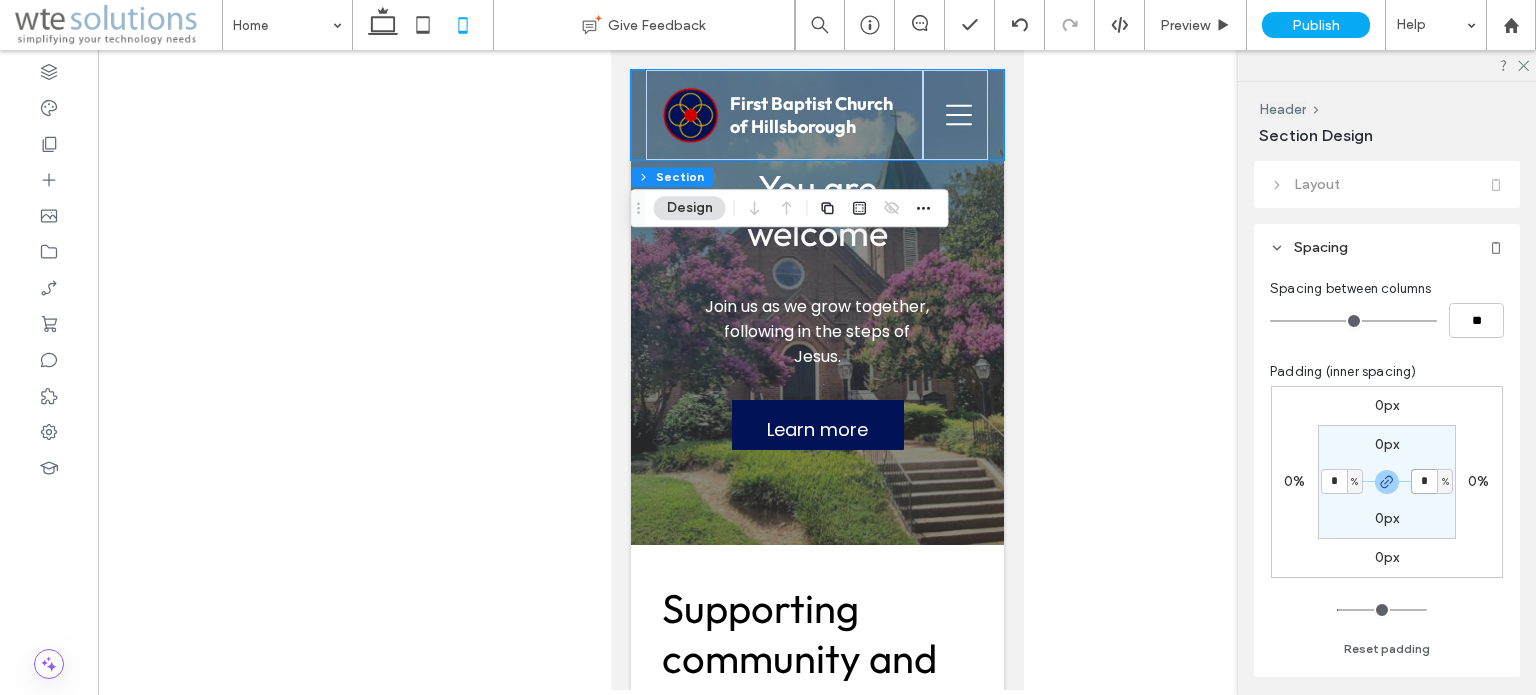 click on "*" at bounding box center [1424, 481] 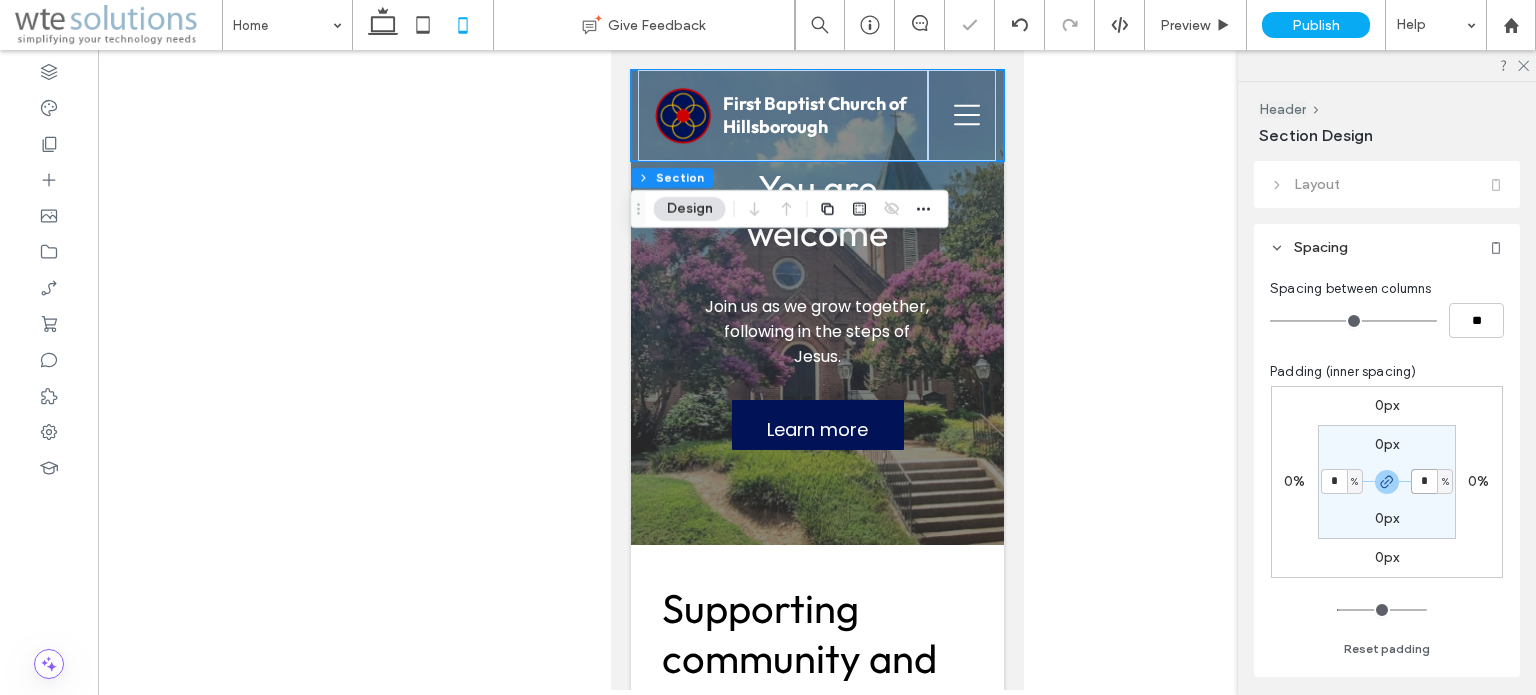 click on "*" at bounding box center (1424, 481) 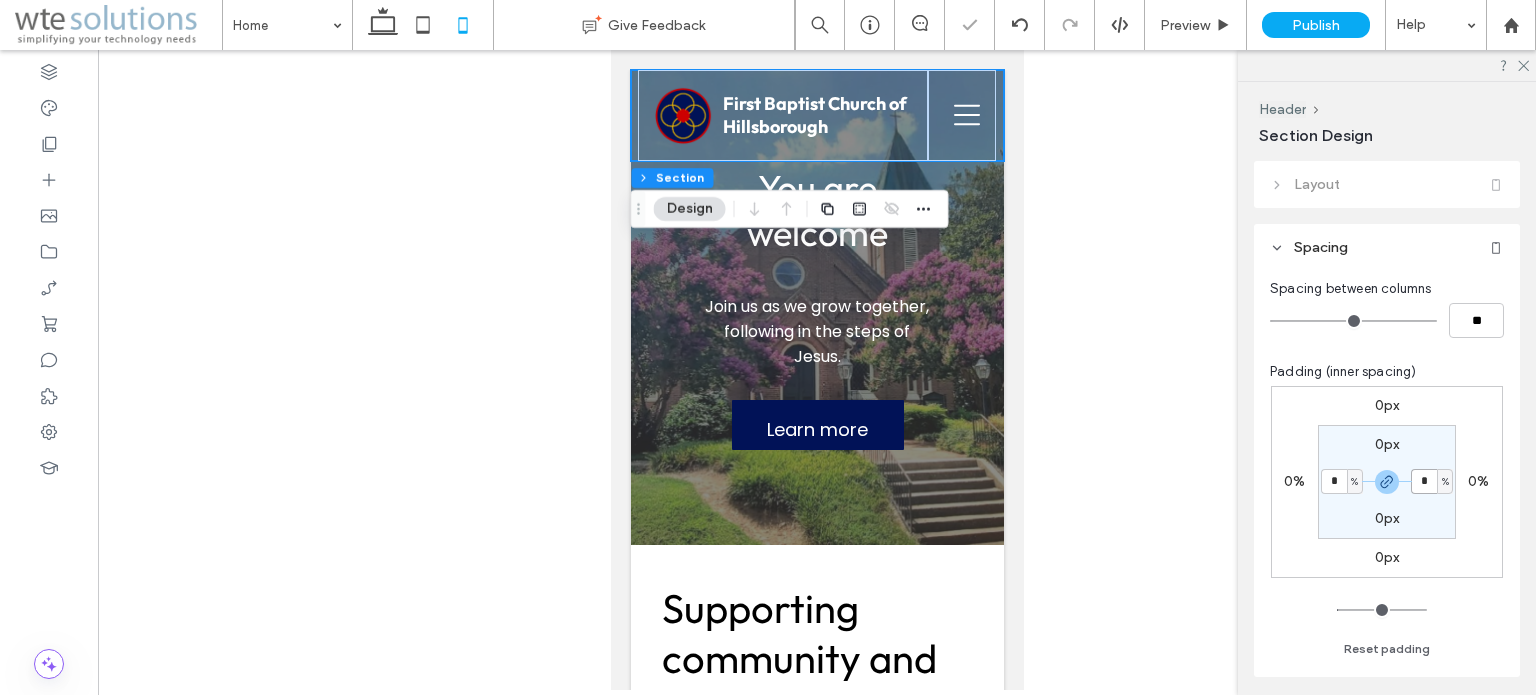 click on "*" at bounding box center (1424, 481) 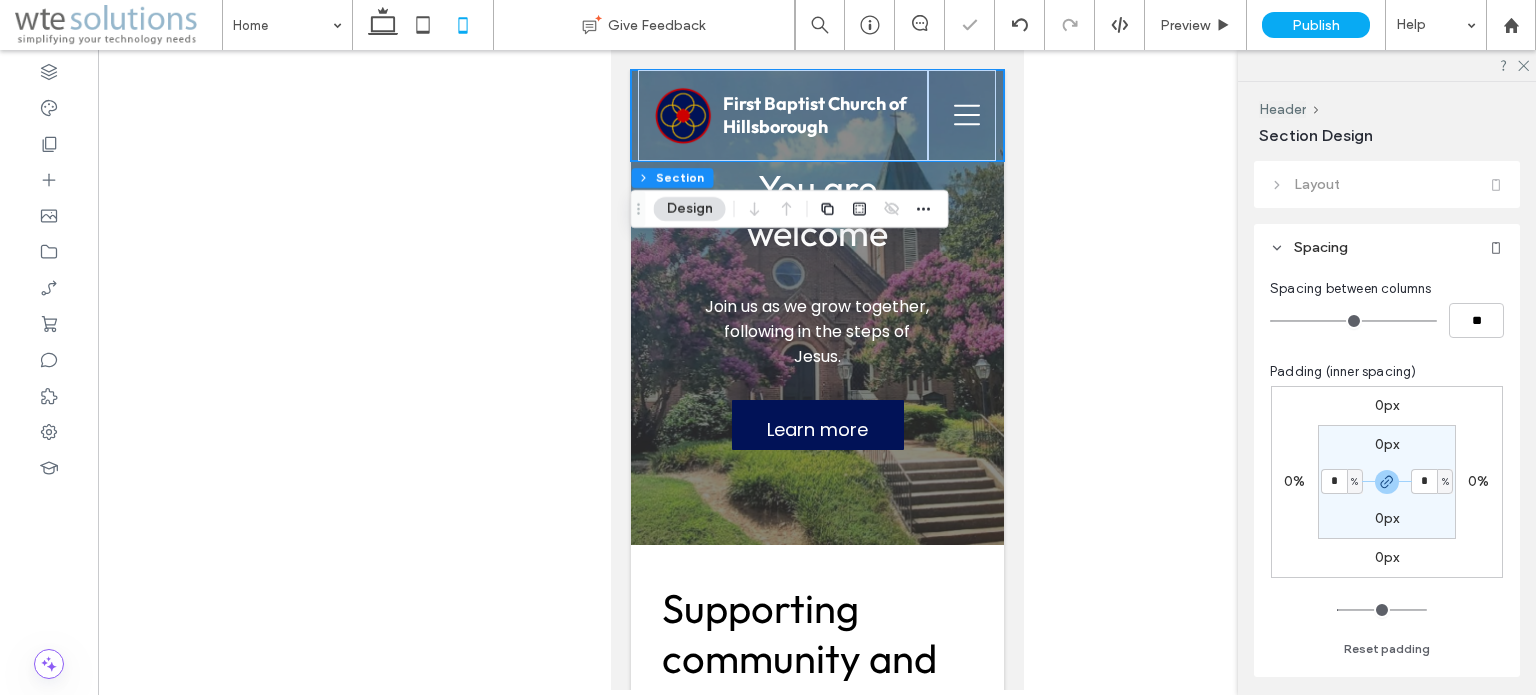 click at bounding box center (817, 370) 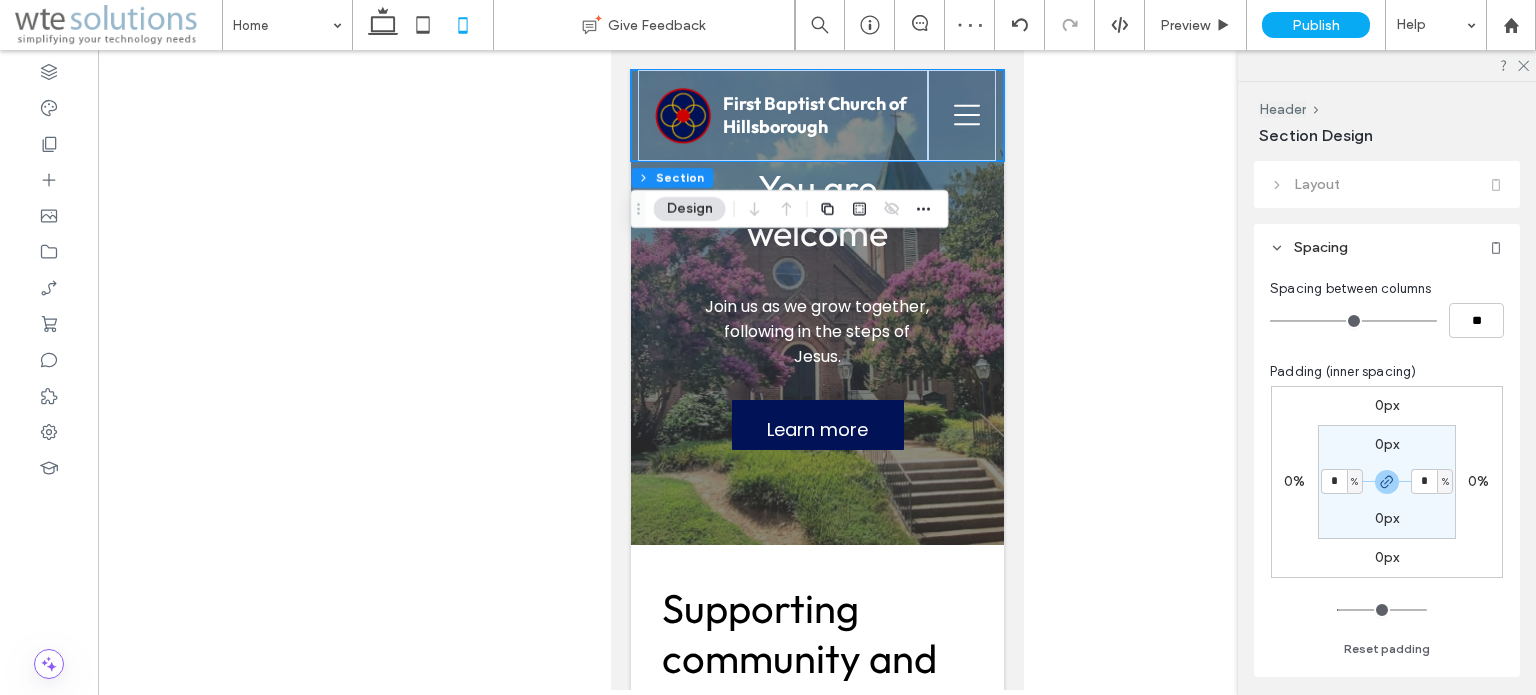 click at bounding box center (817, 370) 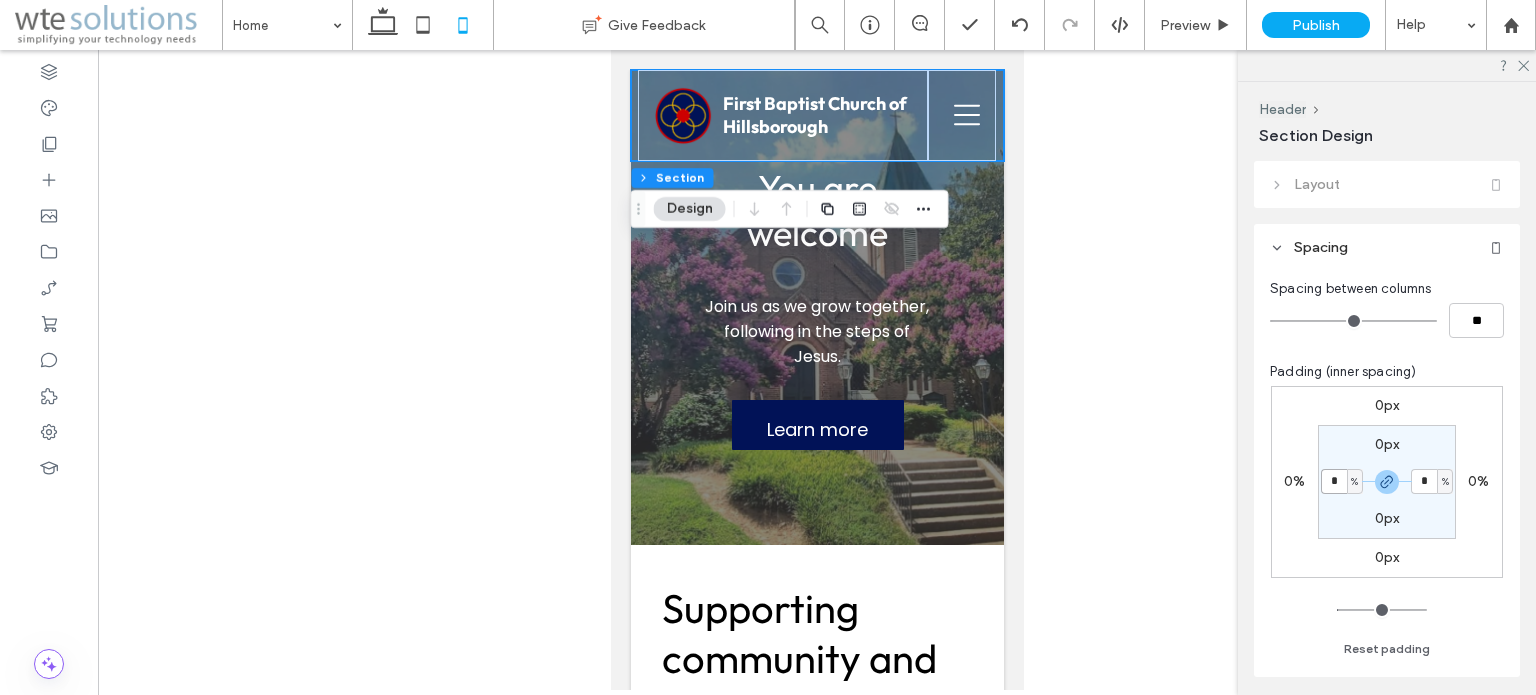 click on "*" at bounding box center [1334, 481] 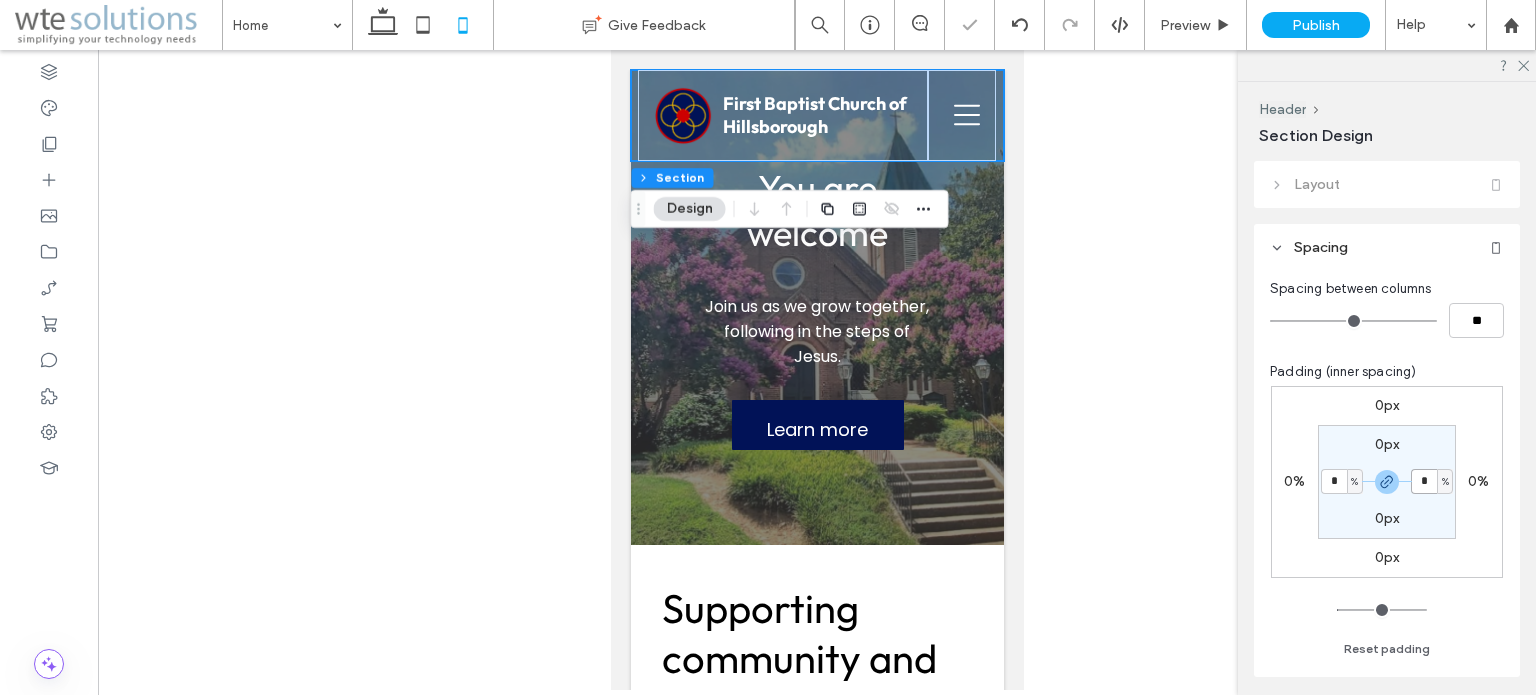 click on "*" at bounding box center [1424, 481] 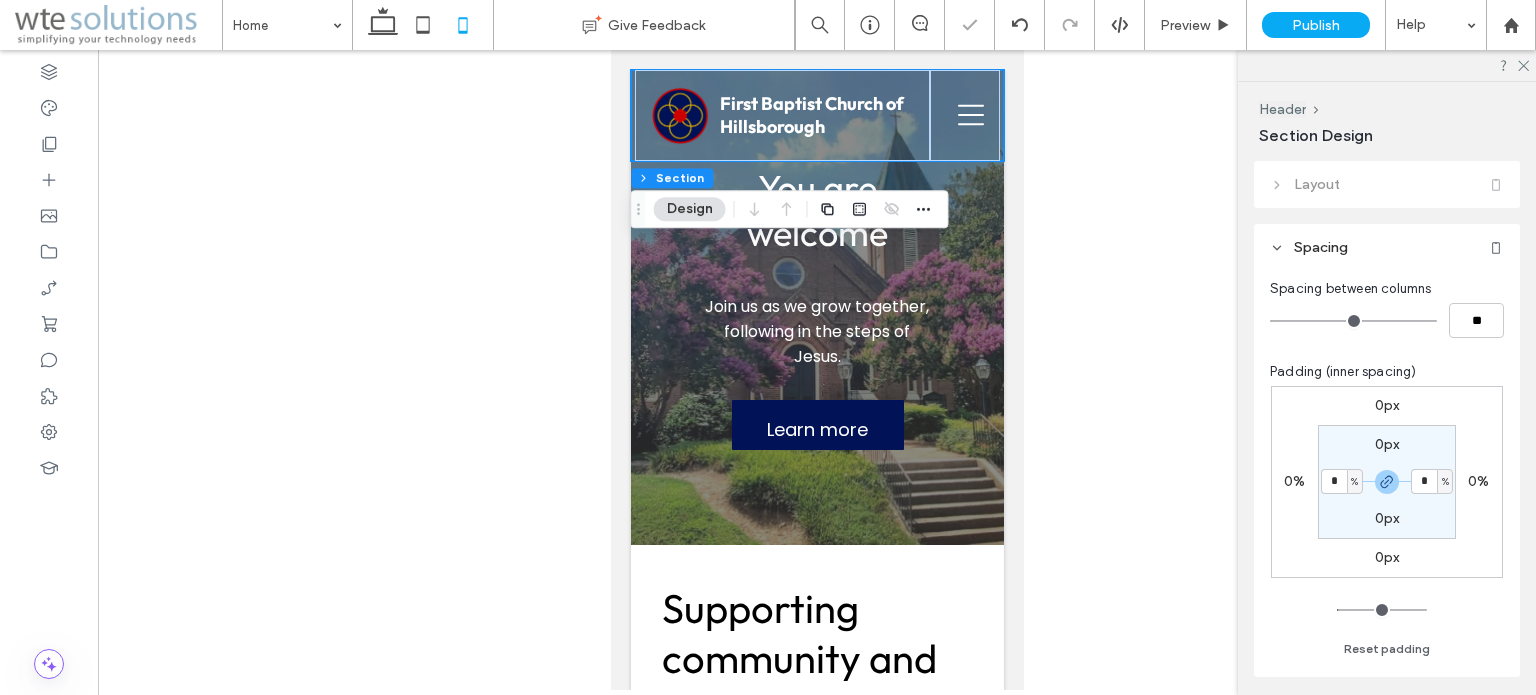 click at bounding box center (817, 370) 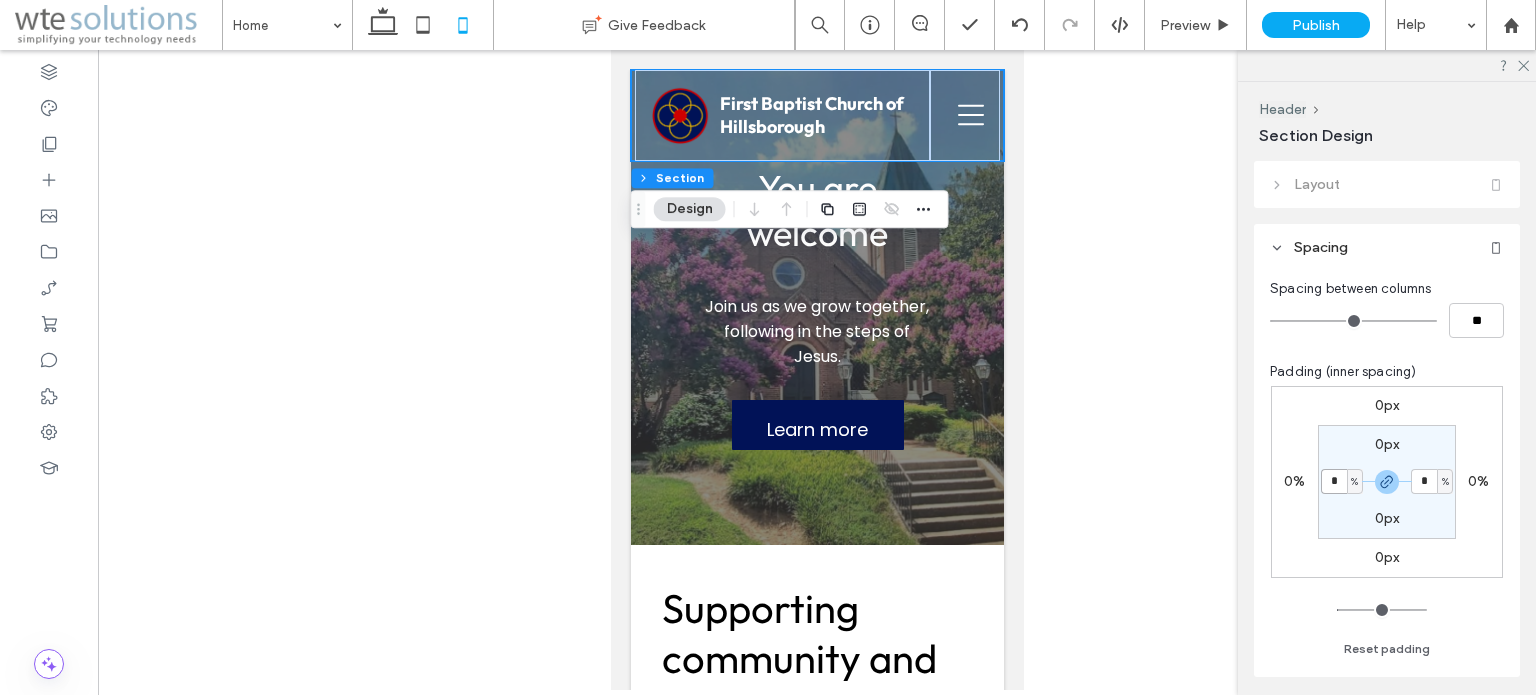 click on "*" at bounding box center (1334, 481) 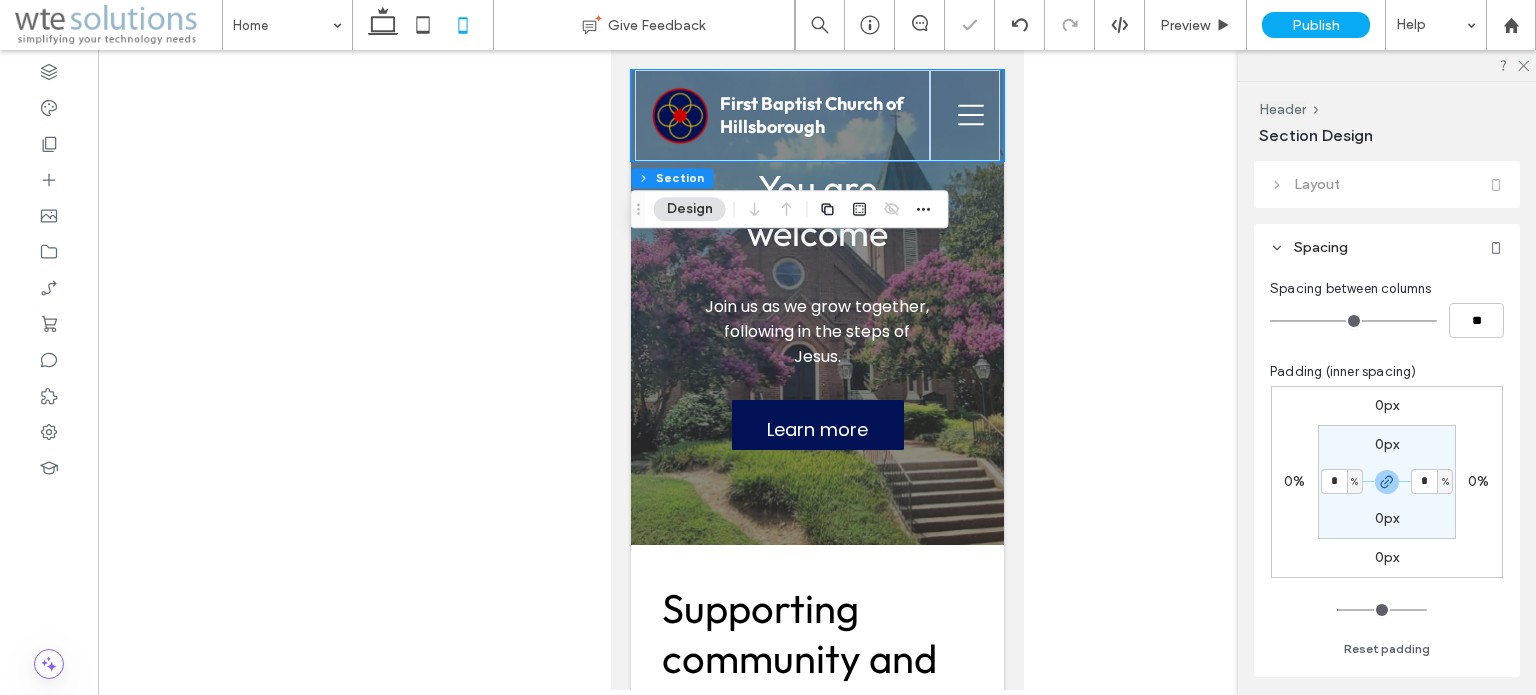 click at bounding box center [817, 370] 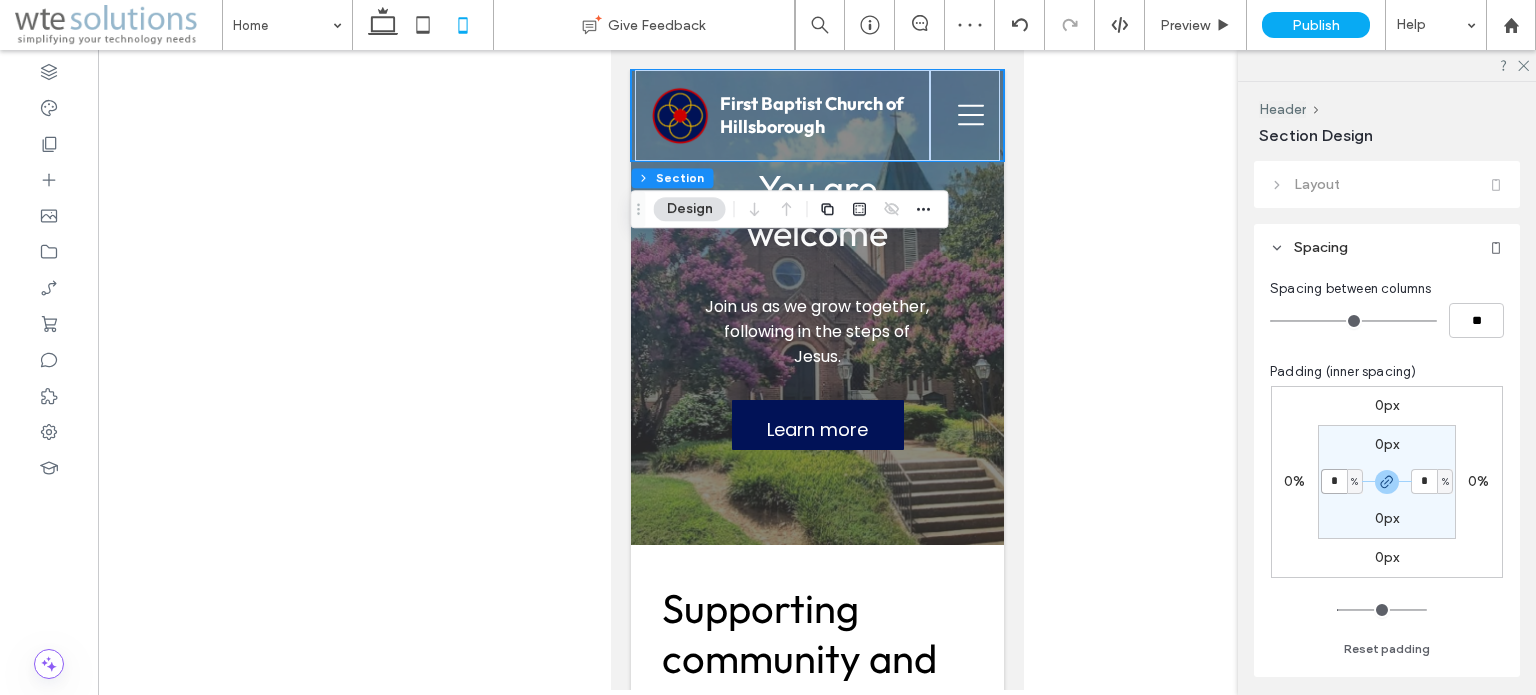 click on "*" at bounding box center (1334, 481) 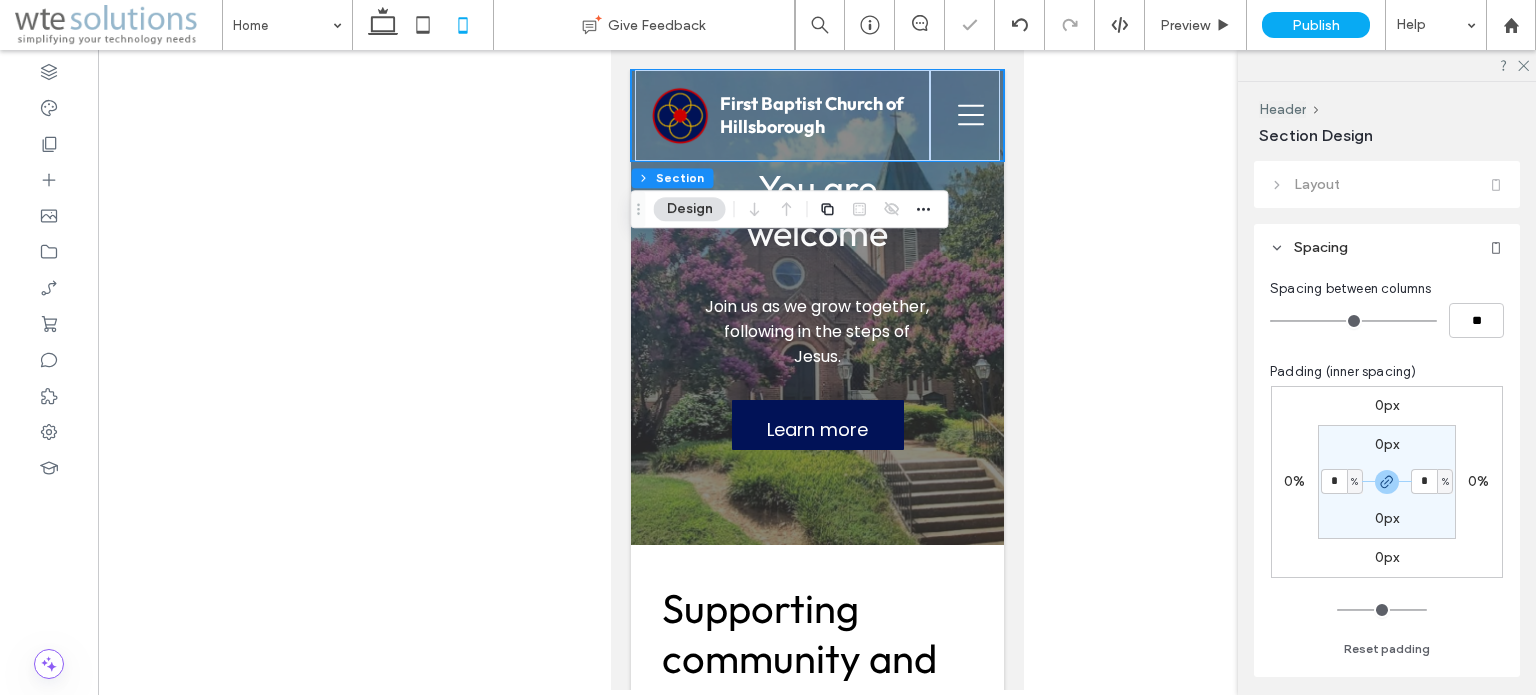 click at bounding box center [817, 370] 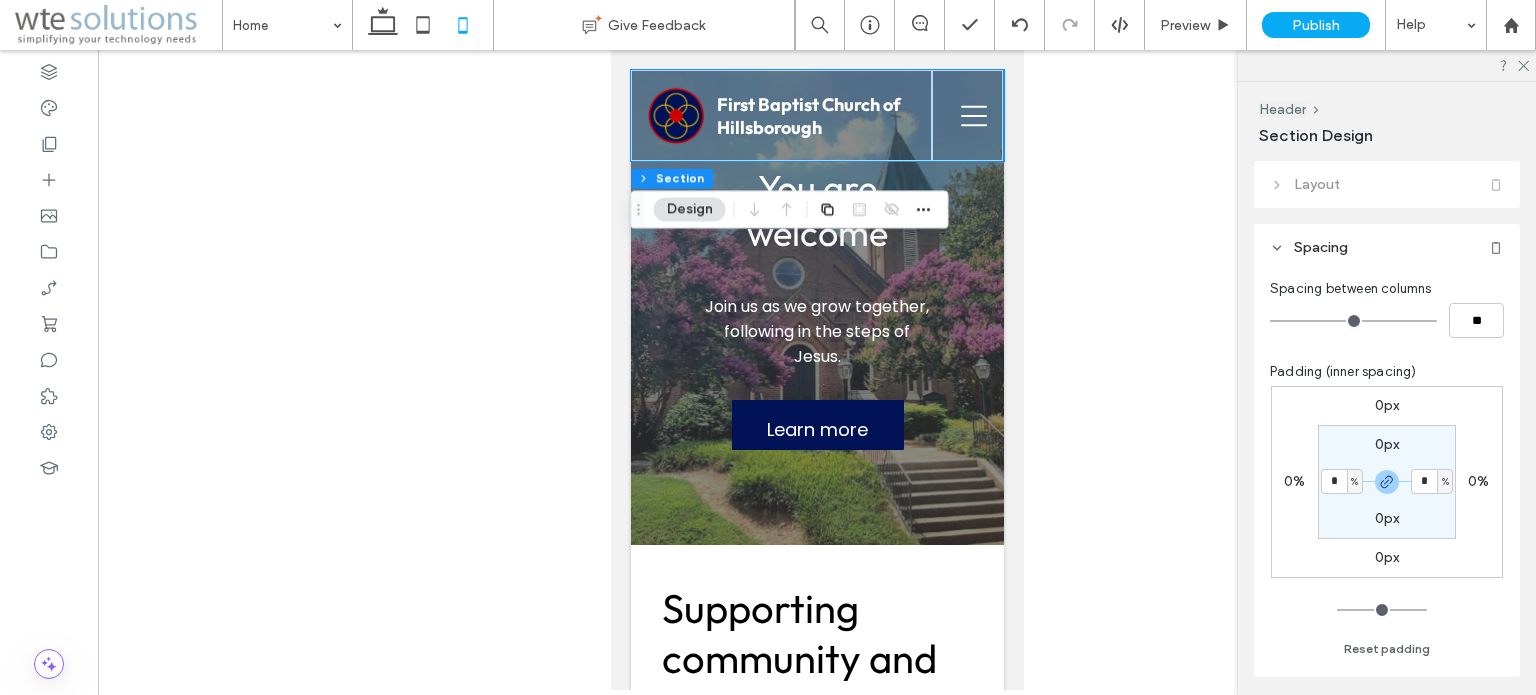 click at bounding box center (817, 370) 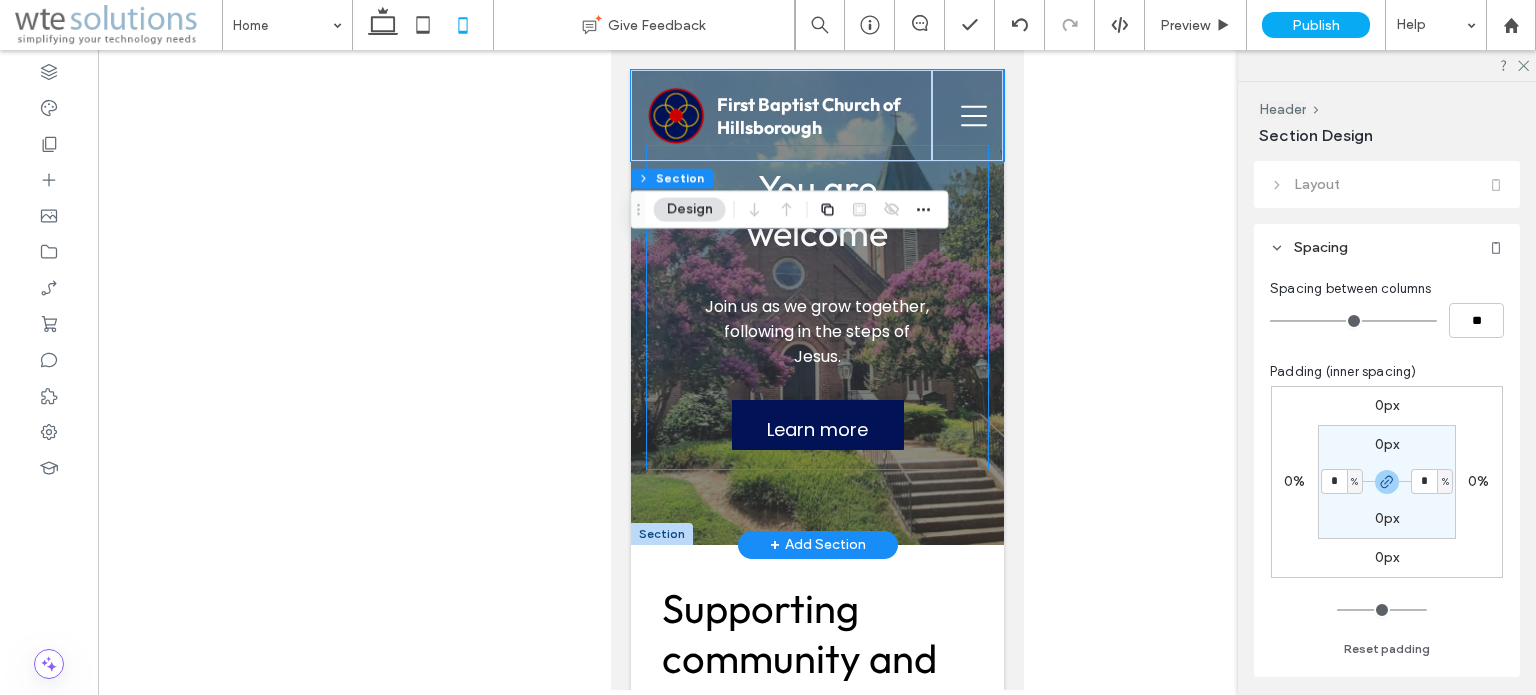 click on "You are welcome
Join us as we grow together, following in the steps of Jesus.
Learn more" at bounding box center (816, 308) 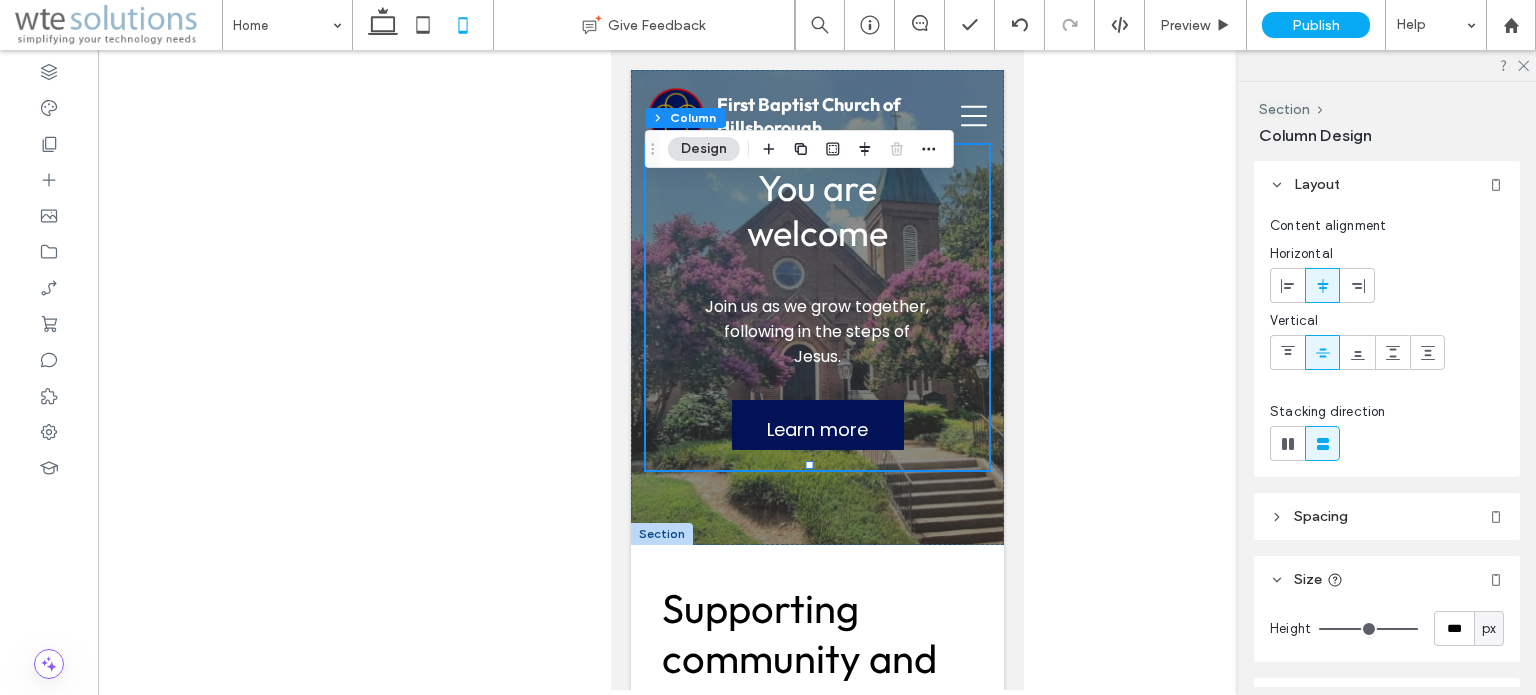 click on "Spacing" at bounding box center (1387, 516) 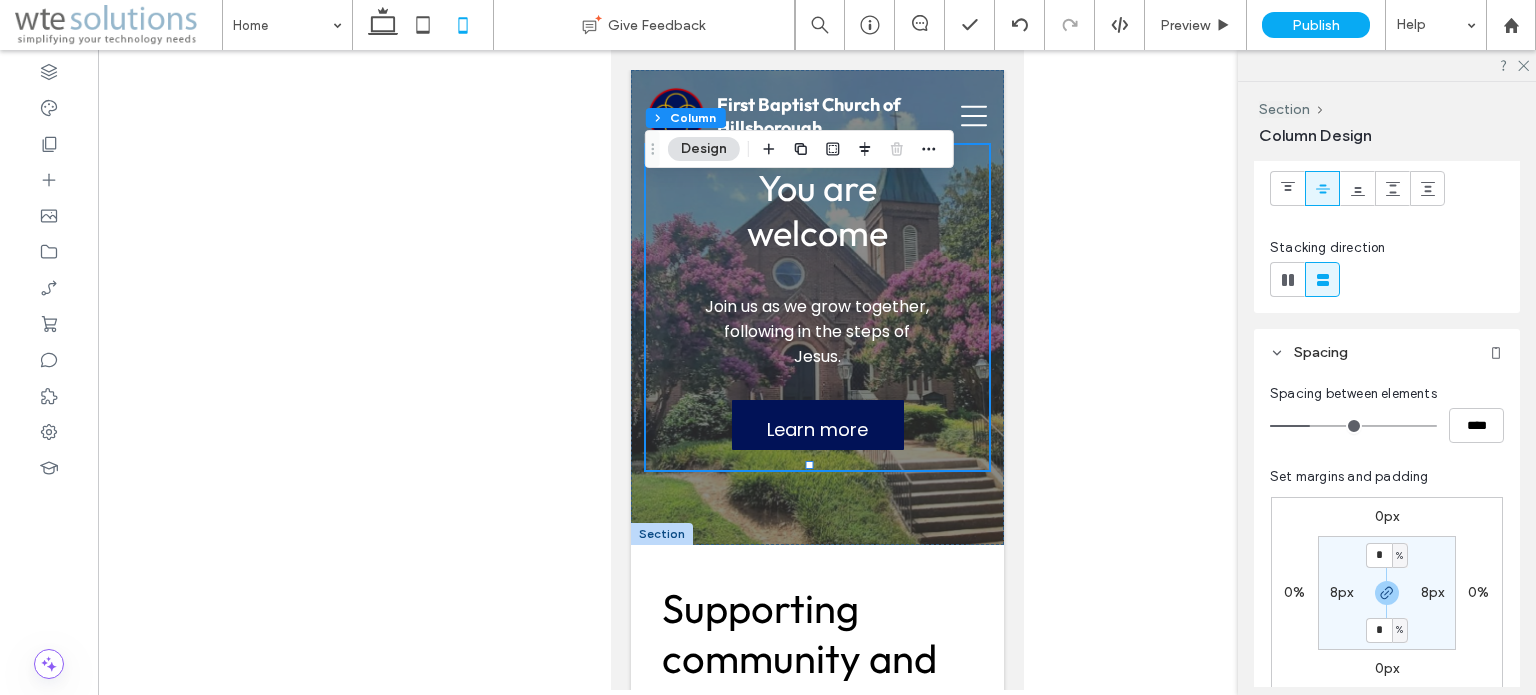 scroll, scrollTop: 200, scrollLeft: 0, axis: vertical 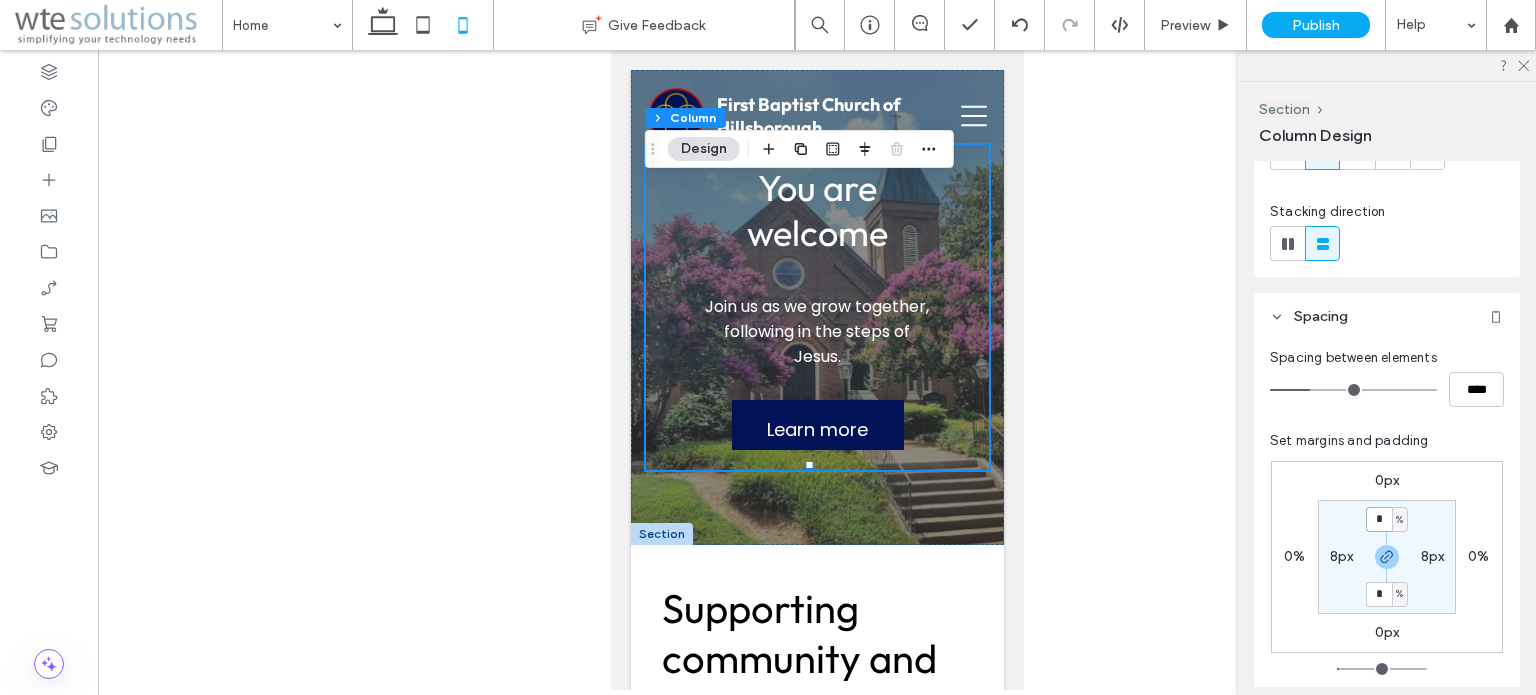 click on "*" at bounding box center [1379, 519] 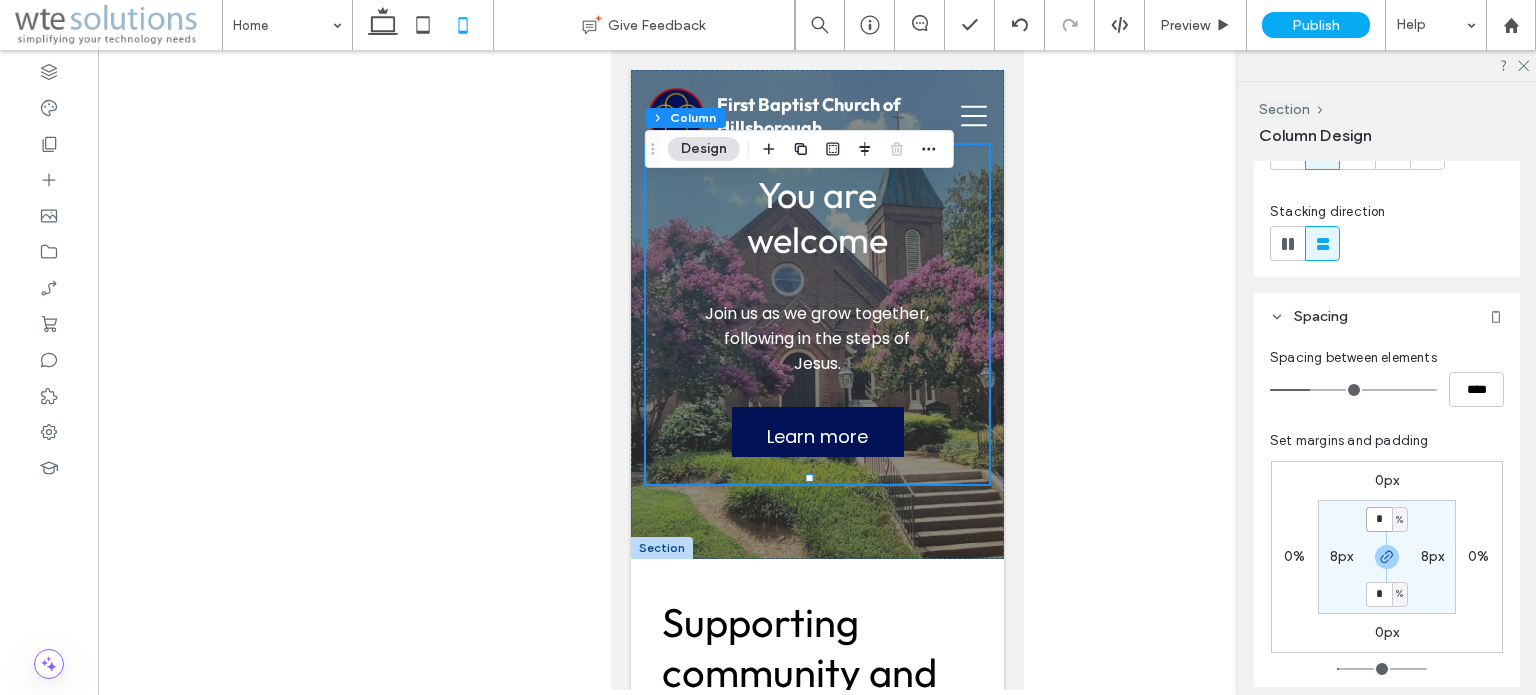 click on "*" at bounding box center [1379, 519] 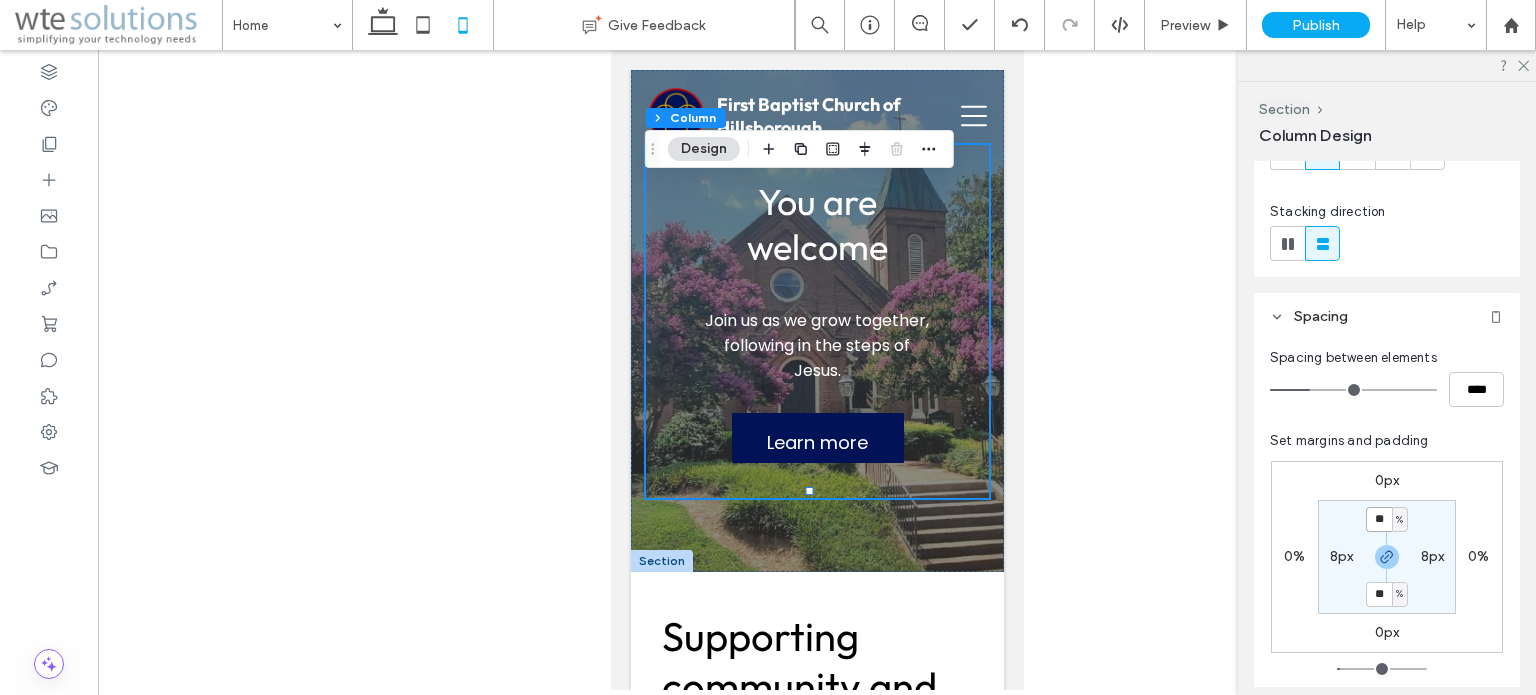 click on "**" at bounding box center (1379, 519) 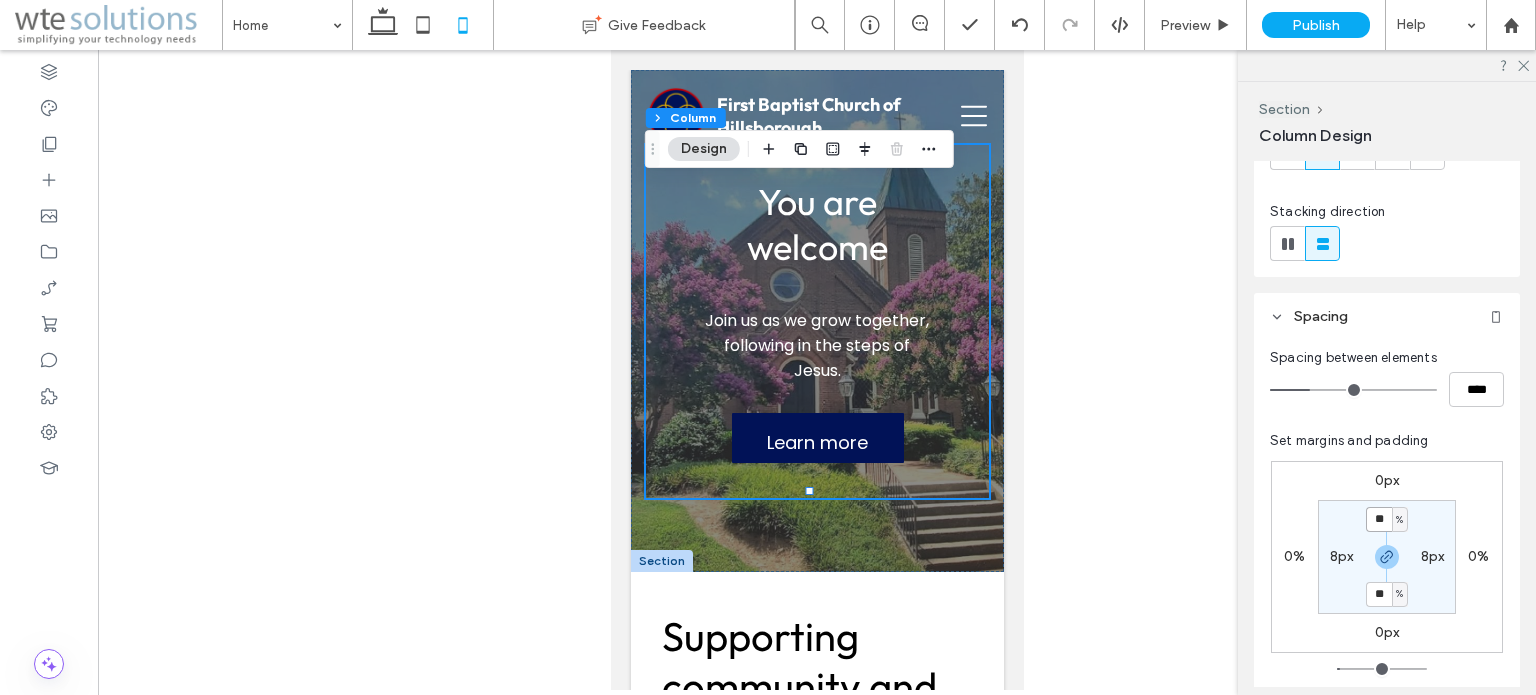 click on "**" at bounding box center (1379, 519) 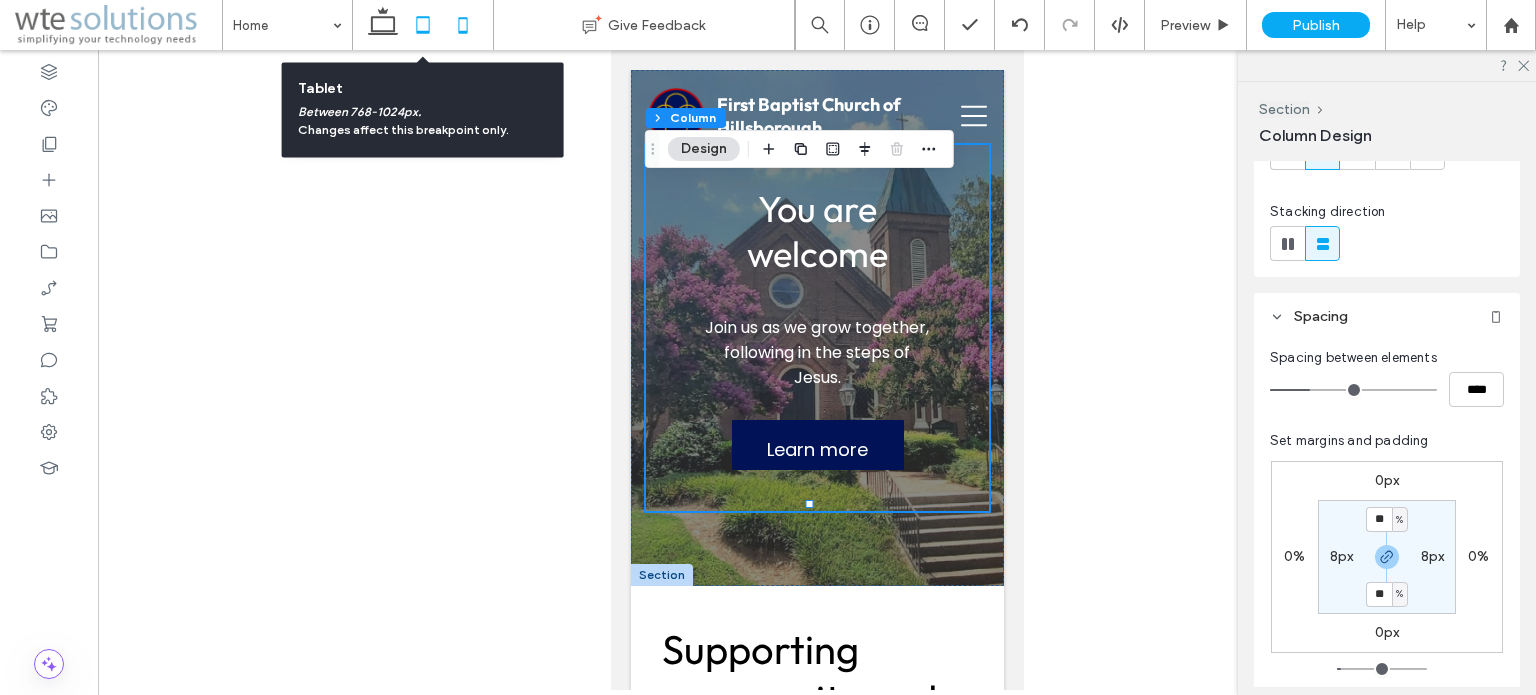 click 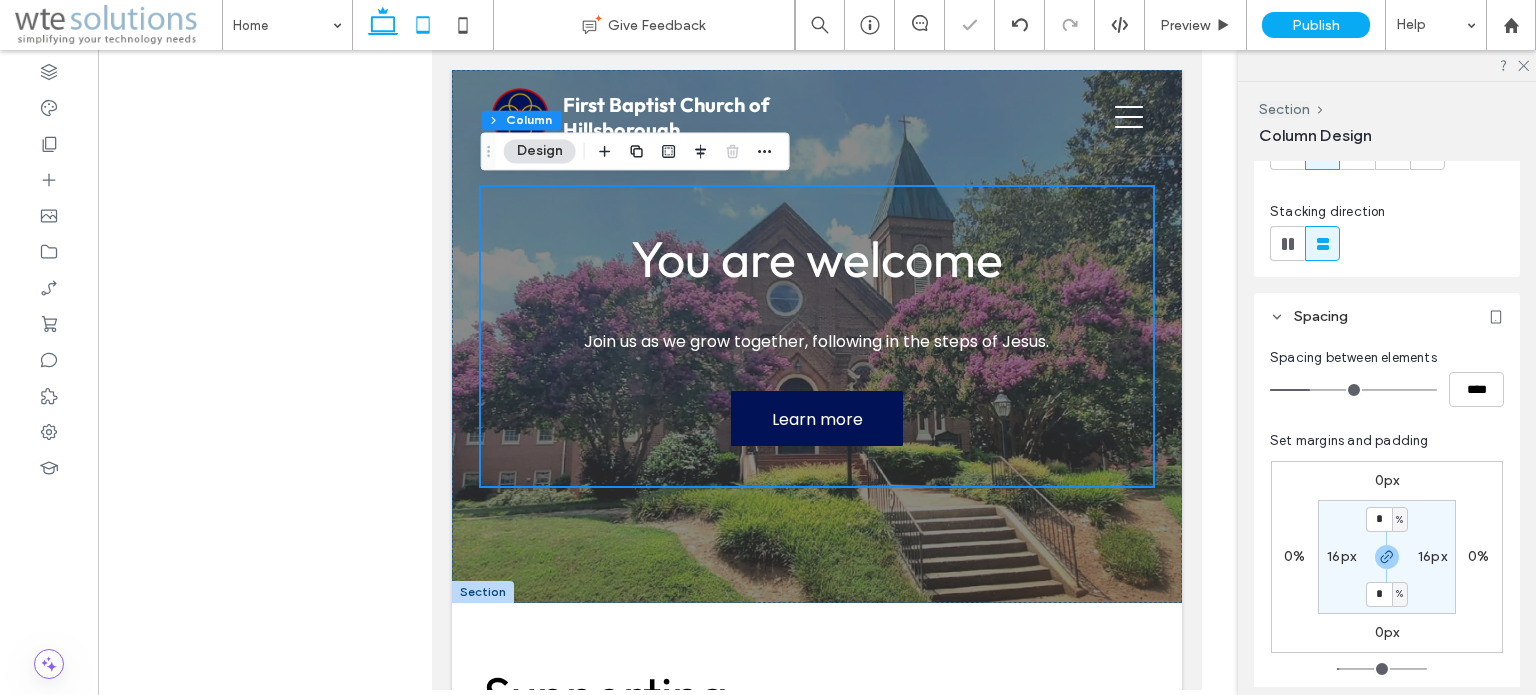 click 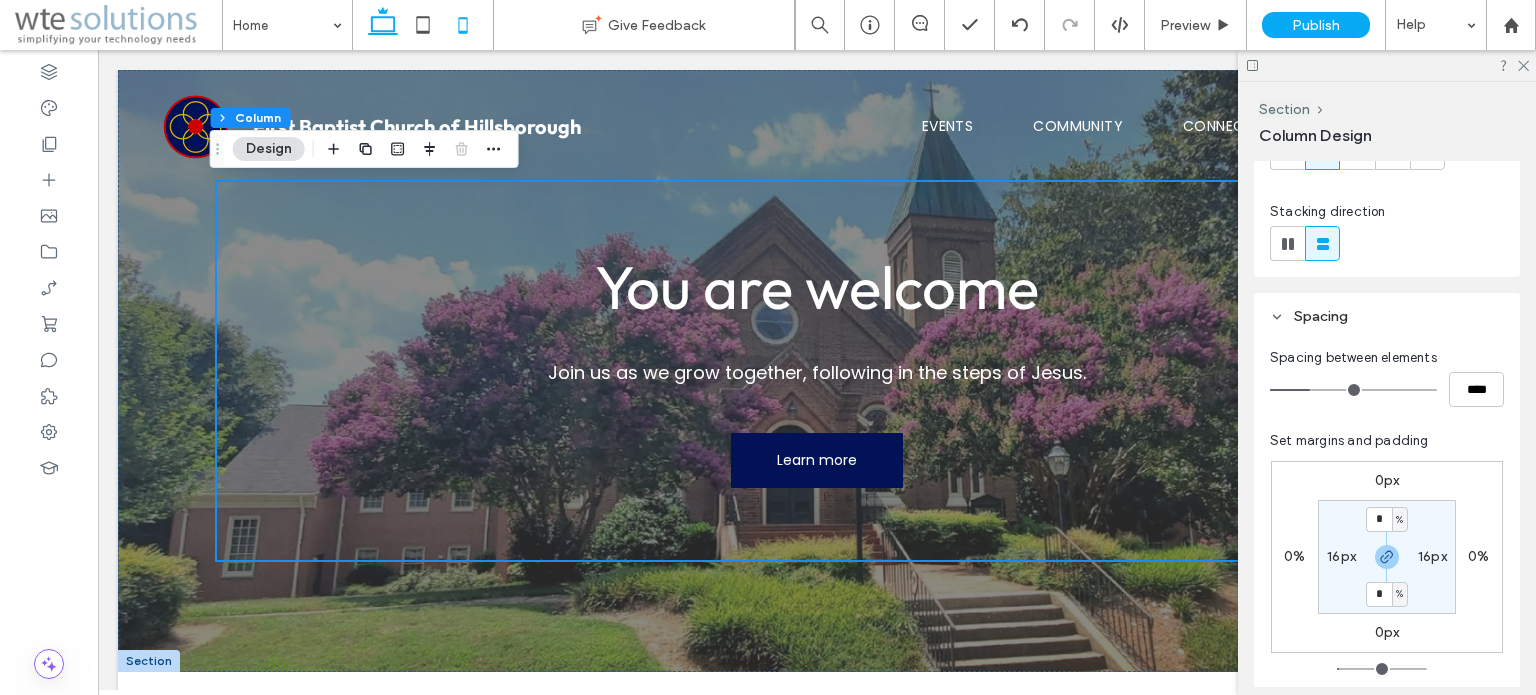 click 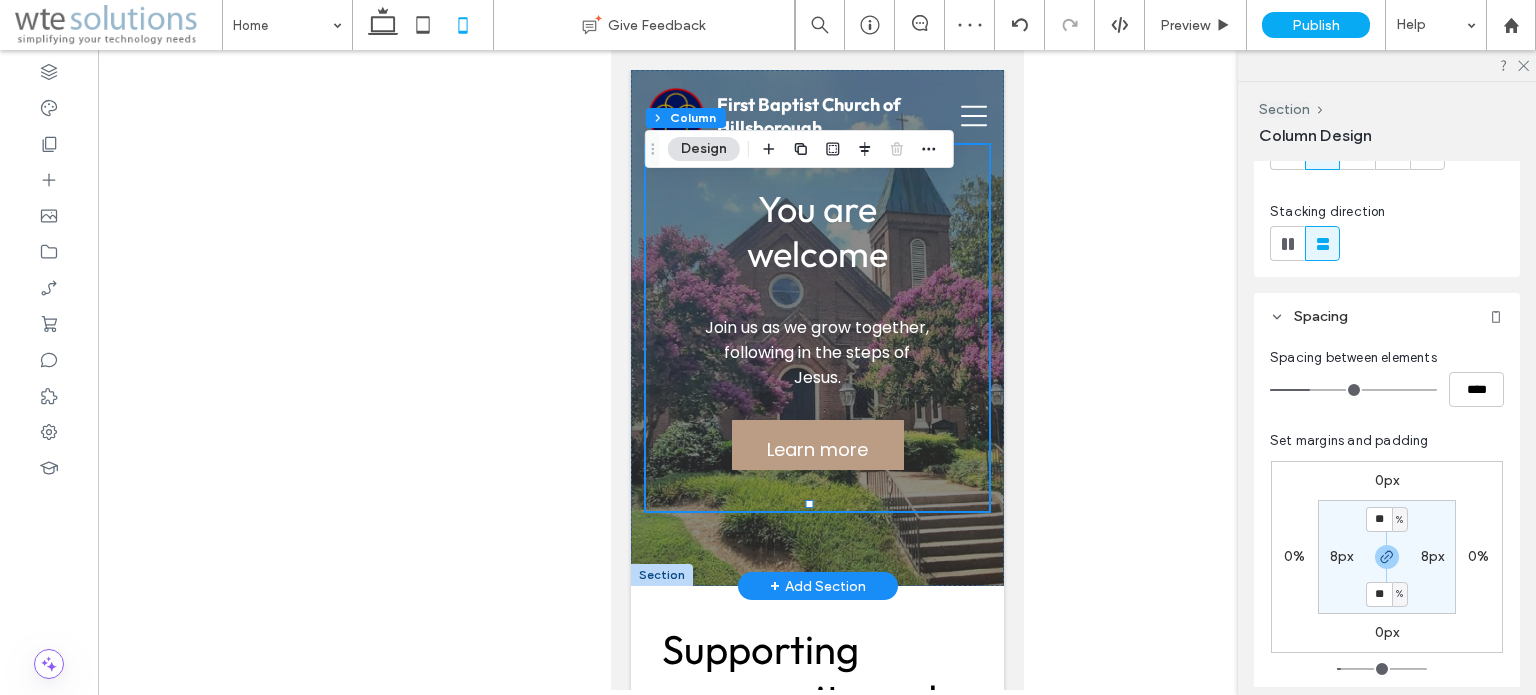 click on "Learn more" at bounding box center [816, 449] 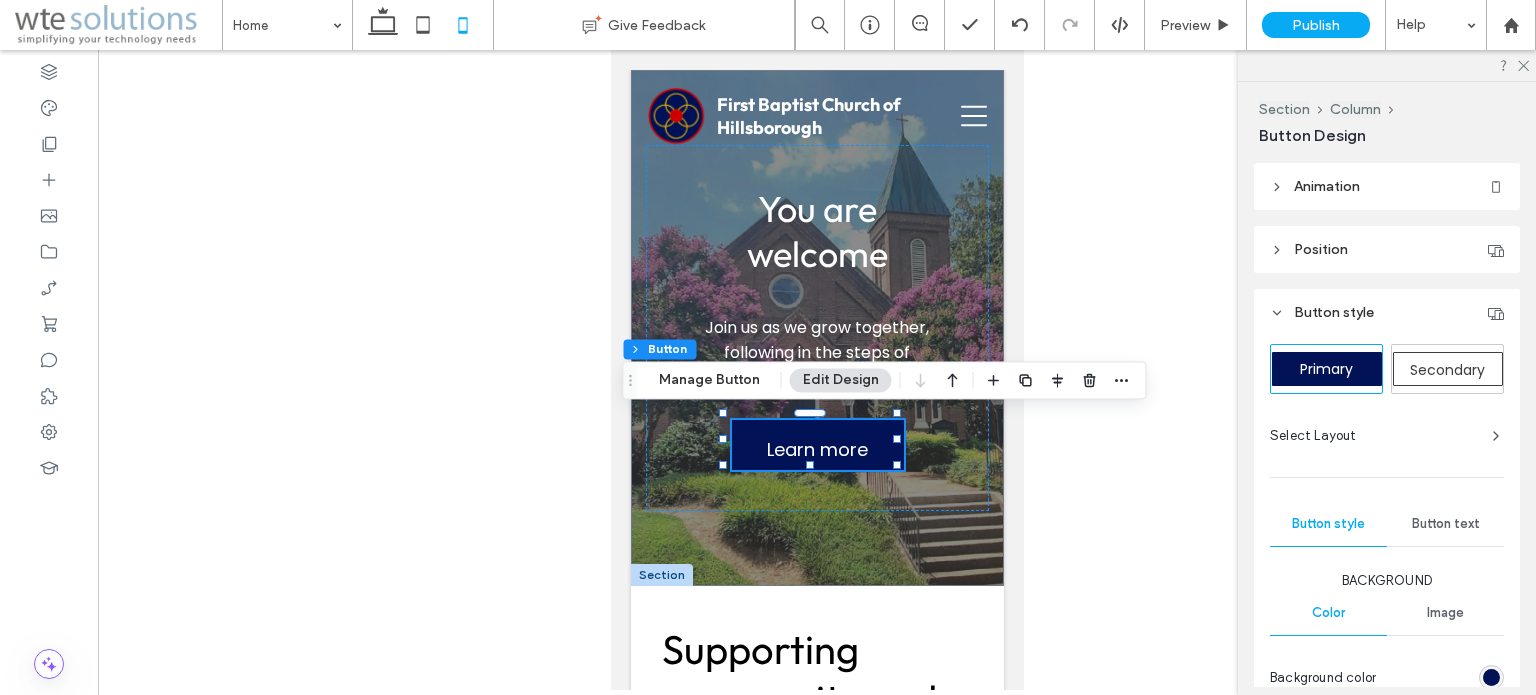 scroll, scrollTop: 200, scrollLeft: 0, axis: vertical 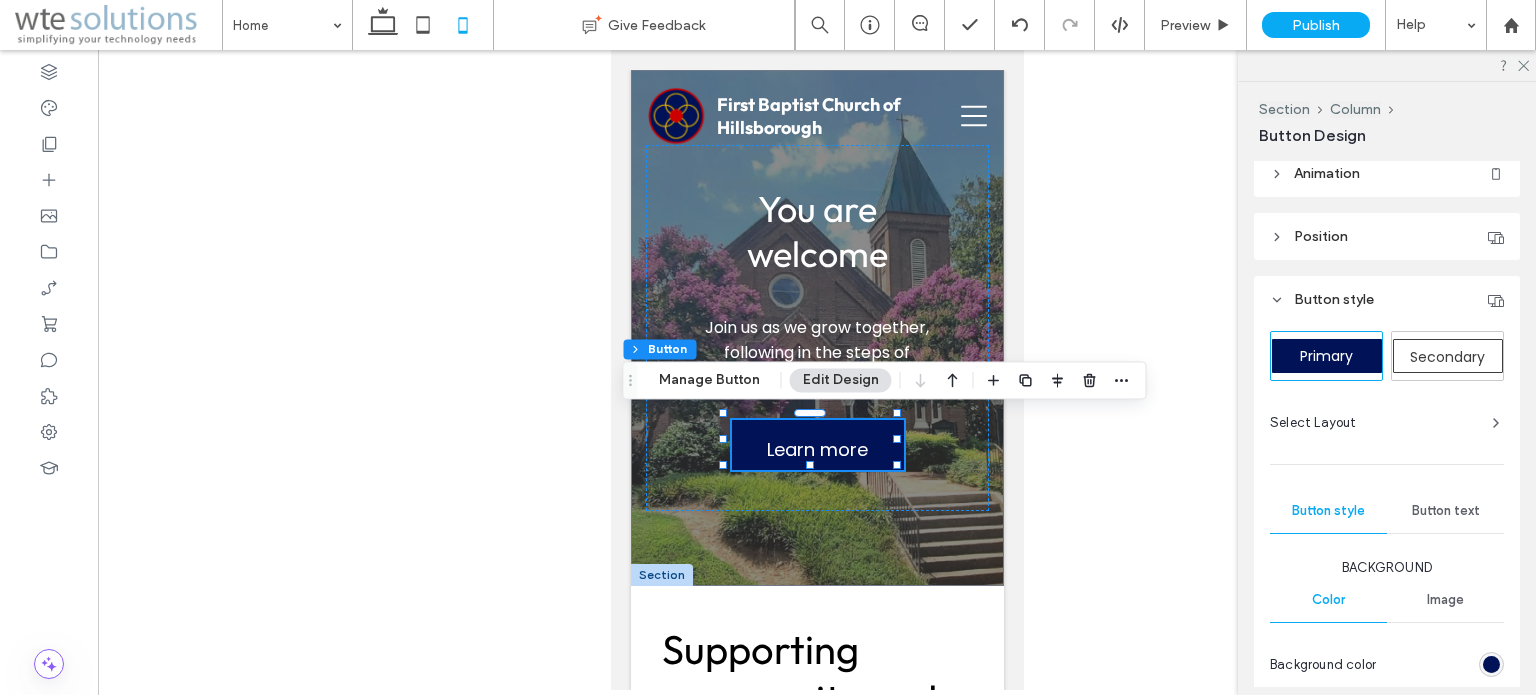 click on "Primary Secondary Select Layout Button style Button text Background Color Image Background color Border *** Show icon More design options Reset to Site Theme style" at bounding box center (1387, 638) 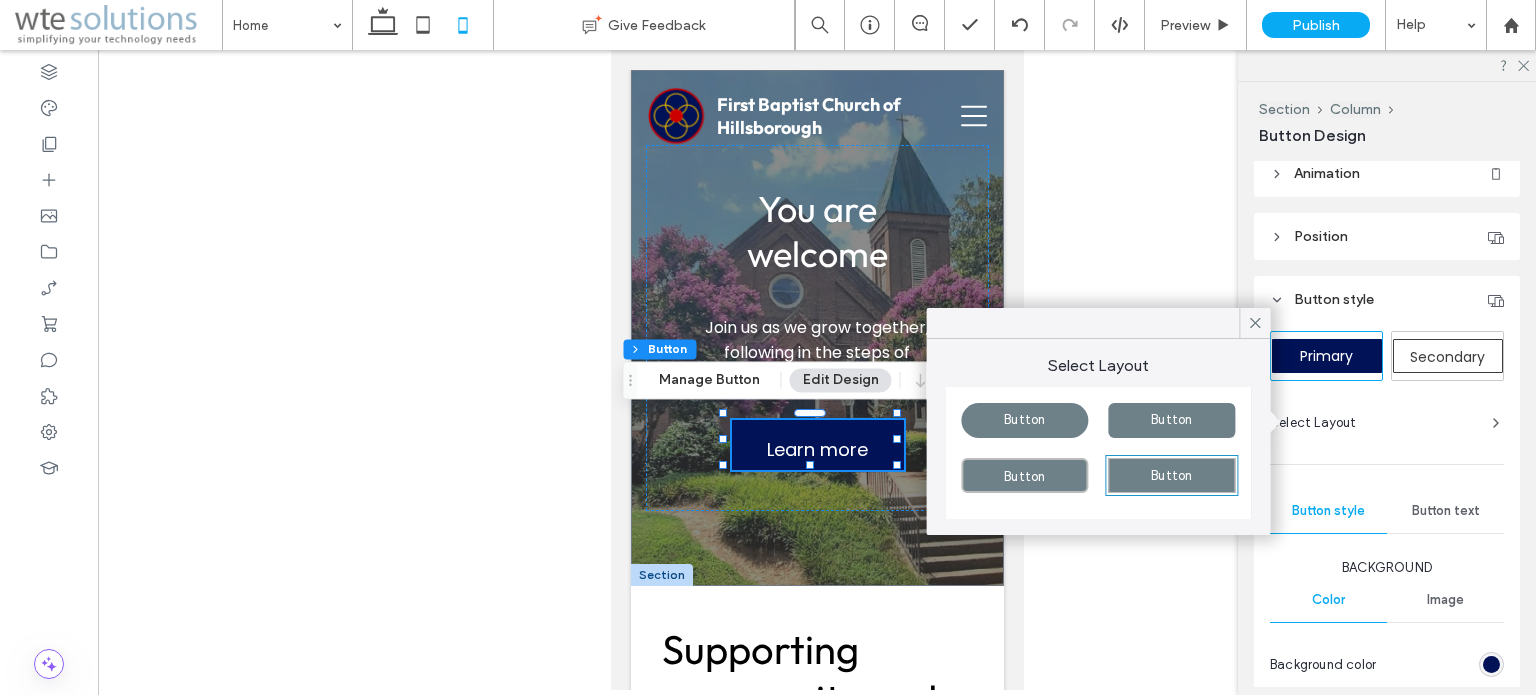 click on "Button" at bounding box center (1171, 475) 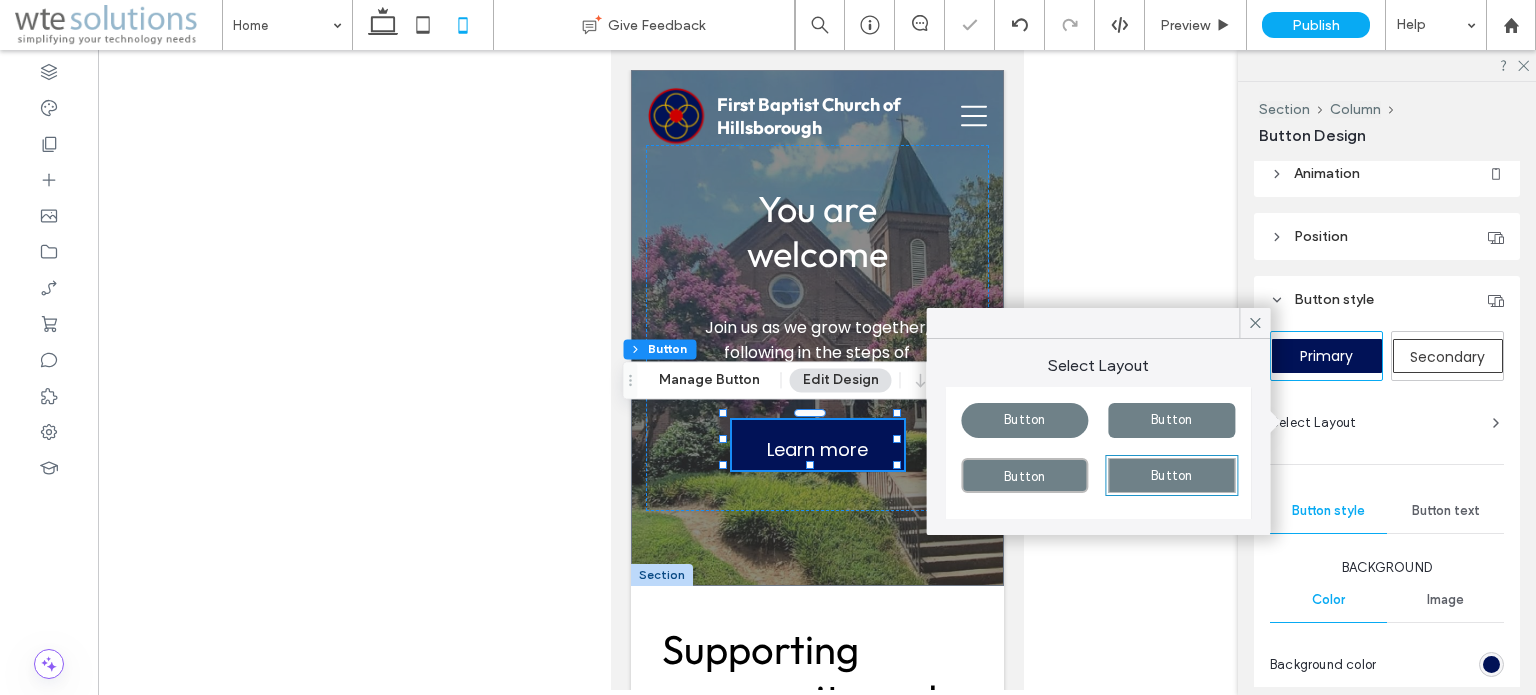 click at bounding box center [817, 370] 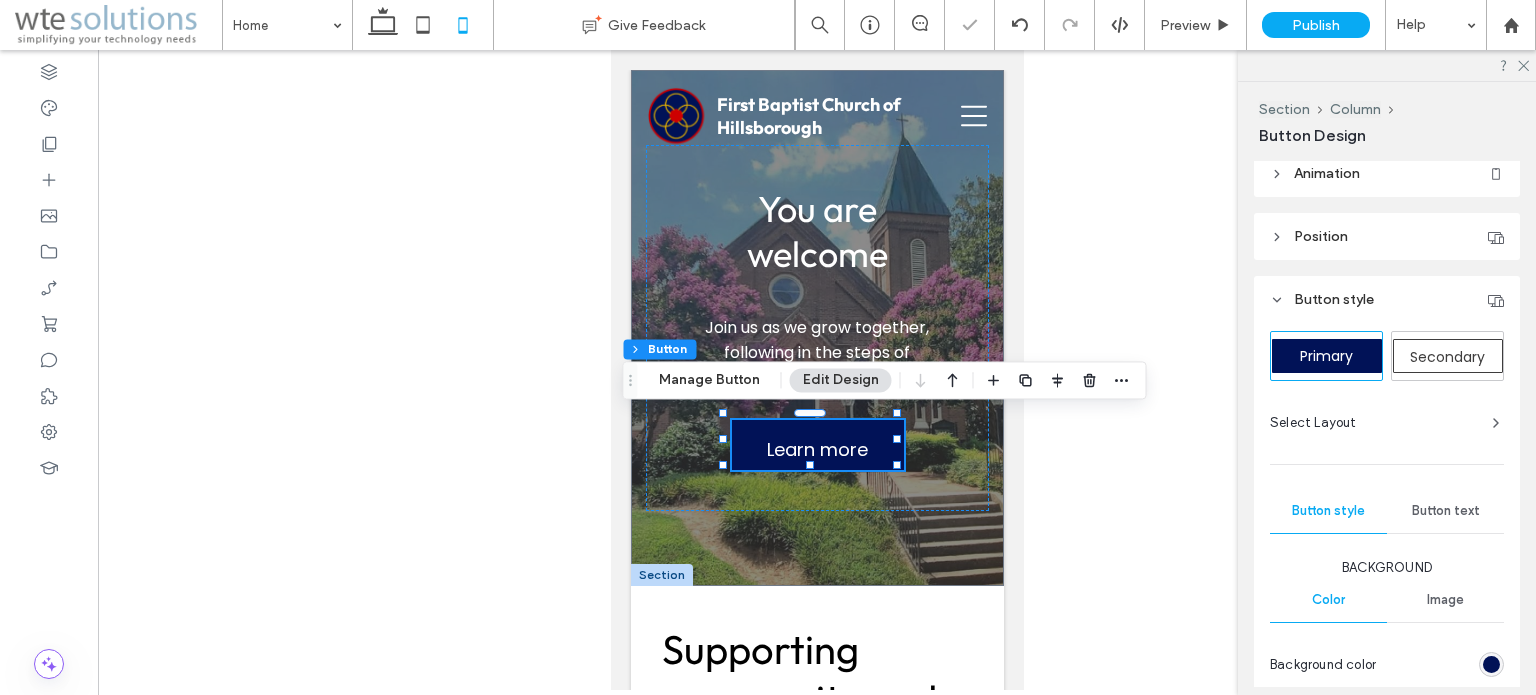 click on "Button text" at bounding box center [1446, 511] 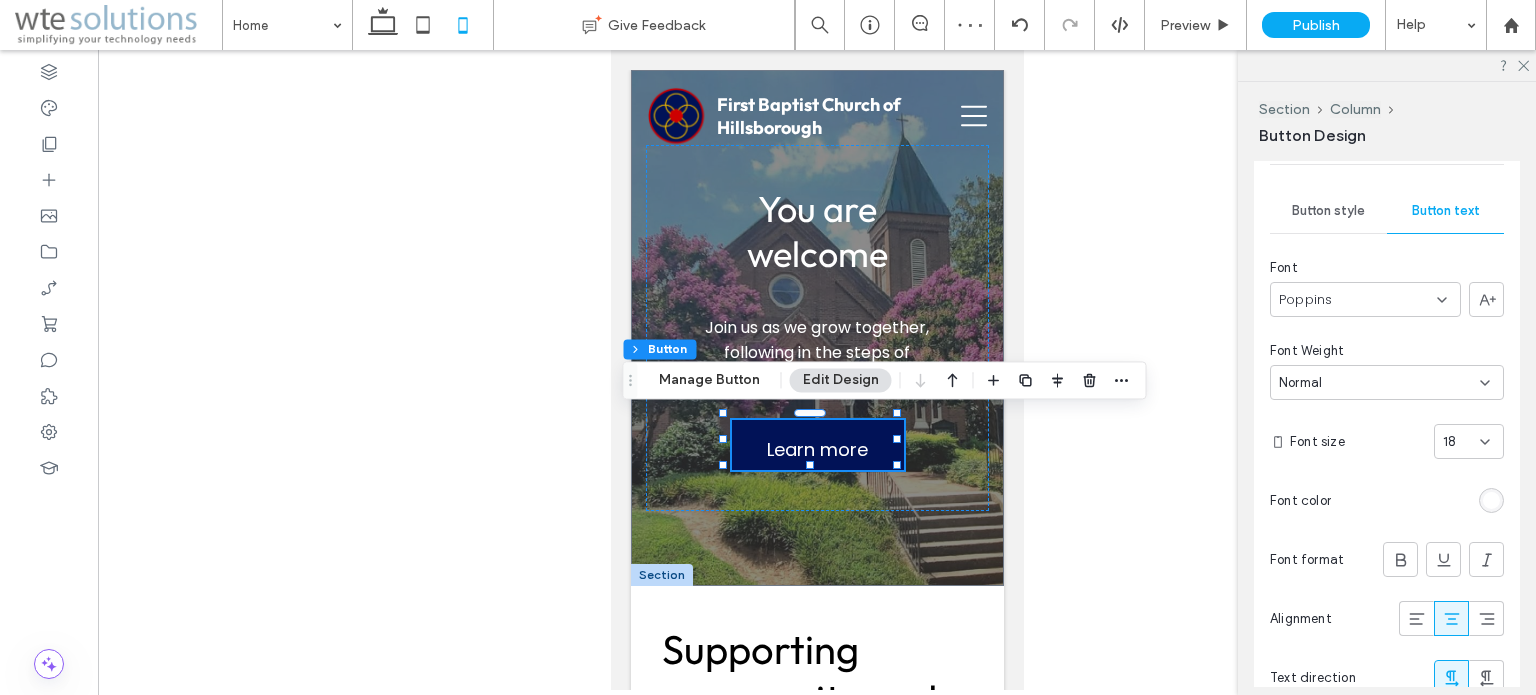 scroll, scrollTop: 600, scrollLeft: 0, axis: vertical 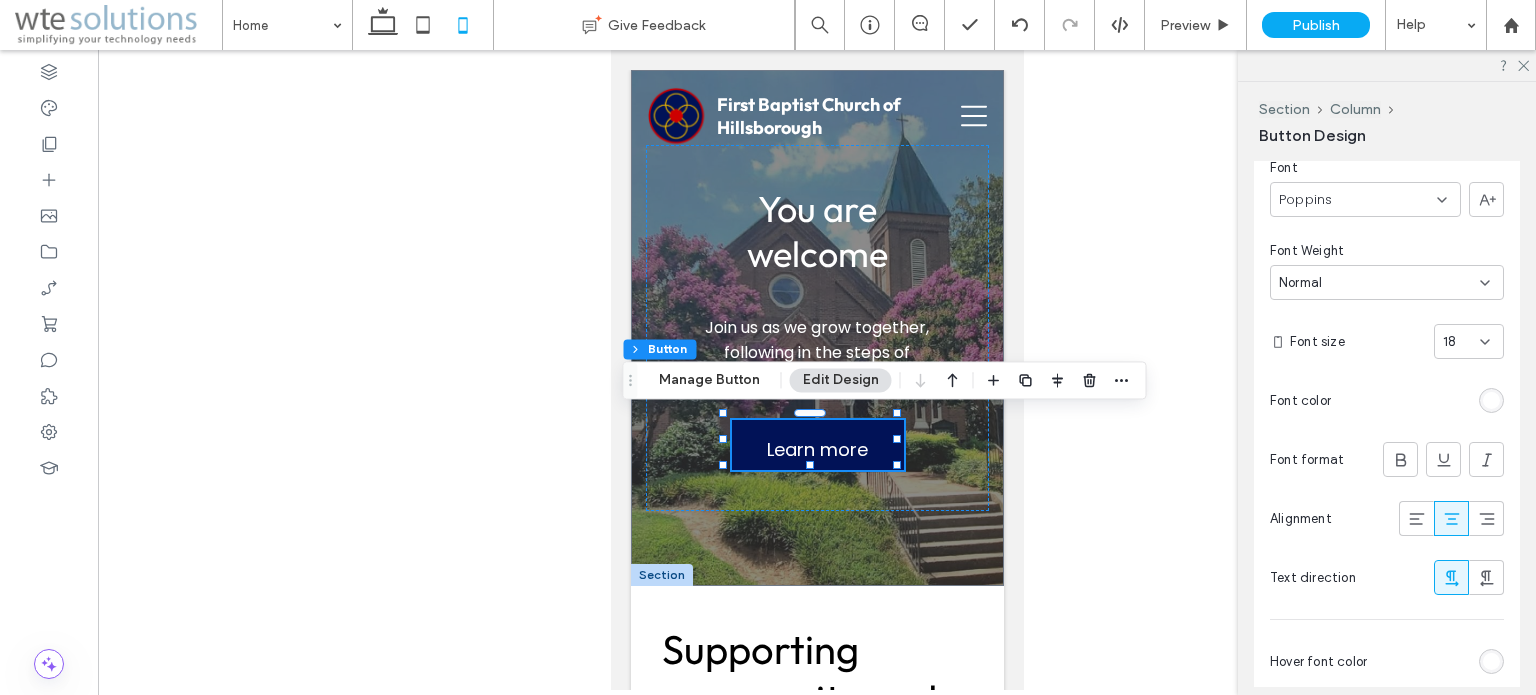 click 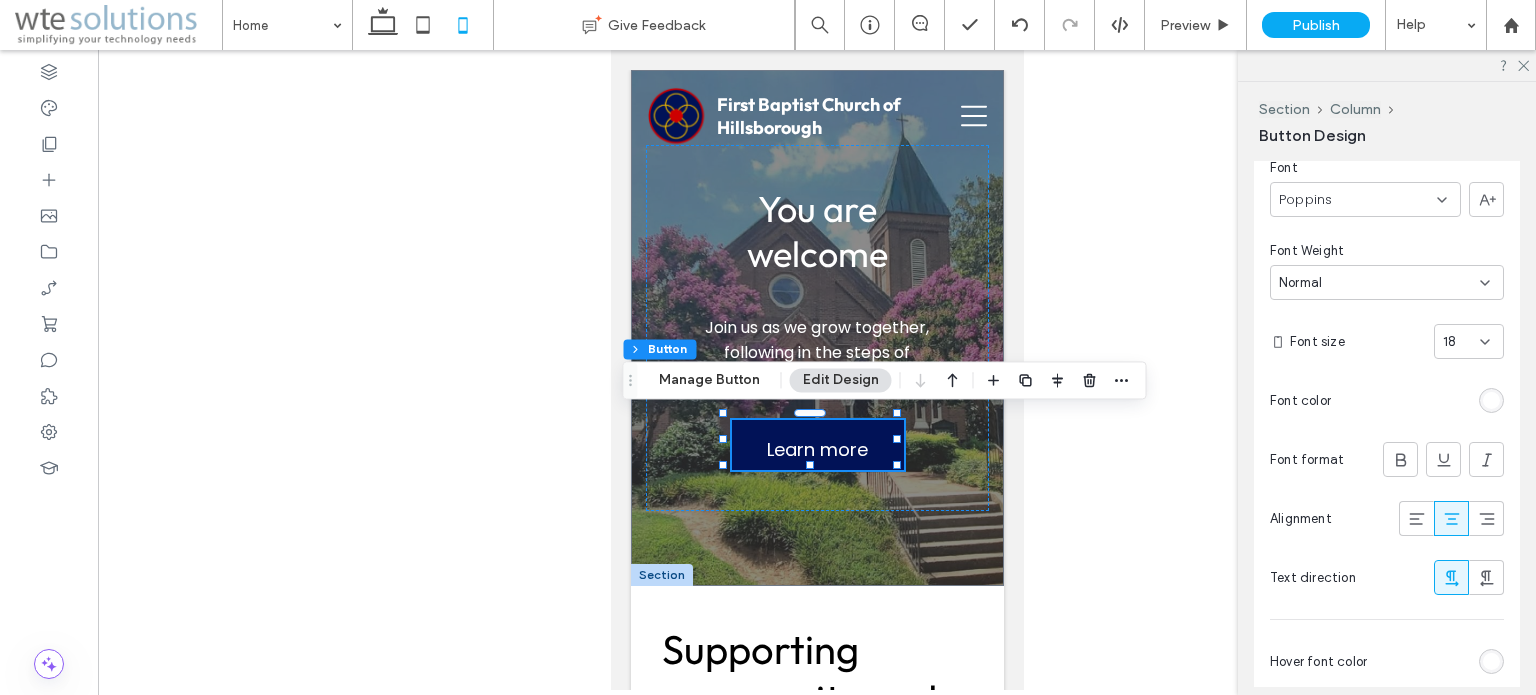 click 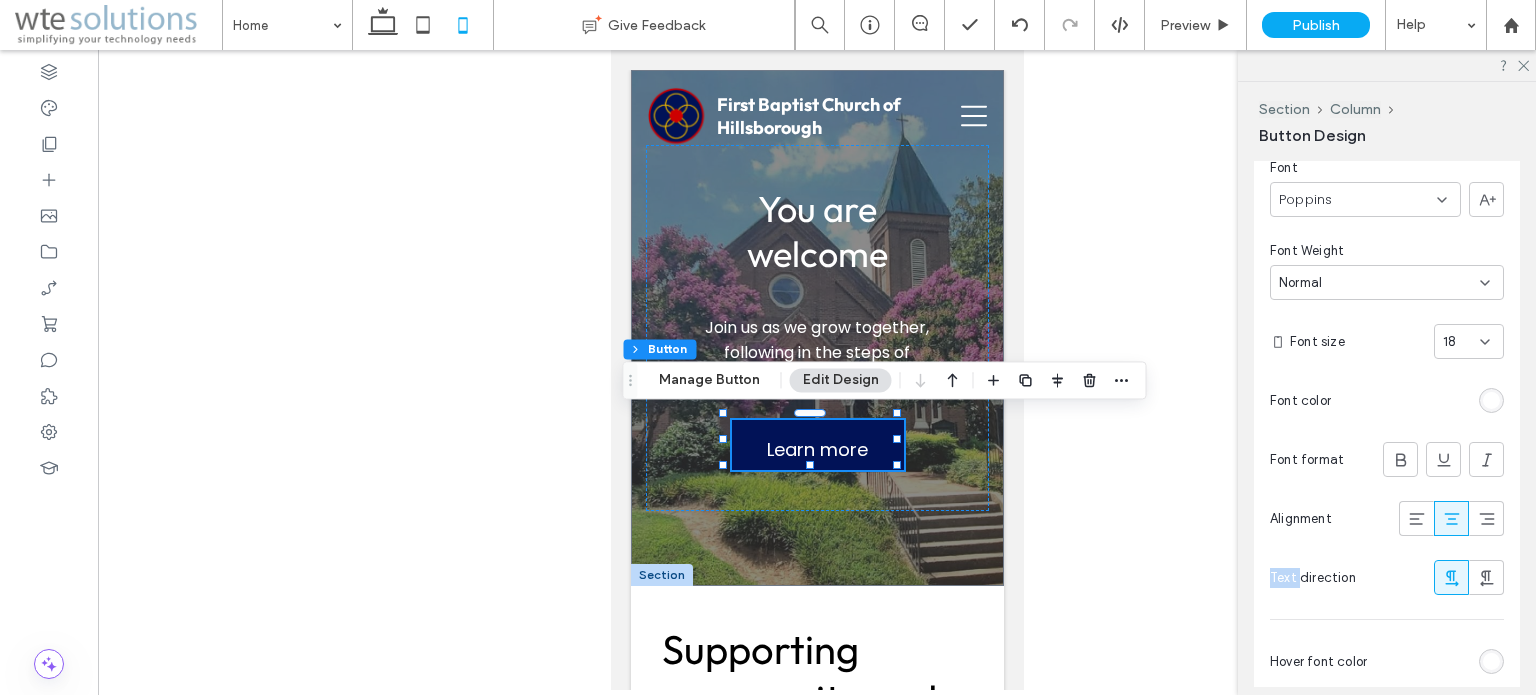 click 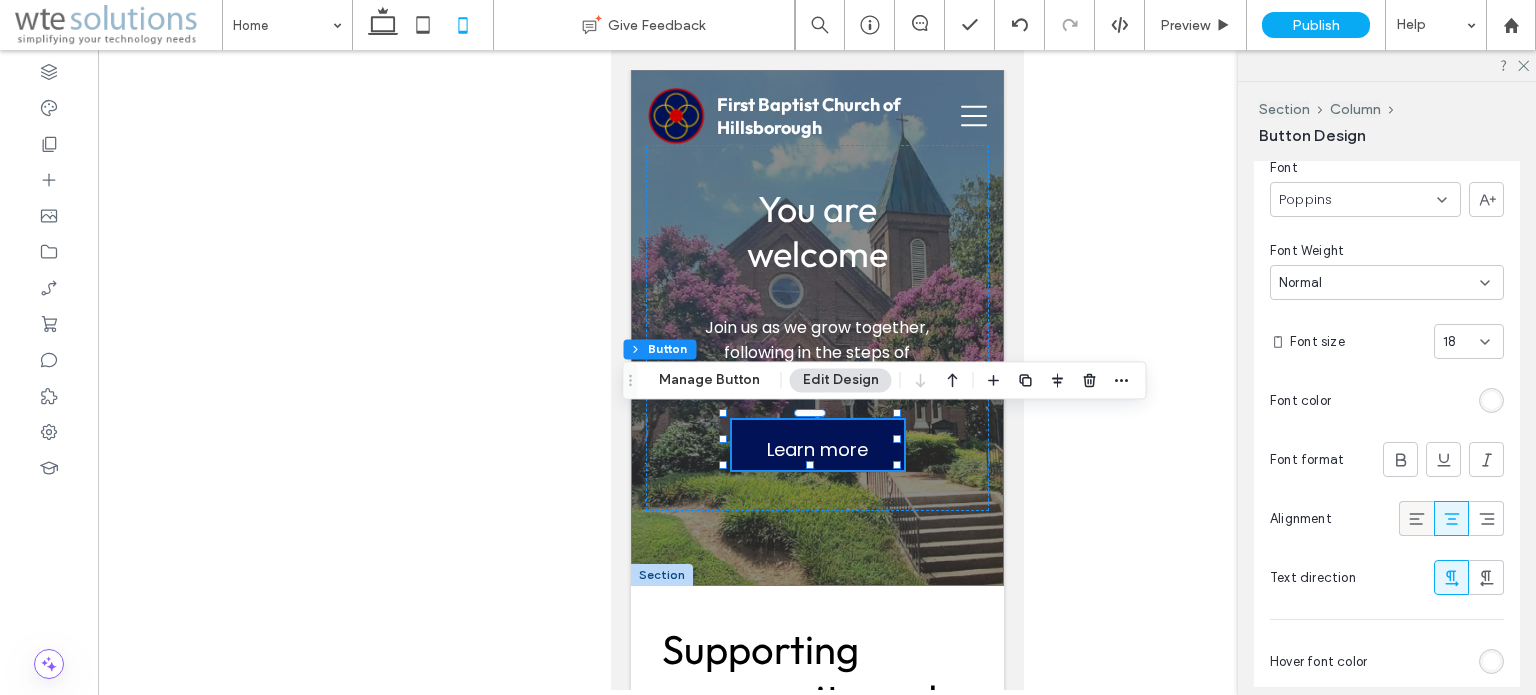 click 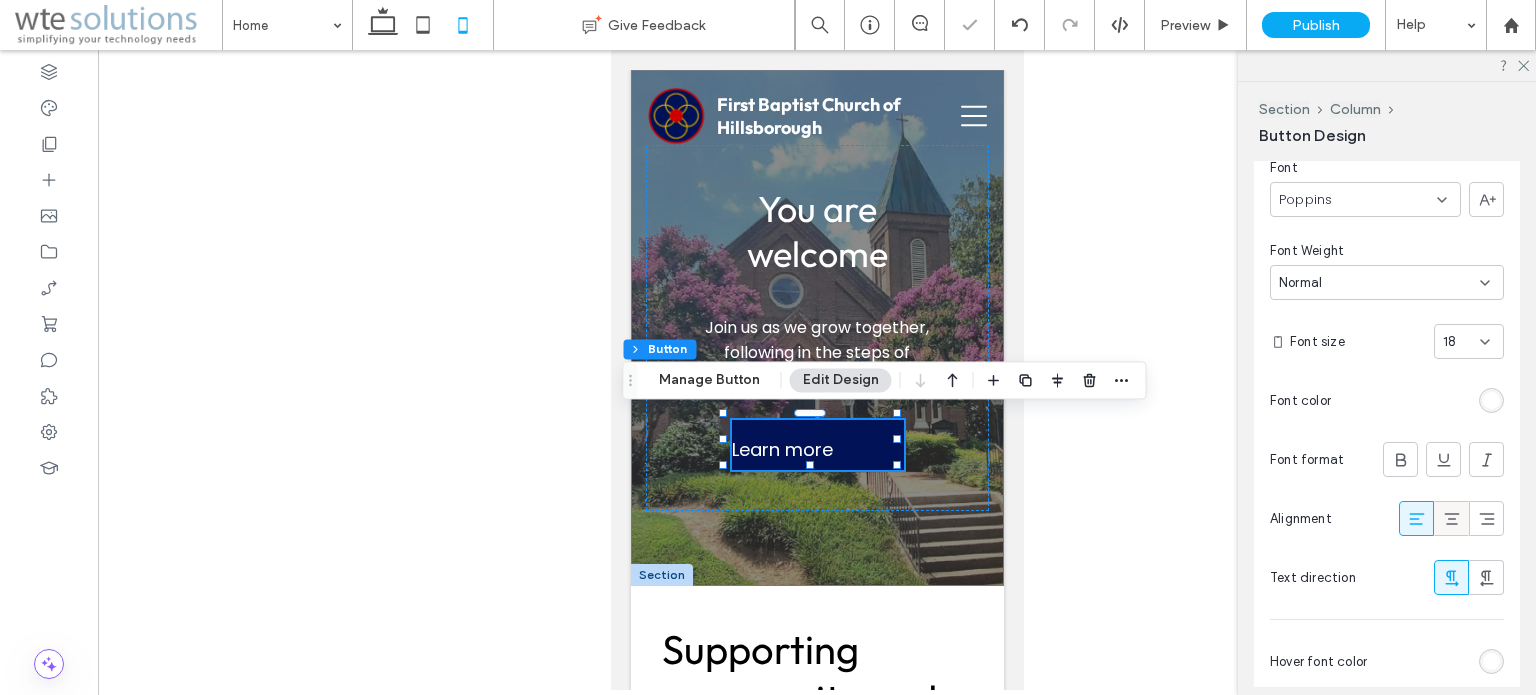 click 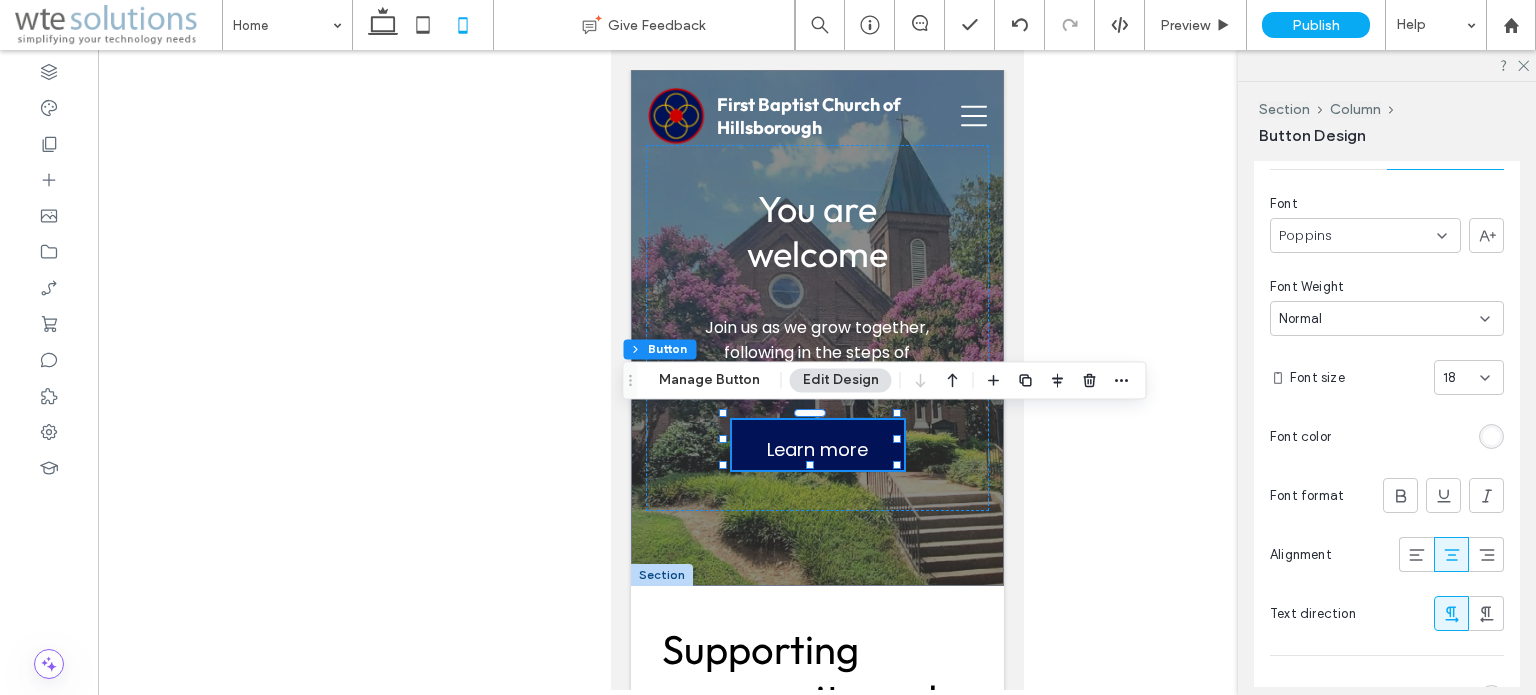 scroll, scrollTop: 600, scrollLeft: 0, axis: vertical 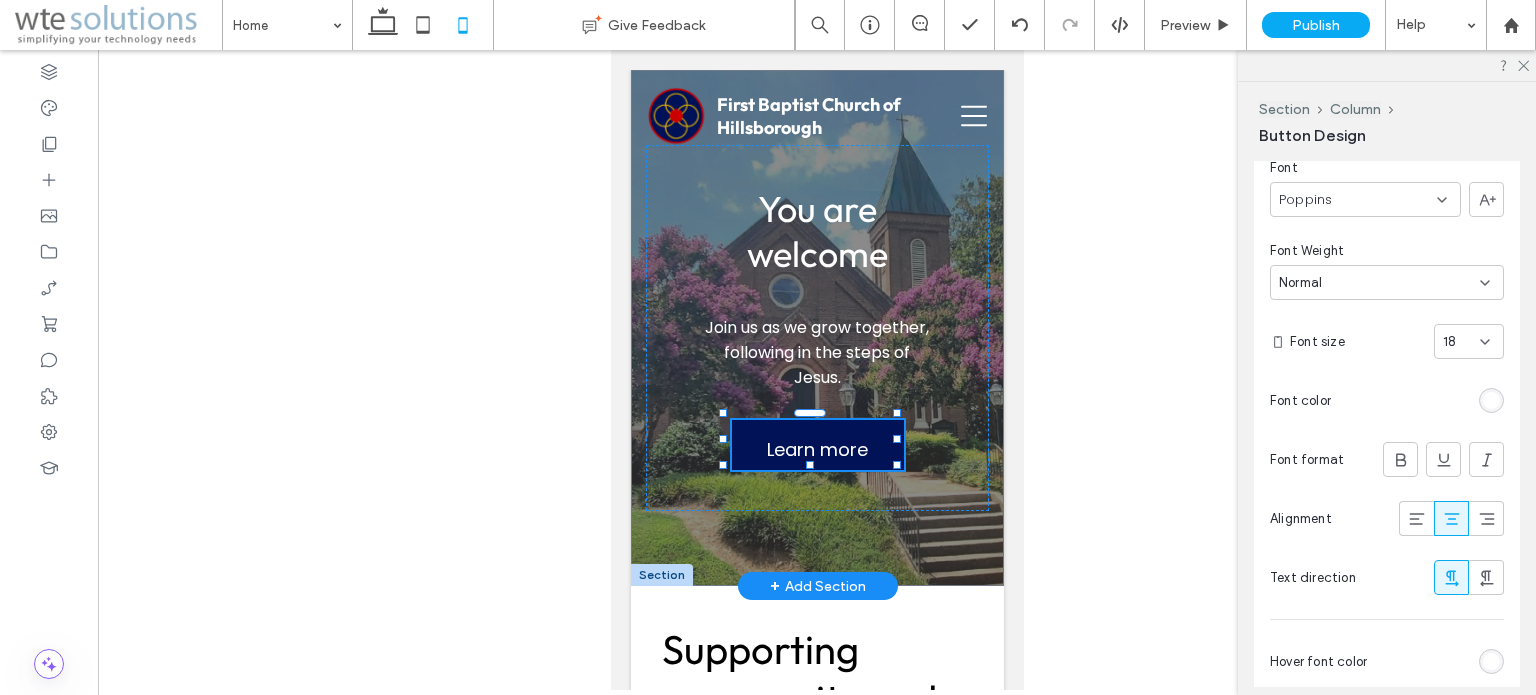 click at bounding box center [809, 465] 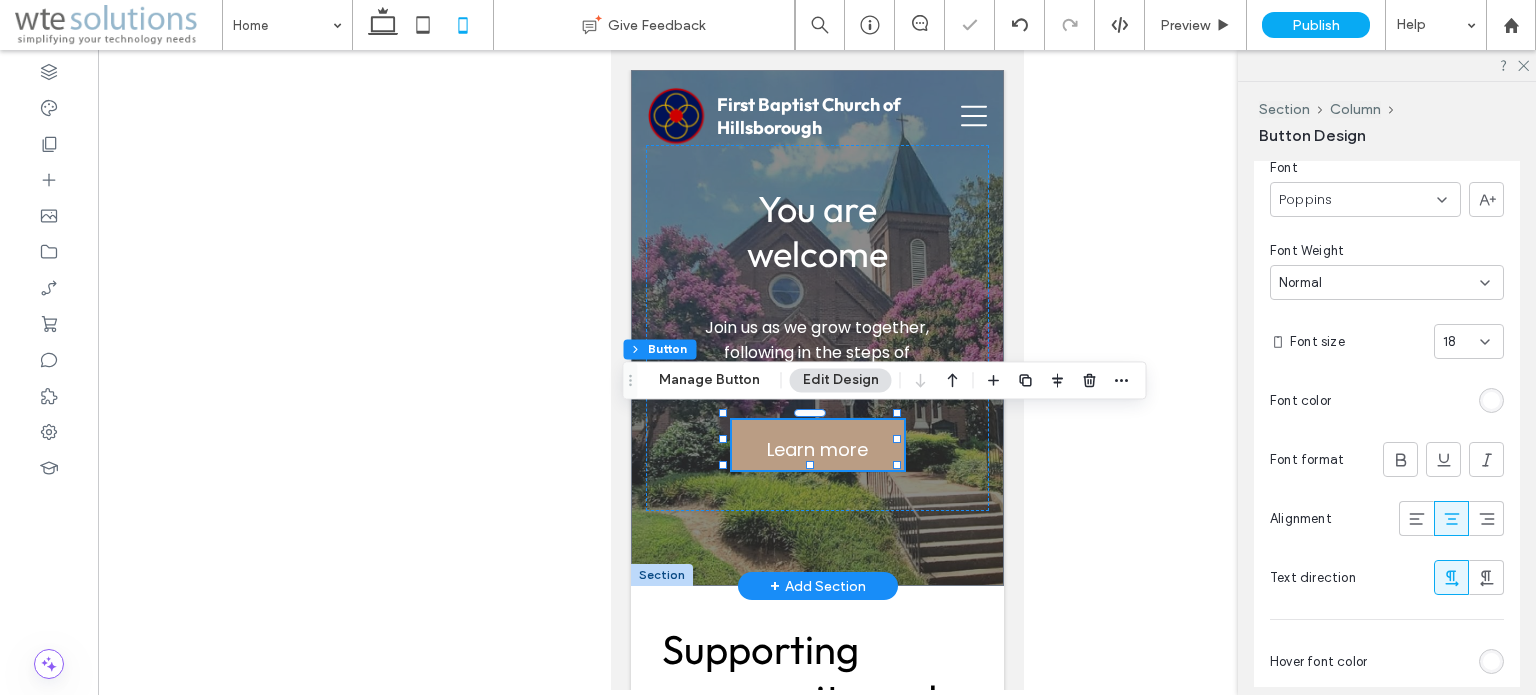click on "Learn more" at bounding box center (816, 449) 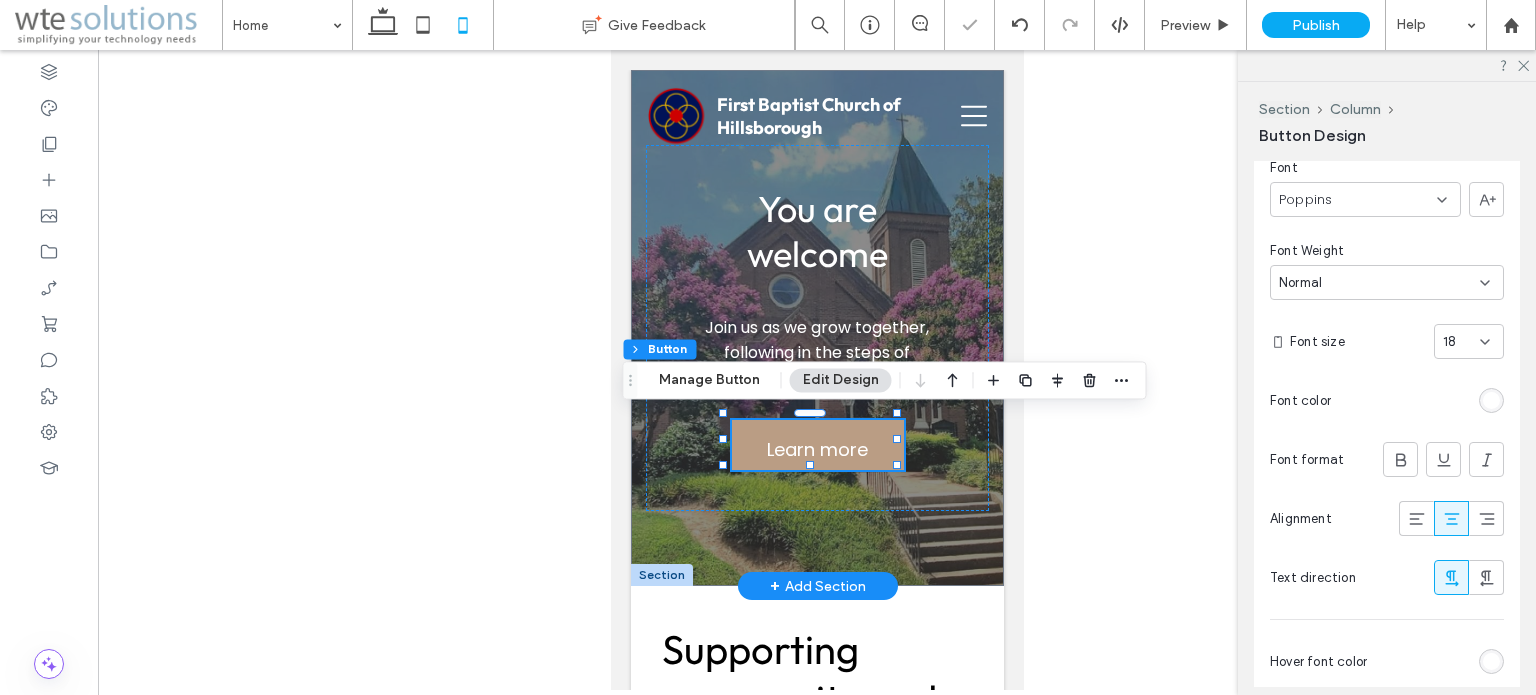 click on "Learn more" at bounding box center (816, 449) 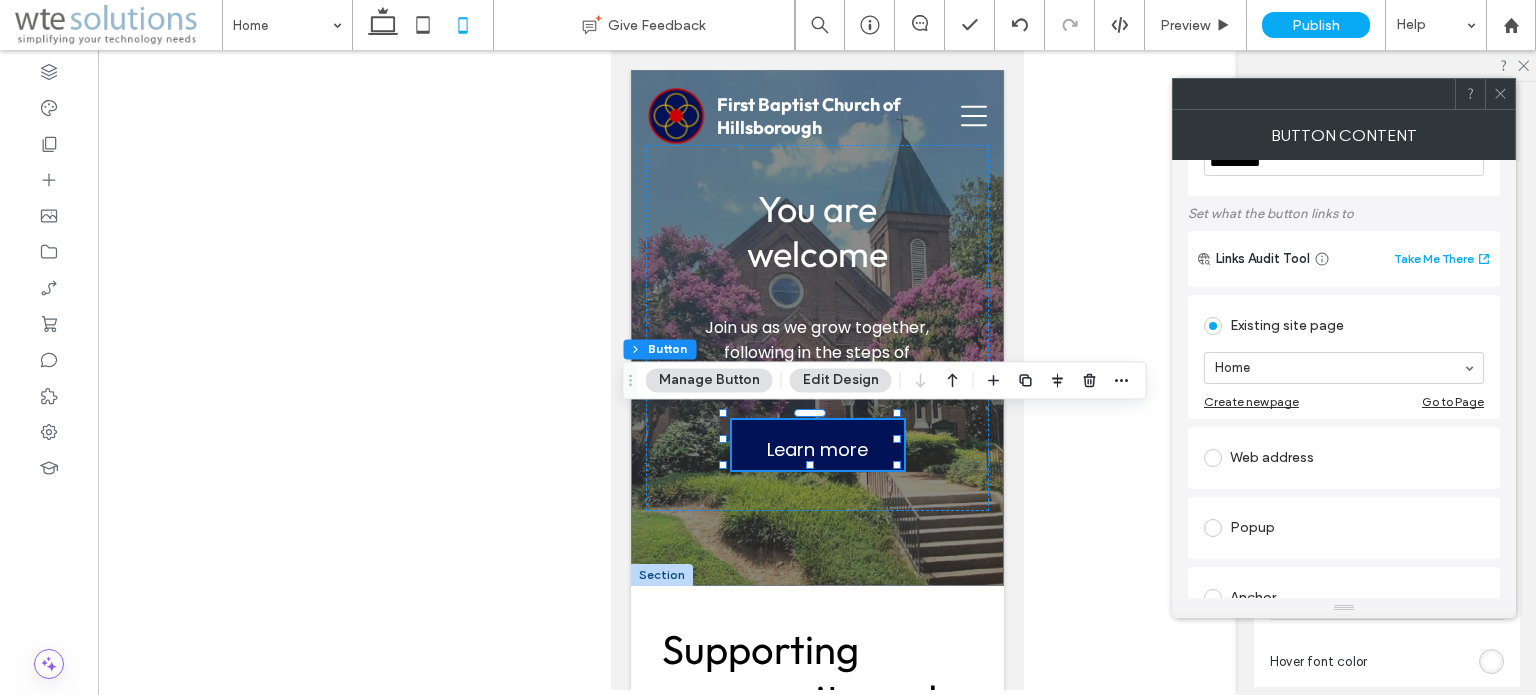 scroll, scrollTop: 0, scrollLeft: 0, axis: both 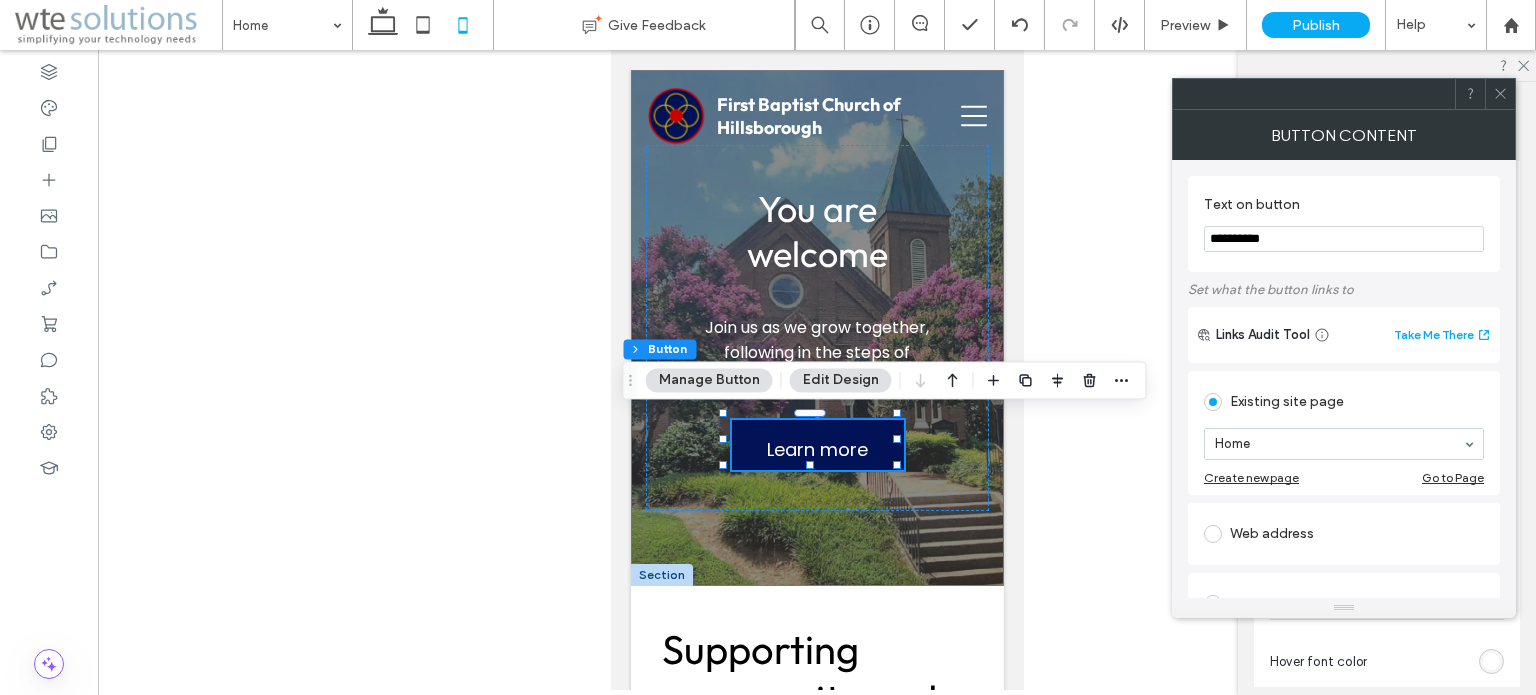 click at bounding box center [817, 370] 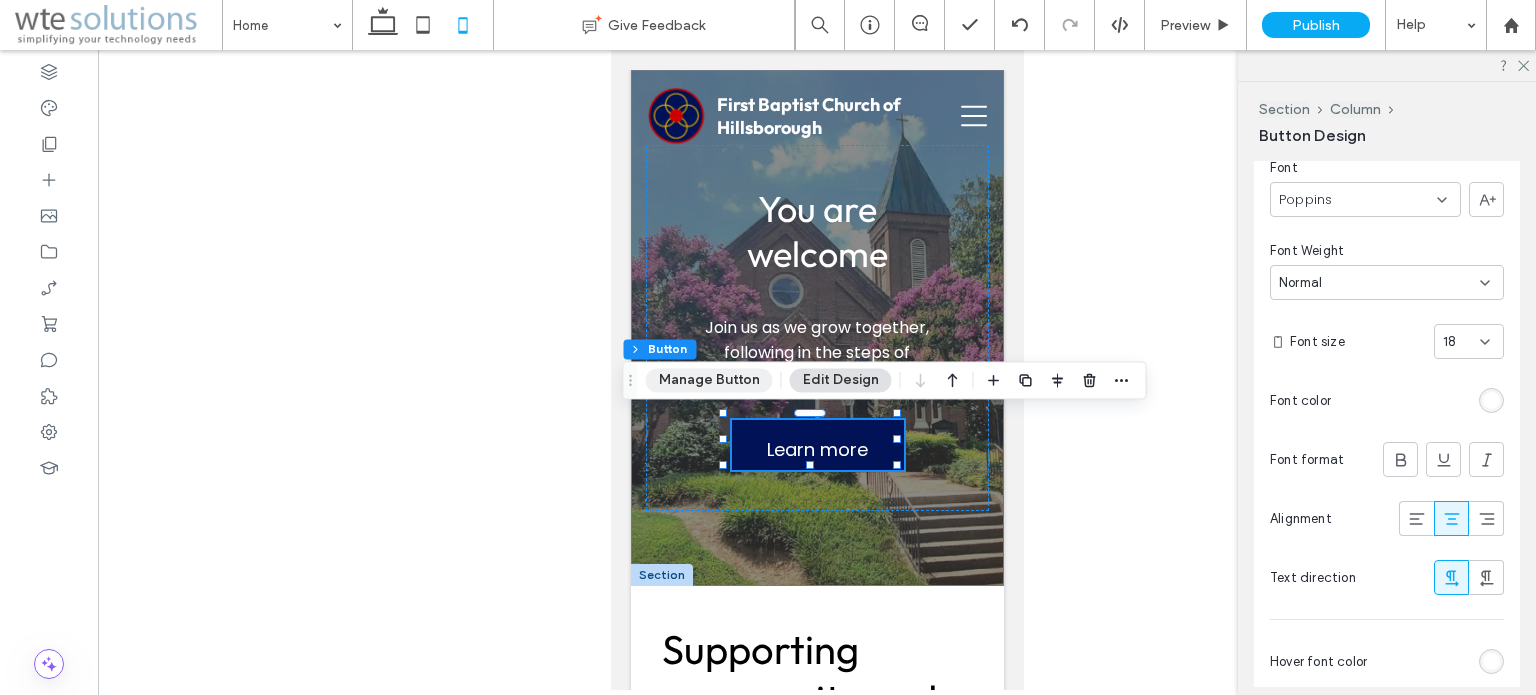 click on "Manage Button" at bounding box center [709, 380] 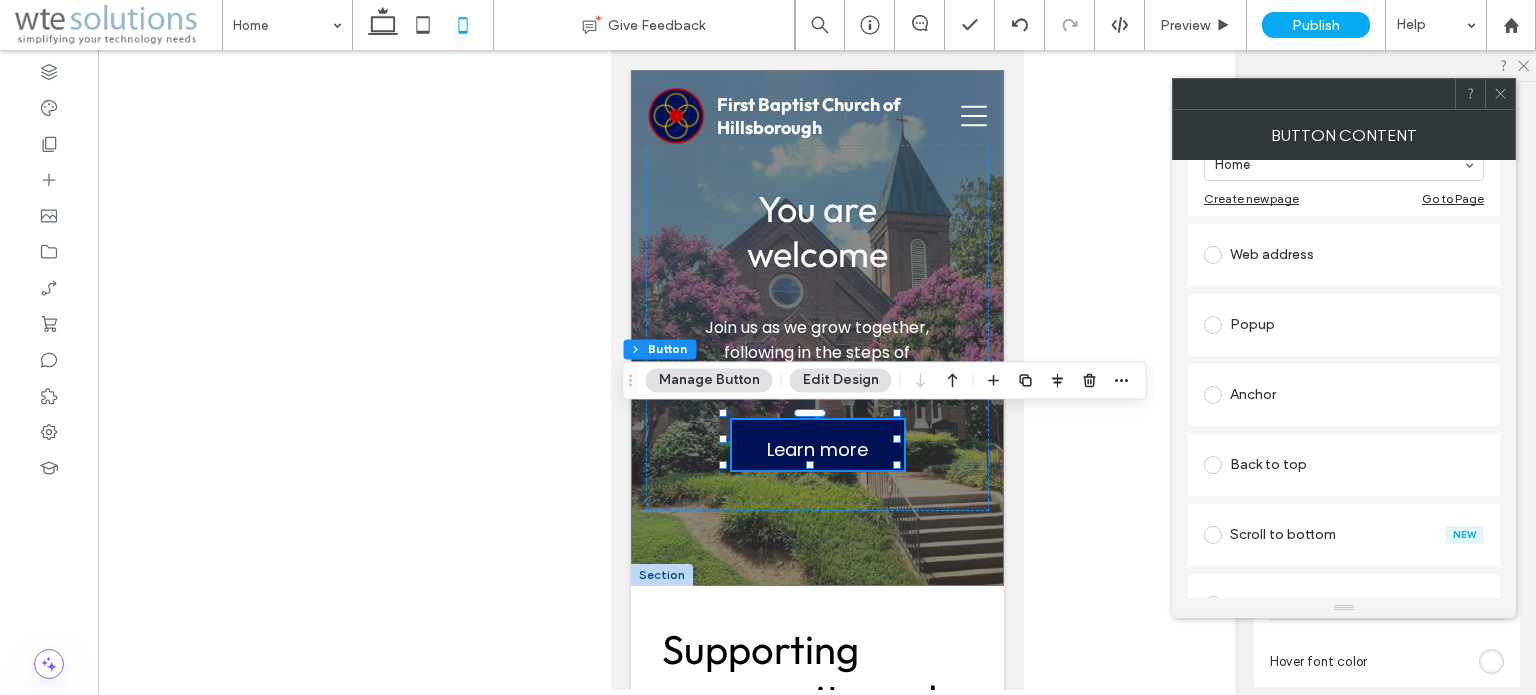 scroll, scrollTop: 300, scrollLeft: 0, axis: vertical 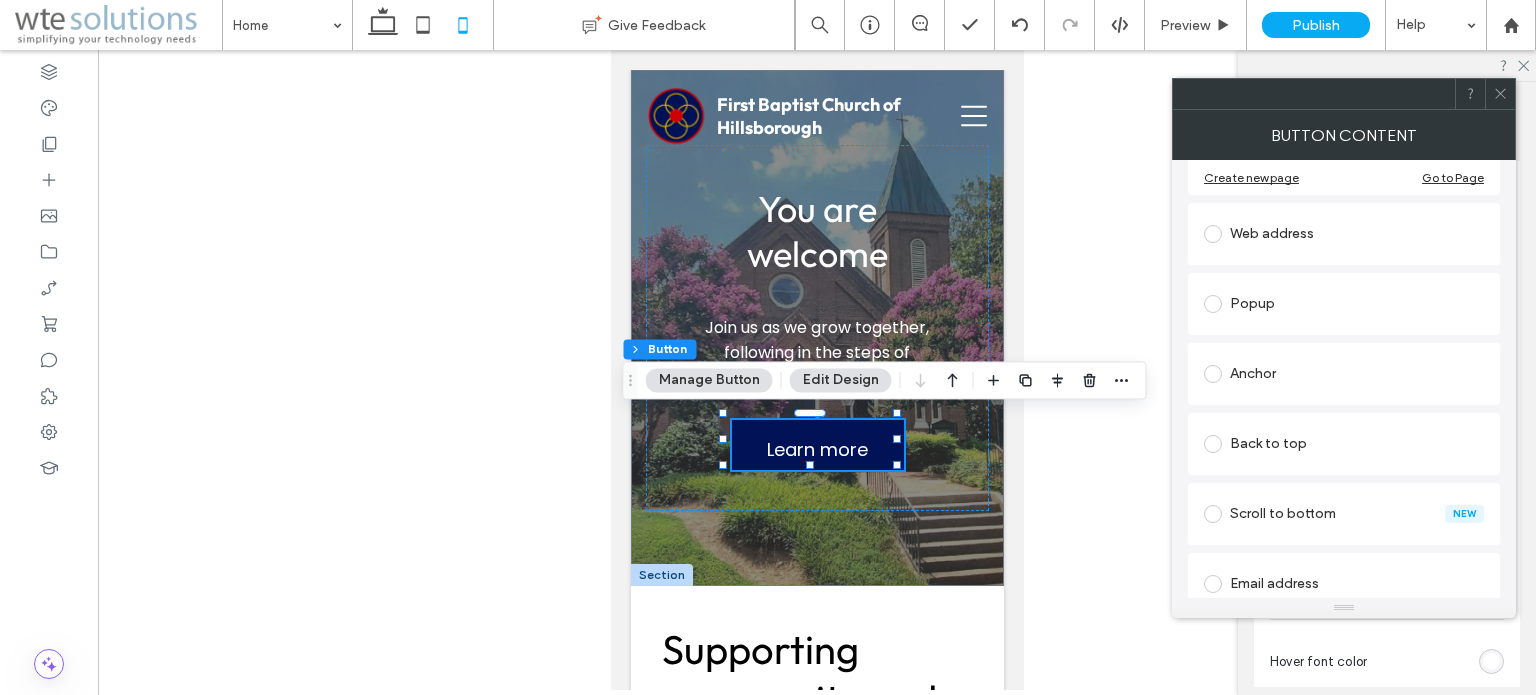click on "Manage Button" at bounding box center (709, 380) 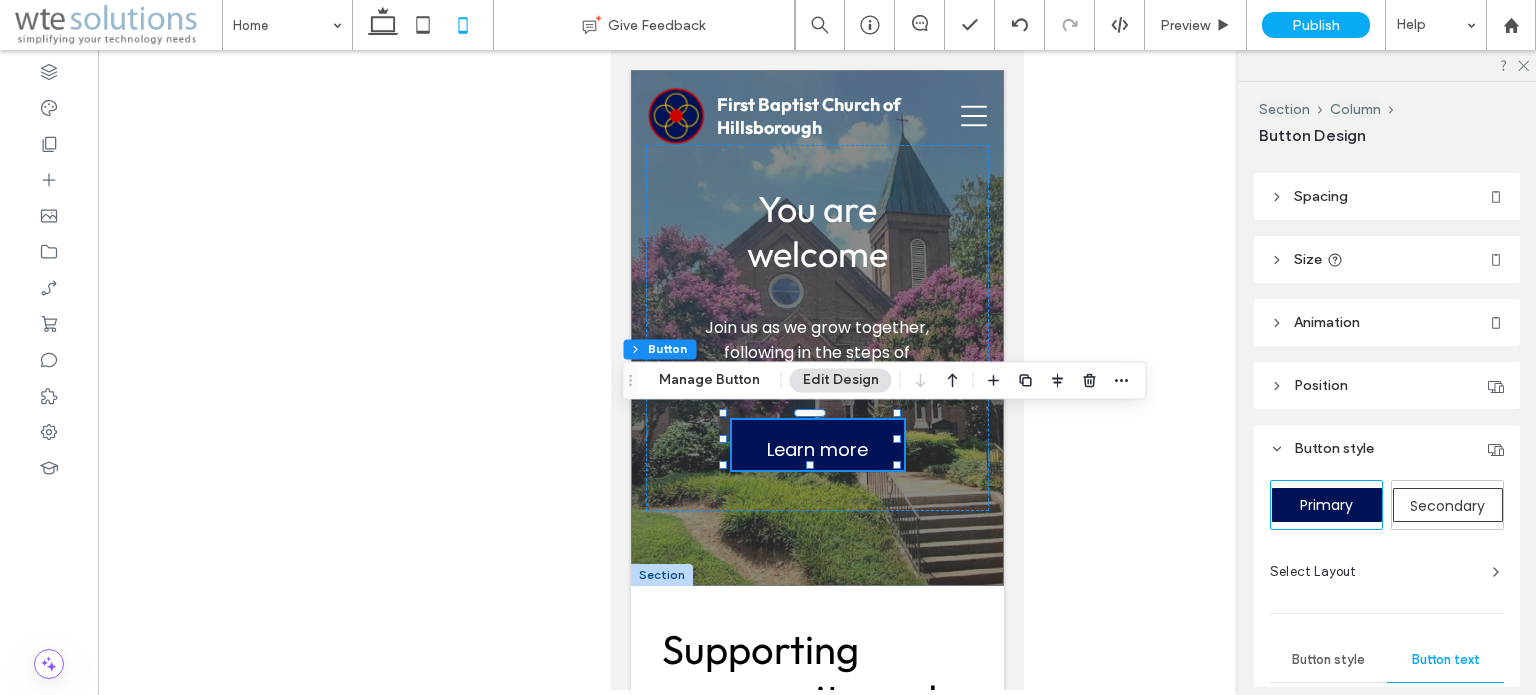 scroll, scrollTop: 0, scrollLeft: 0, axis: both 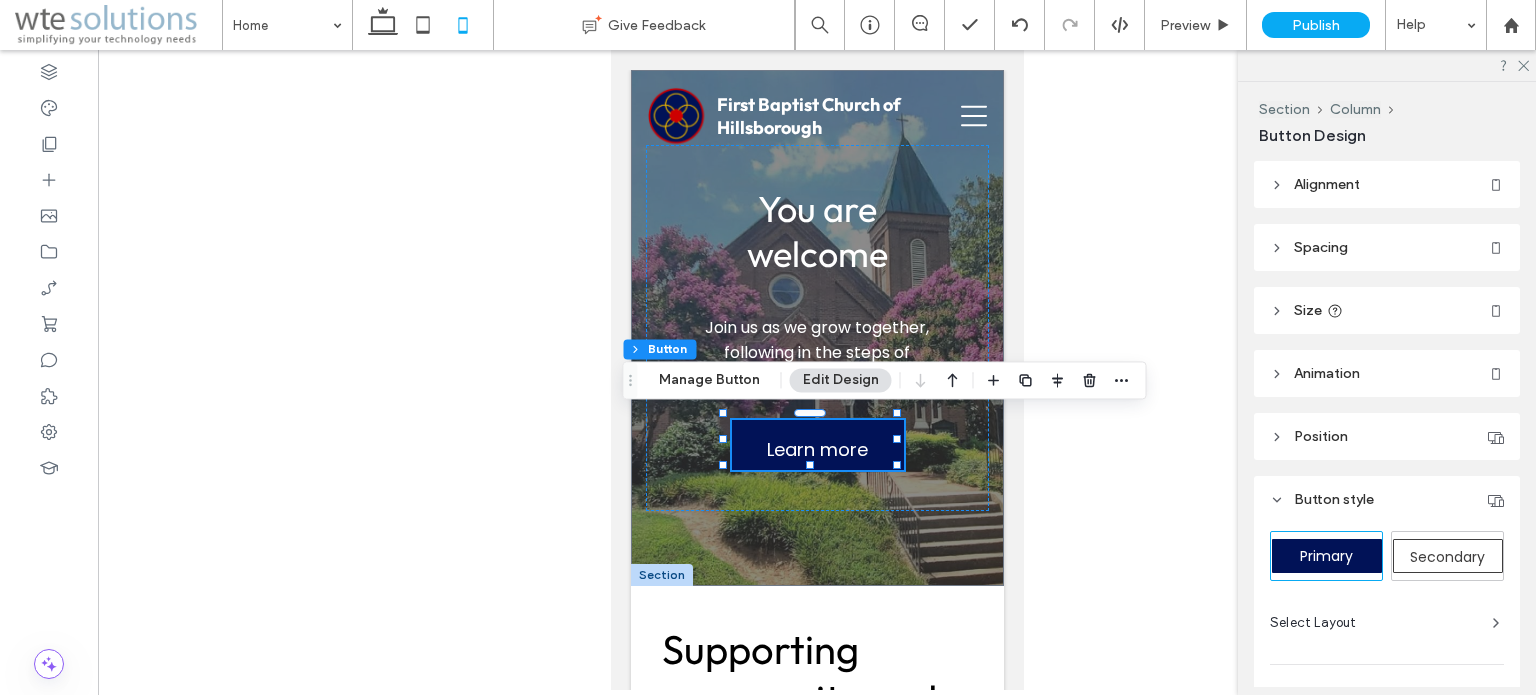 click on "Position" at bounding box center (1387, 436) 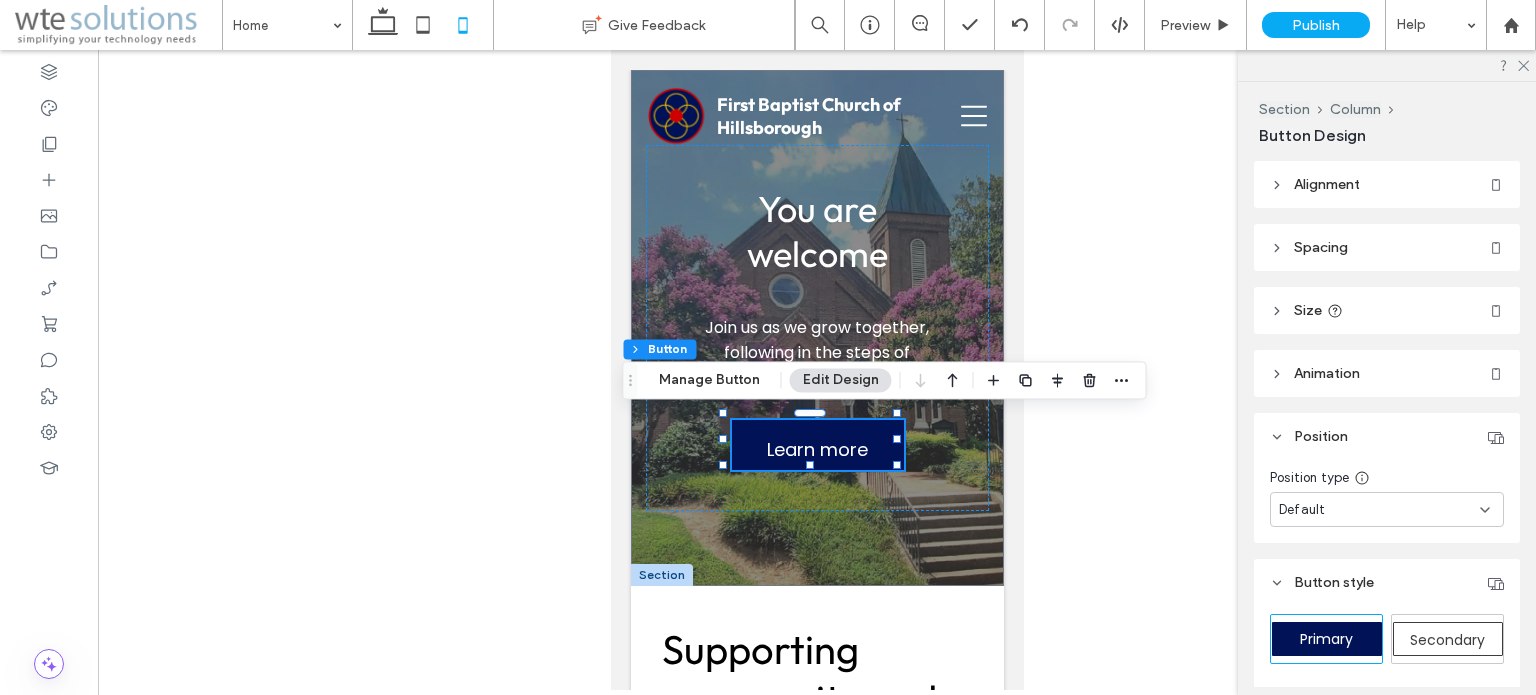 click on "Default" at bounding box center (1379, 510) 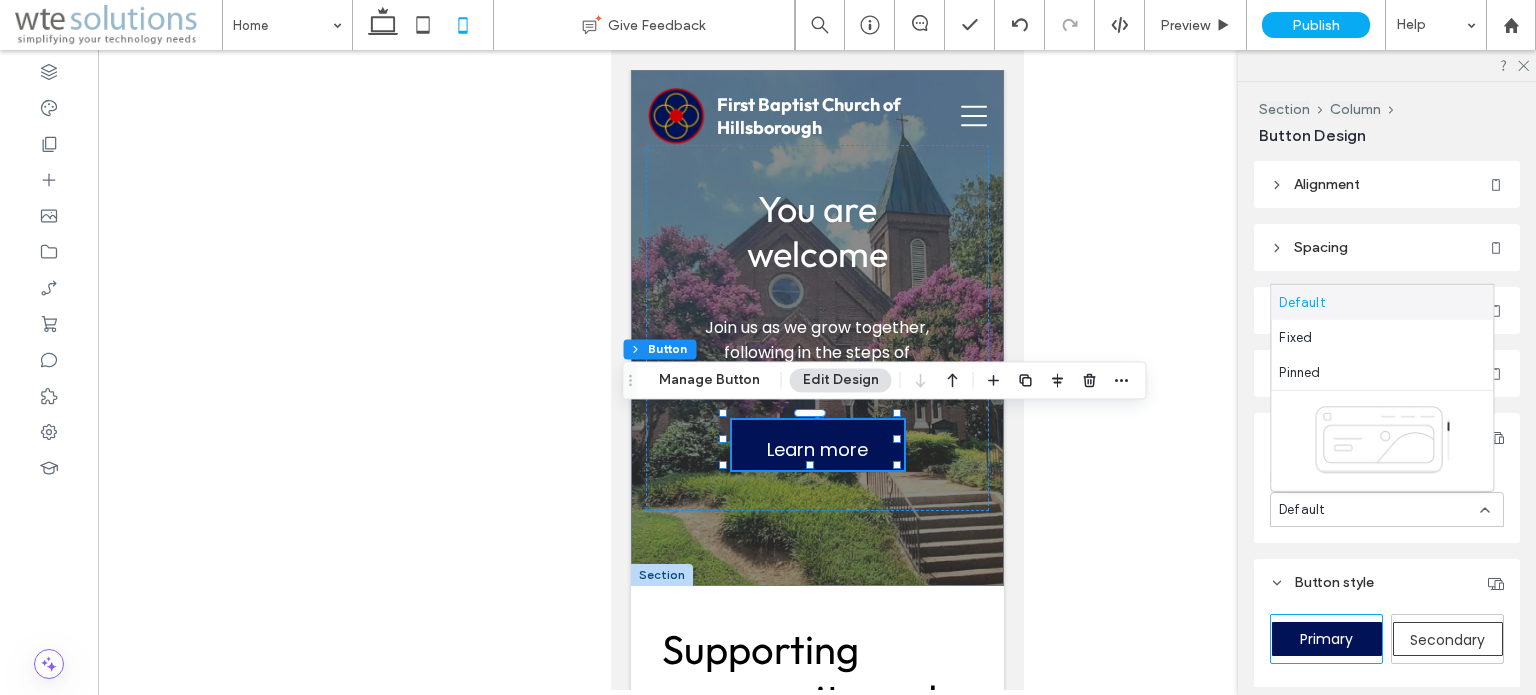 click on "Default" at bounding box center [1302, 303] 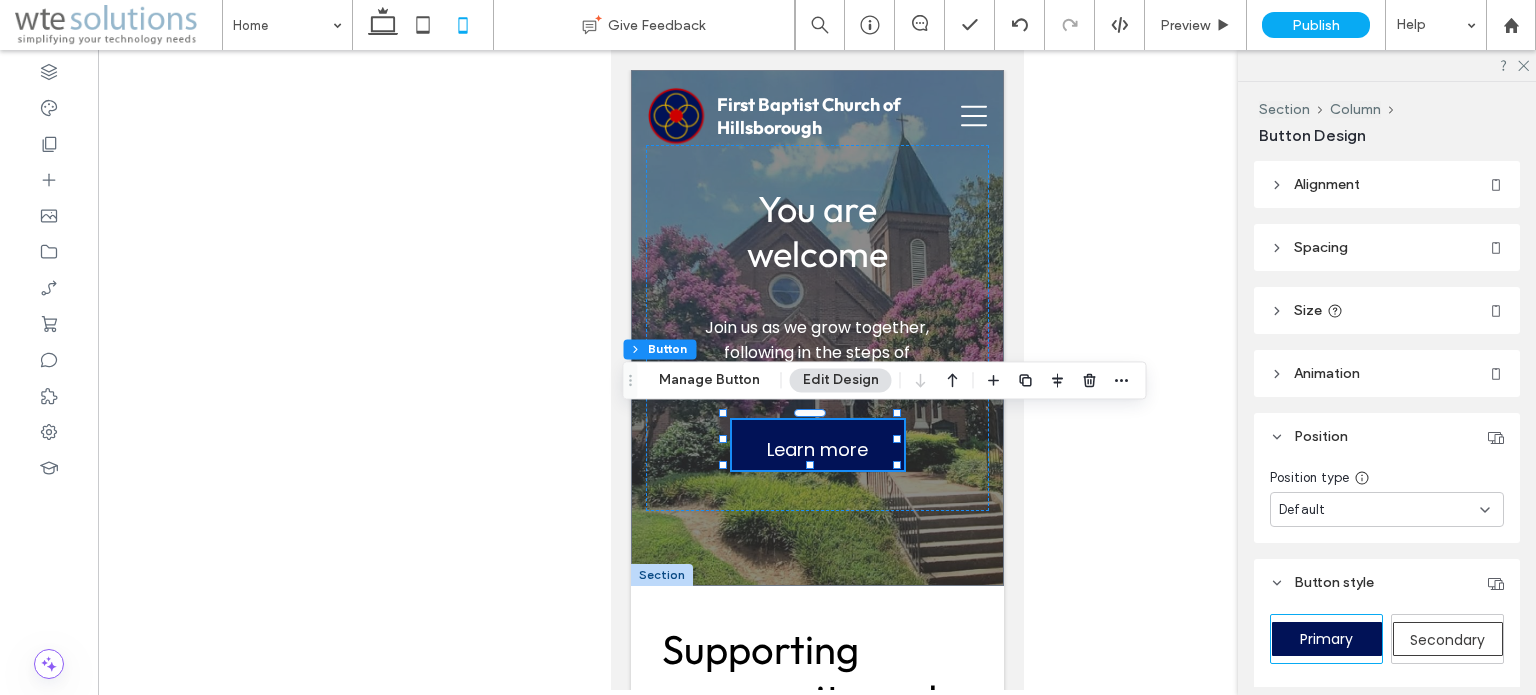 click on "Spacing" at bounding box center [1321, 247] 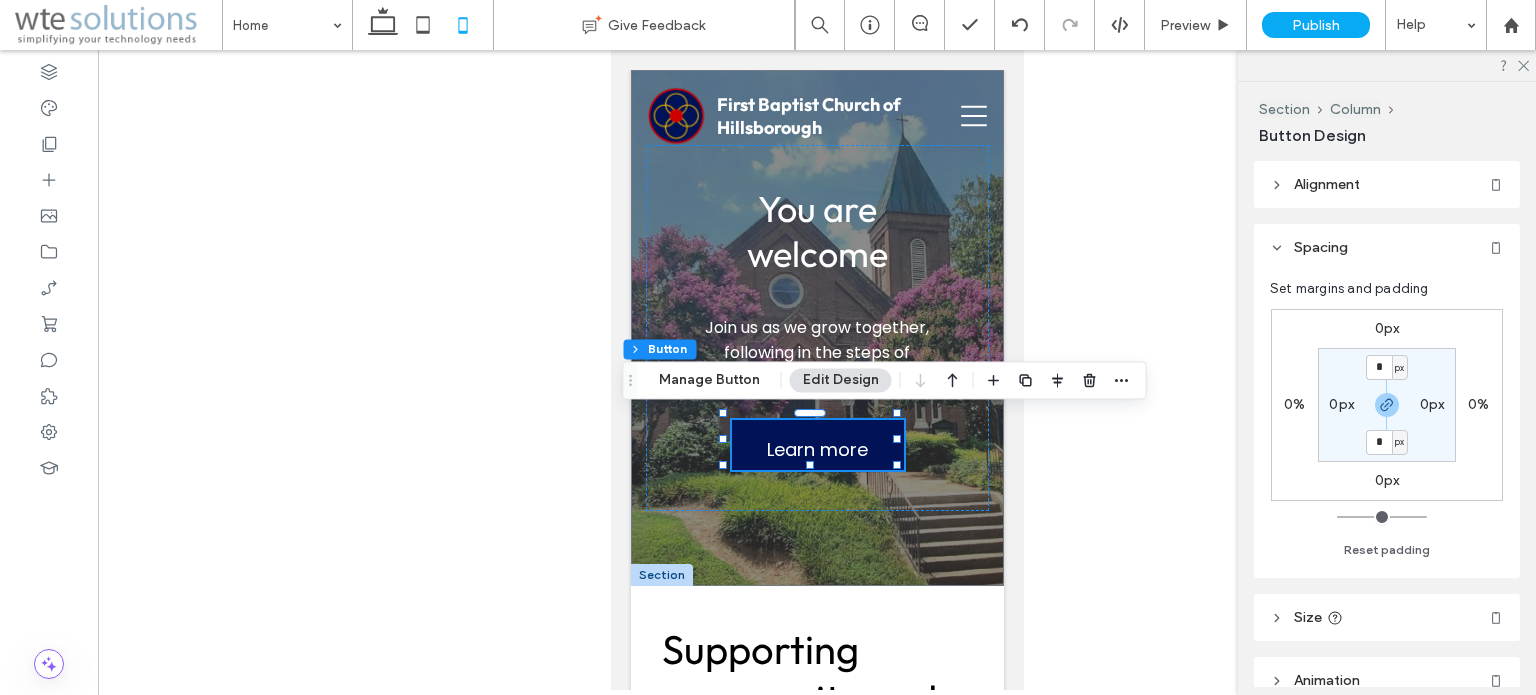 click on "Alignment" at bounding box center [1327, 184] 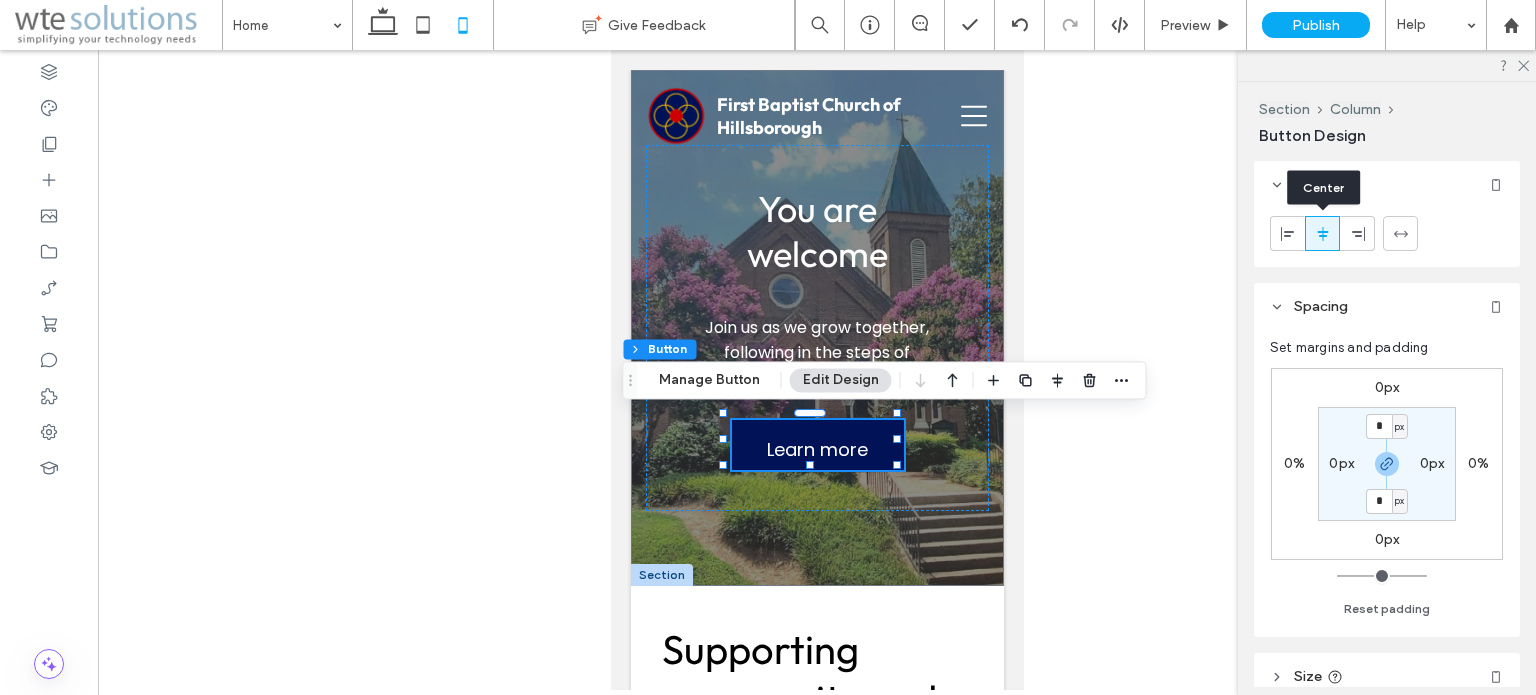 click 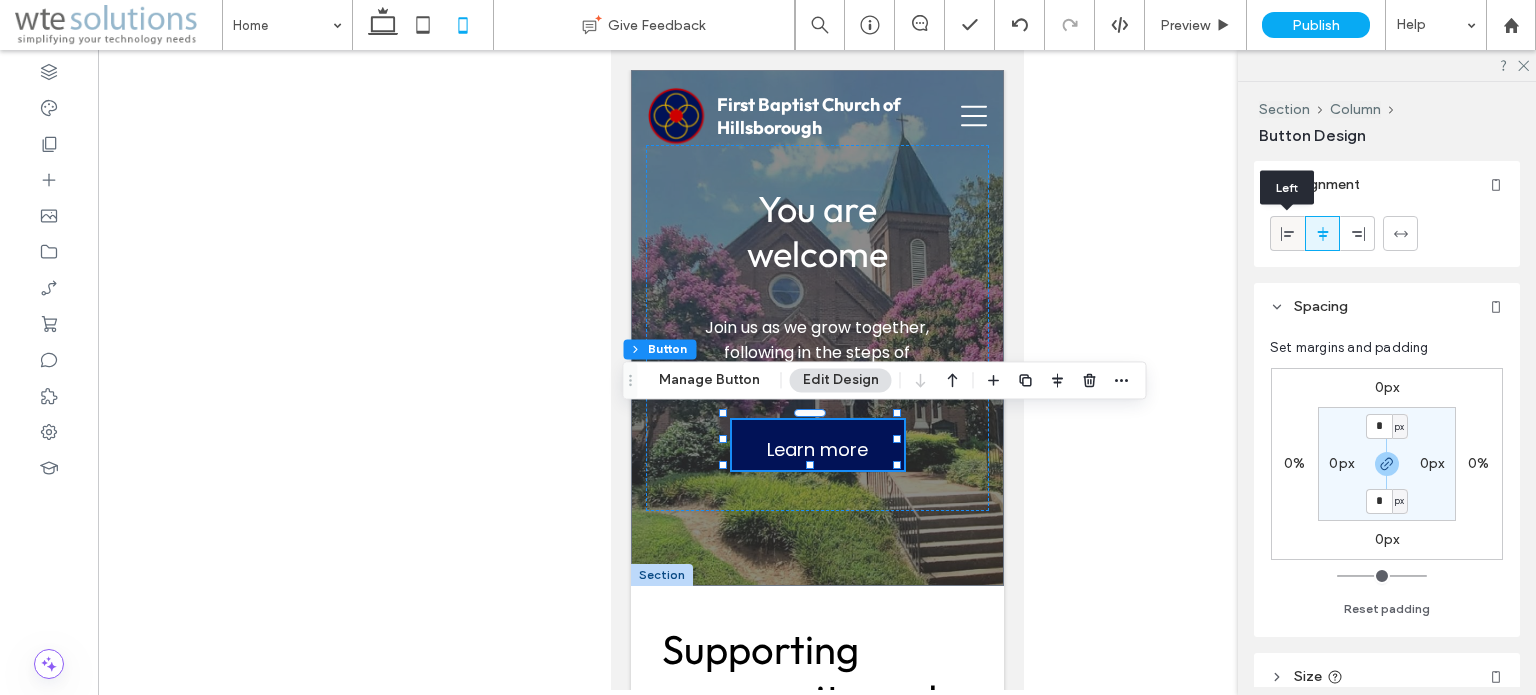 click 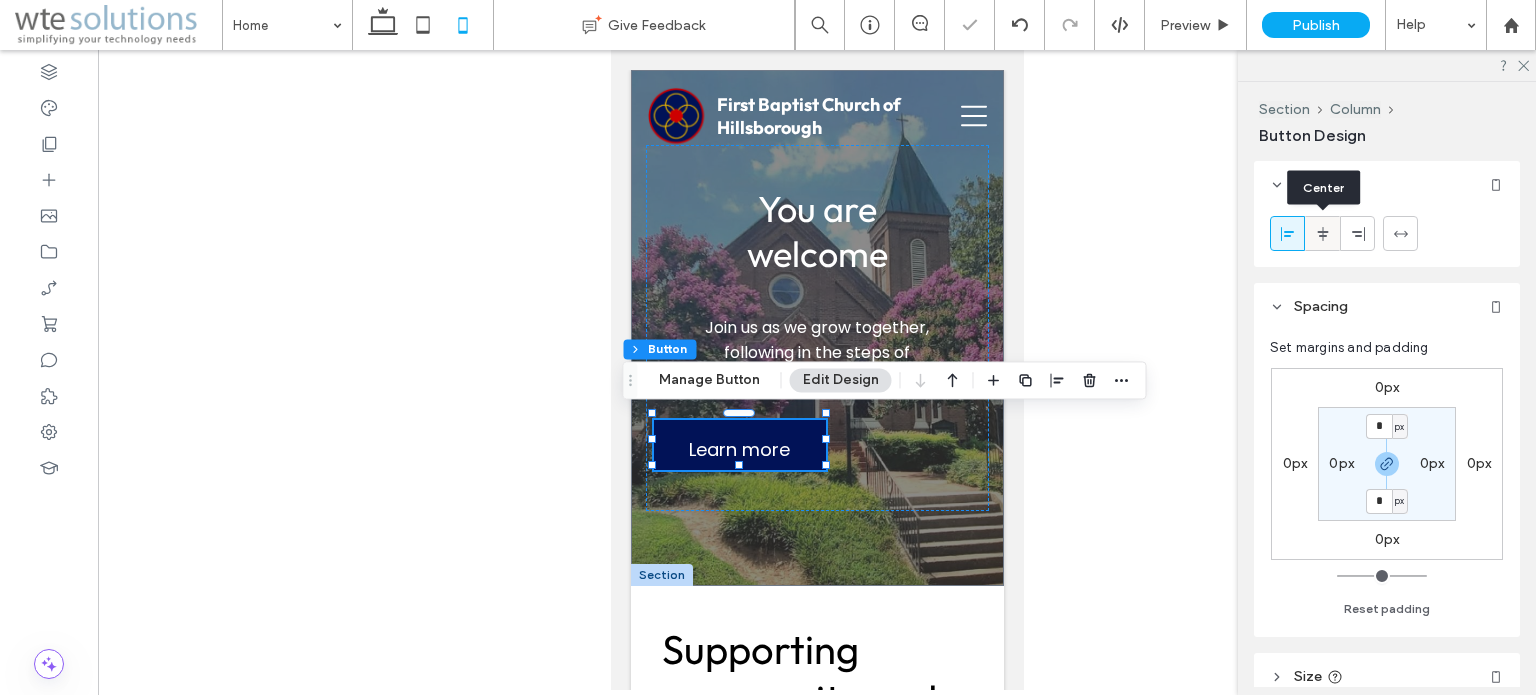 click 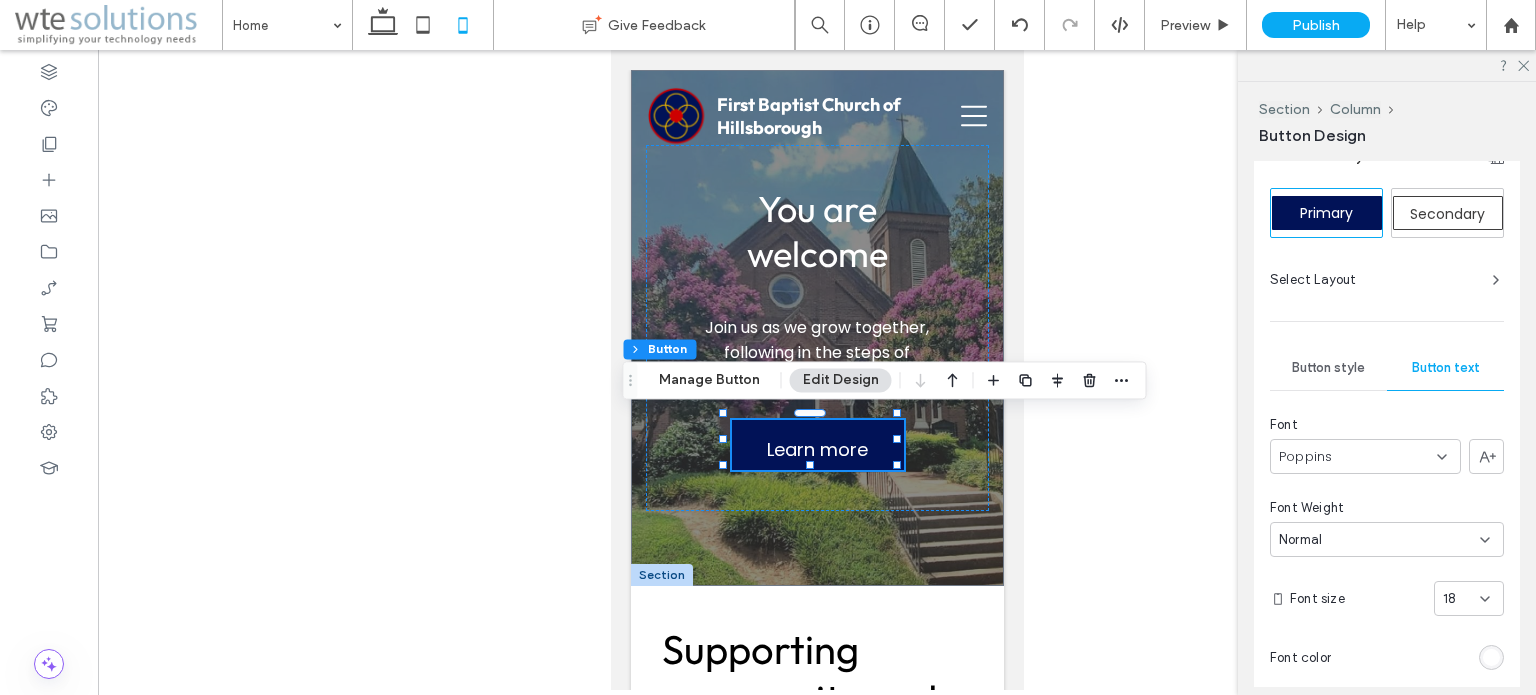 scroll, scrollTop: 800, scrollLeft: 0, axis: vertical 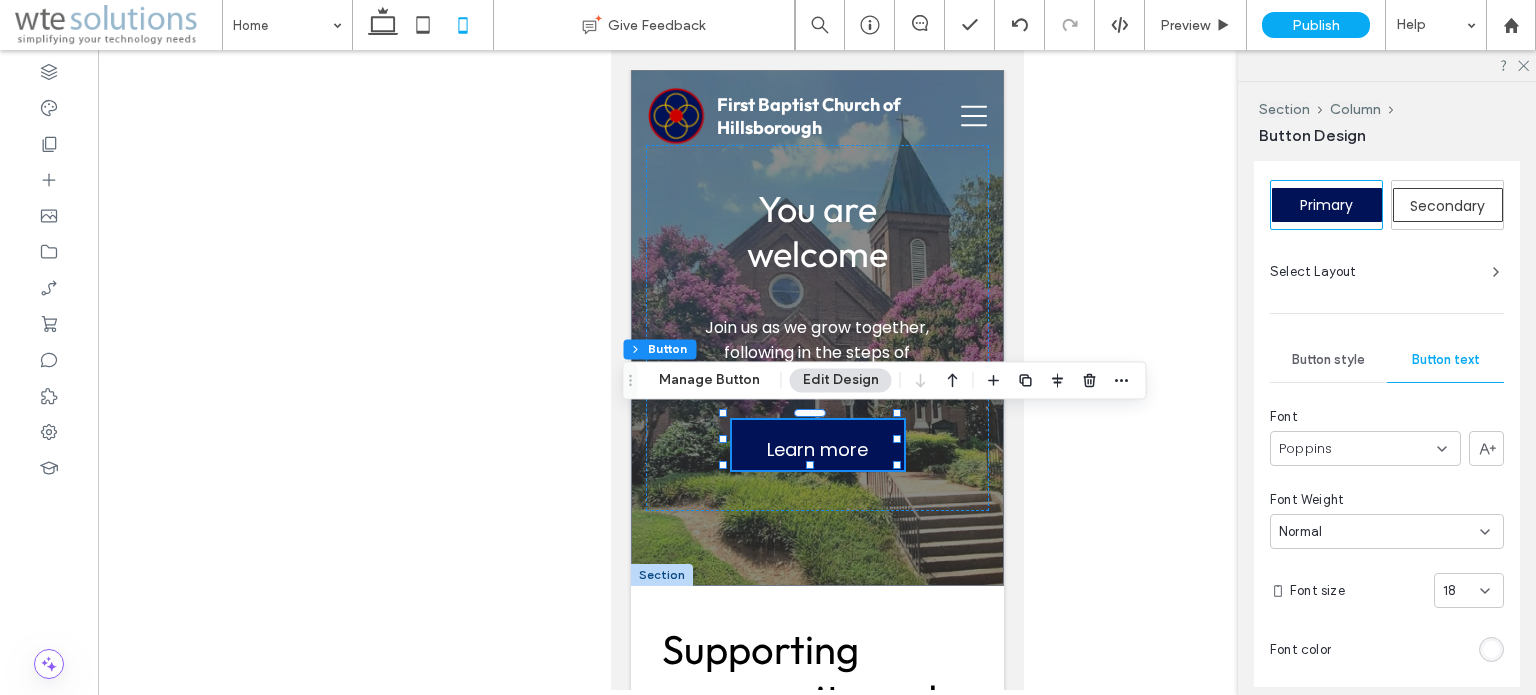 click on "Button style" at bounding box center (1328, 360) 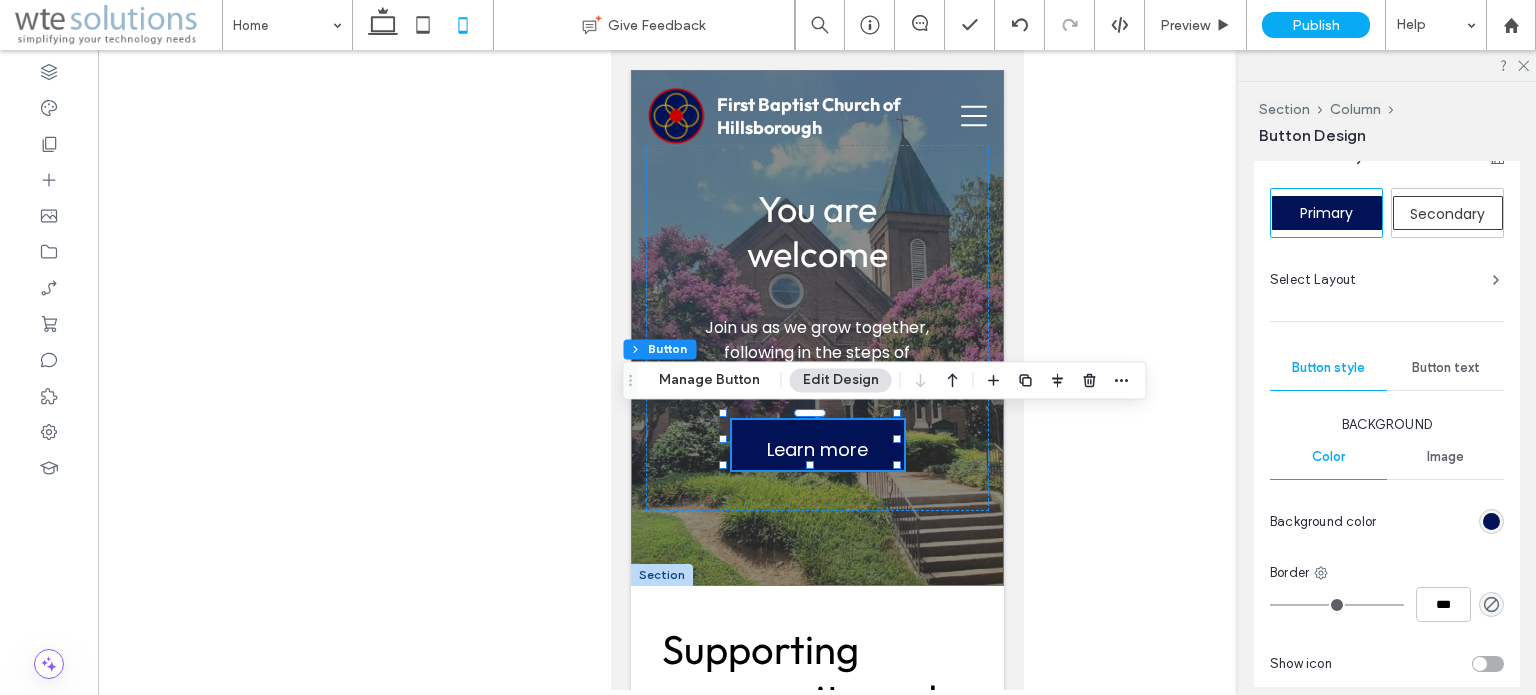 scroll, scrollTop: 700, scrollLeft: 0, axis: vertical 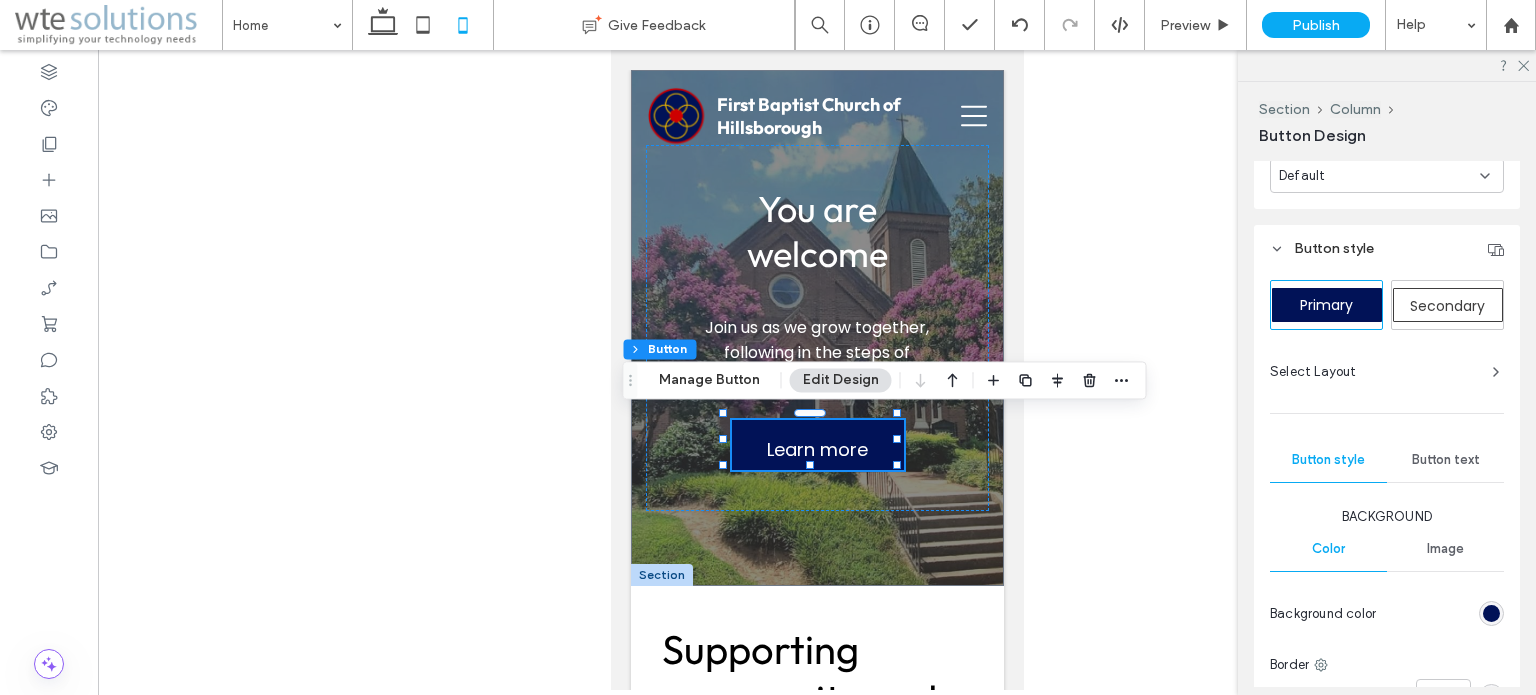 click 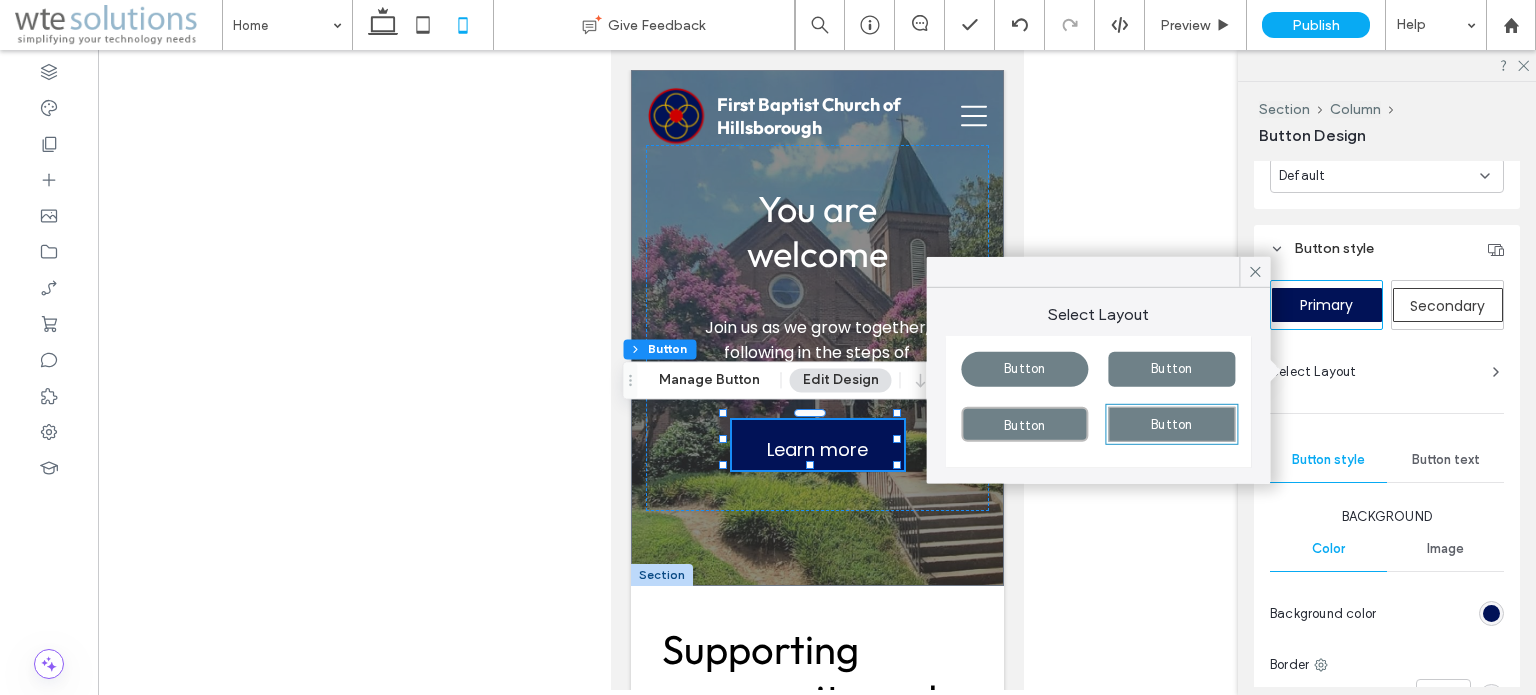 click at bounding box center [817, 370] 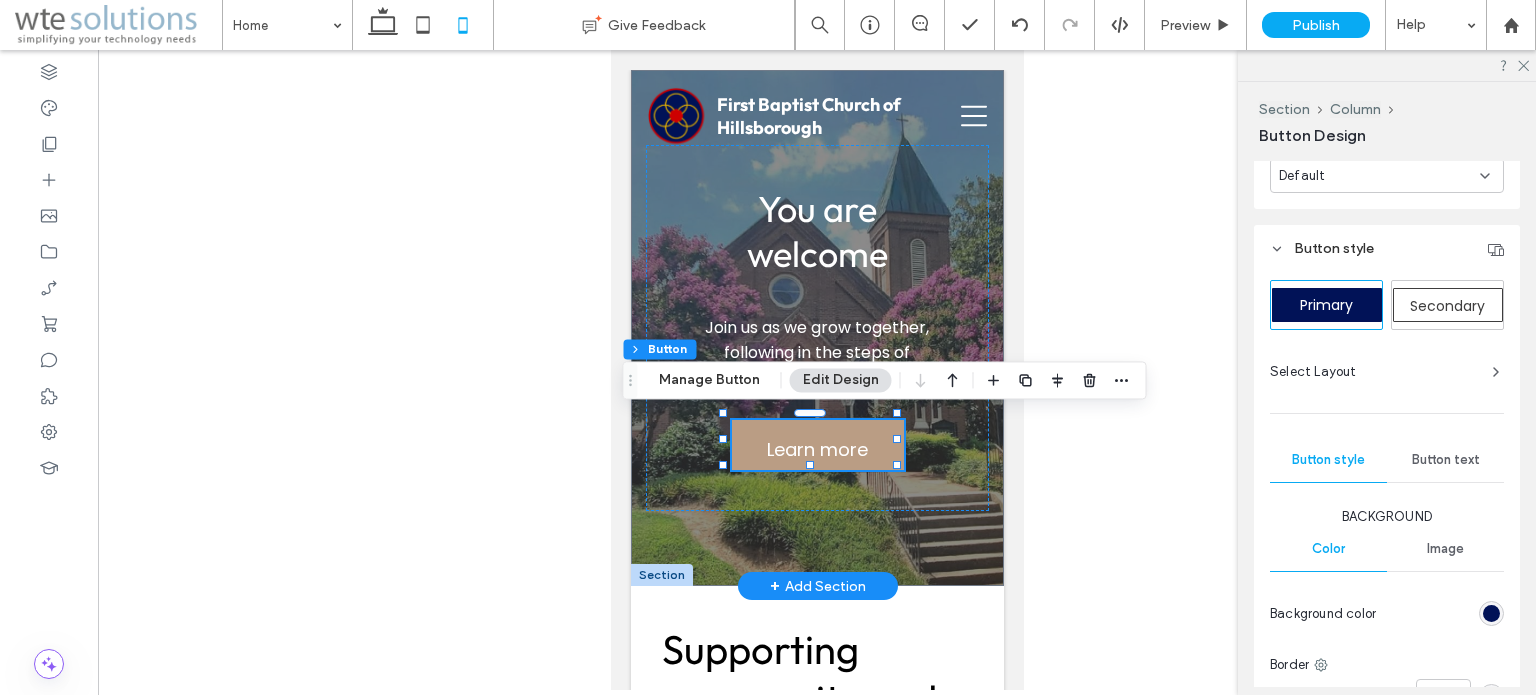 click on "Learn more" at bounding box center (816, 449) 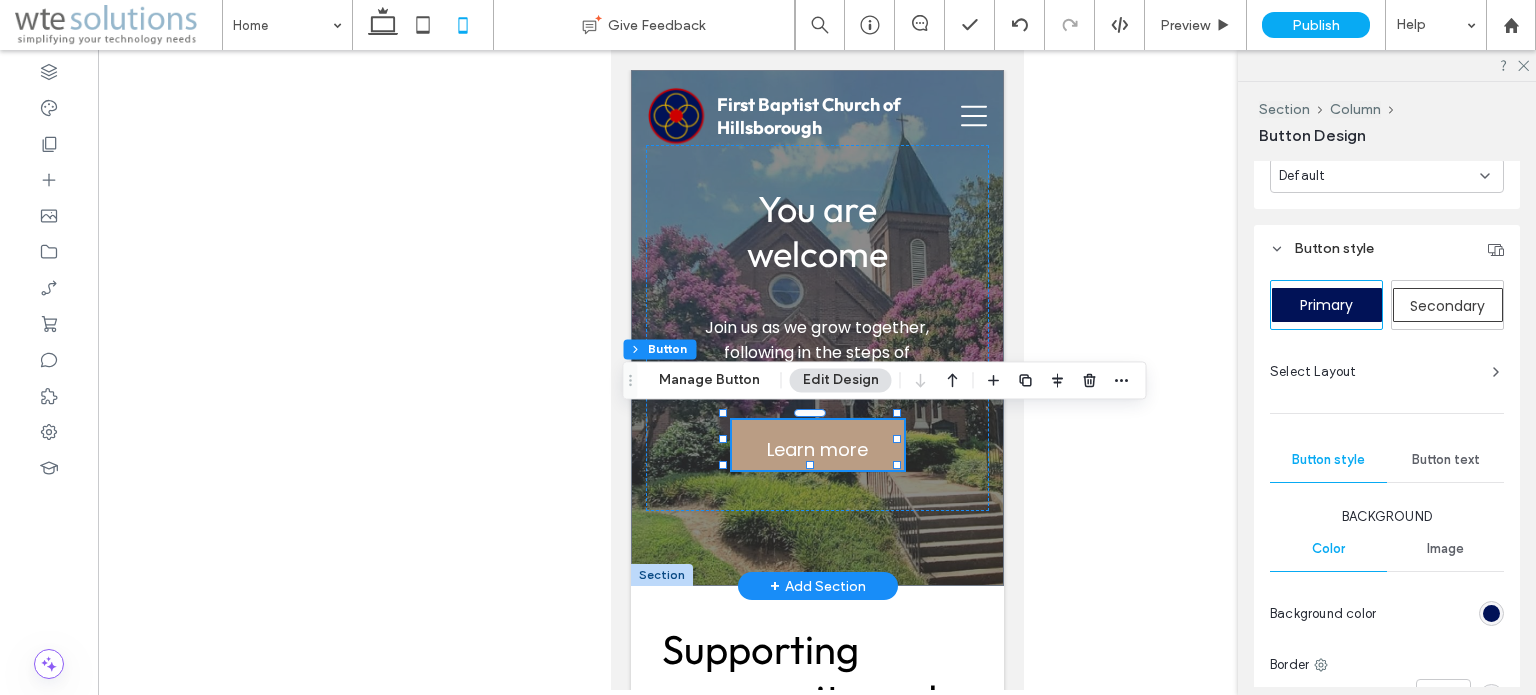 click on "Learn more" at bounding box center [816, 449] 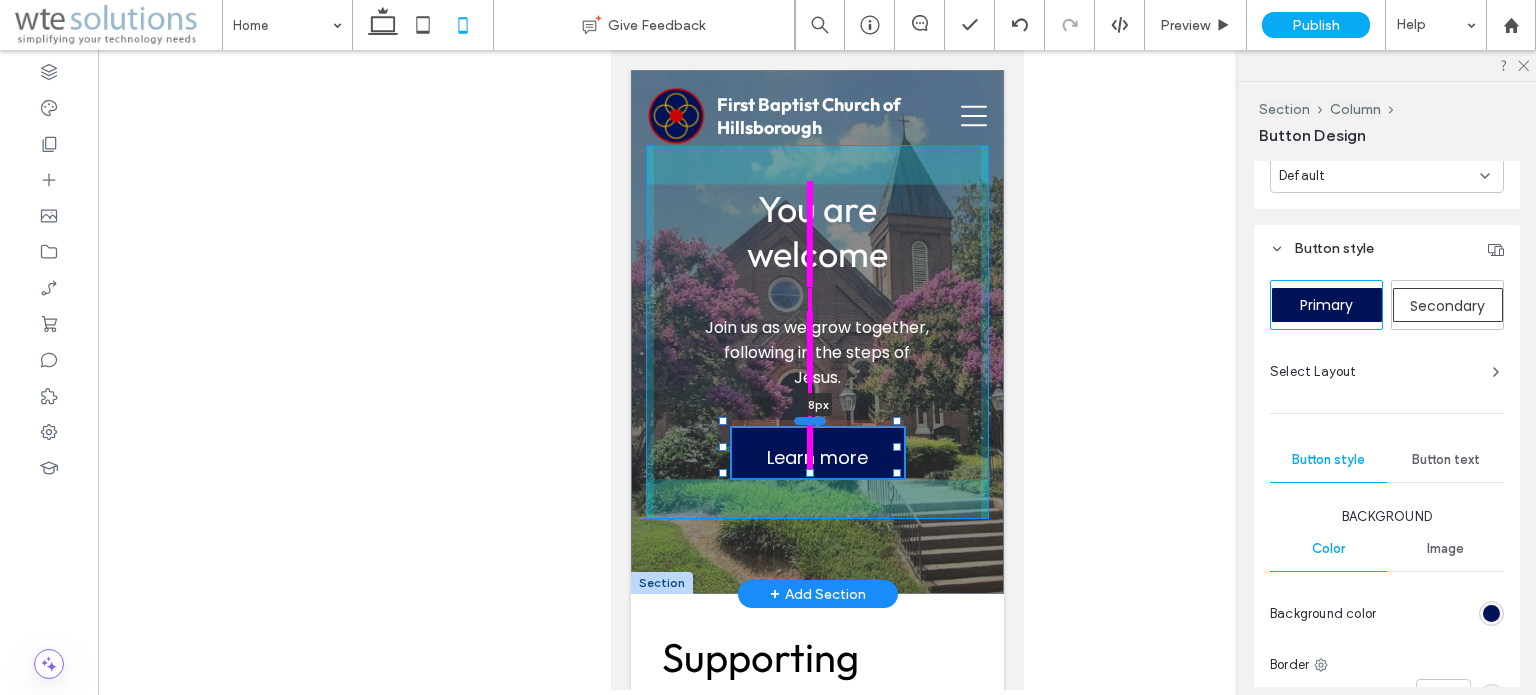 click at bounding box center [809, 421] 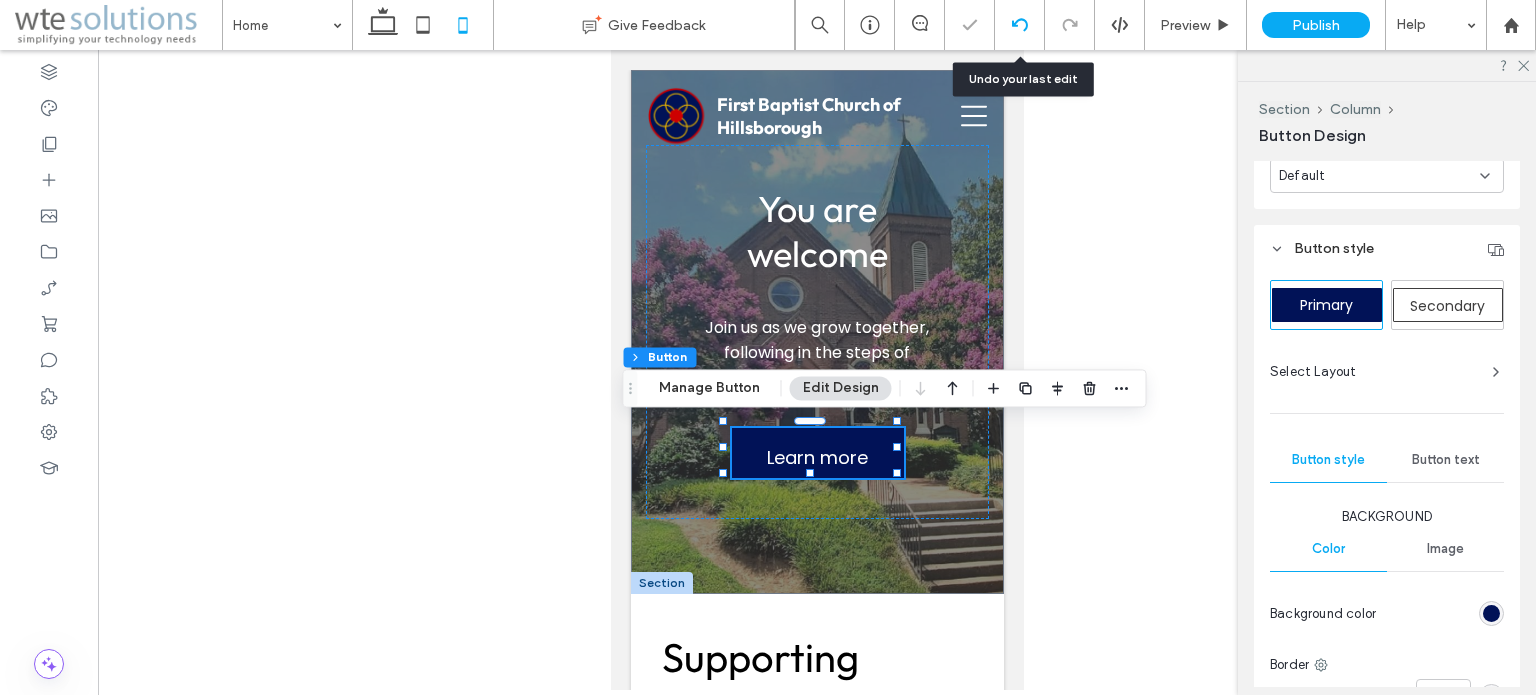 click 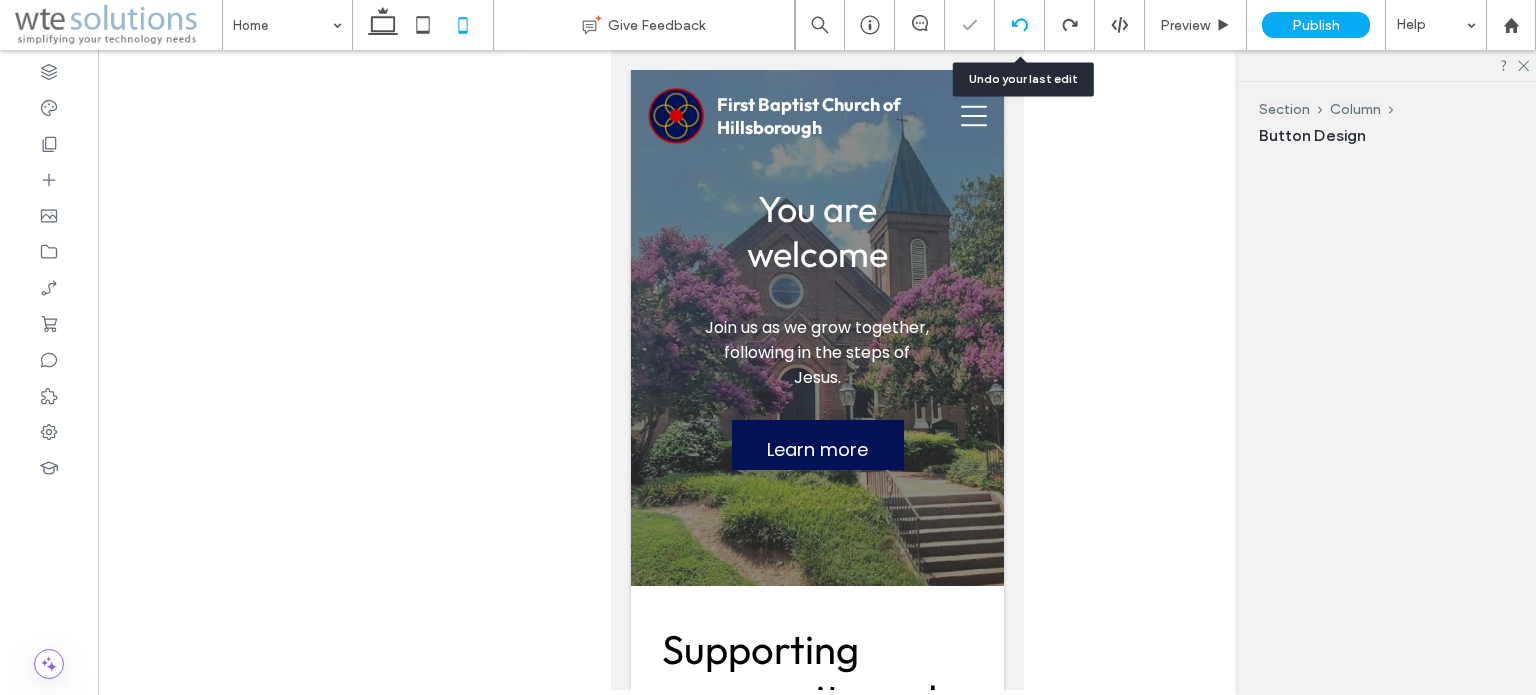 scroll, scrollTop: 0, scrollLeft: 0, axis: both 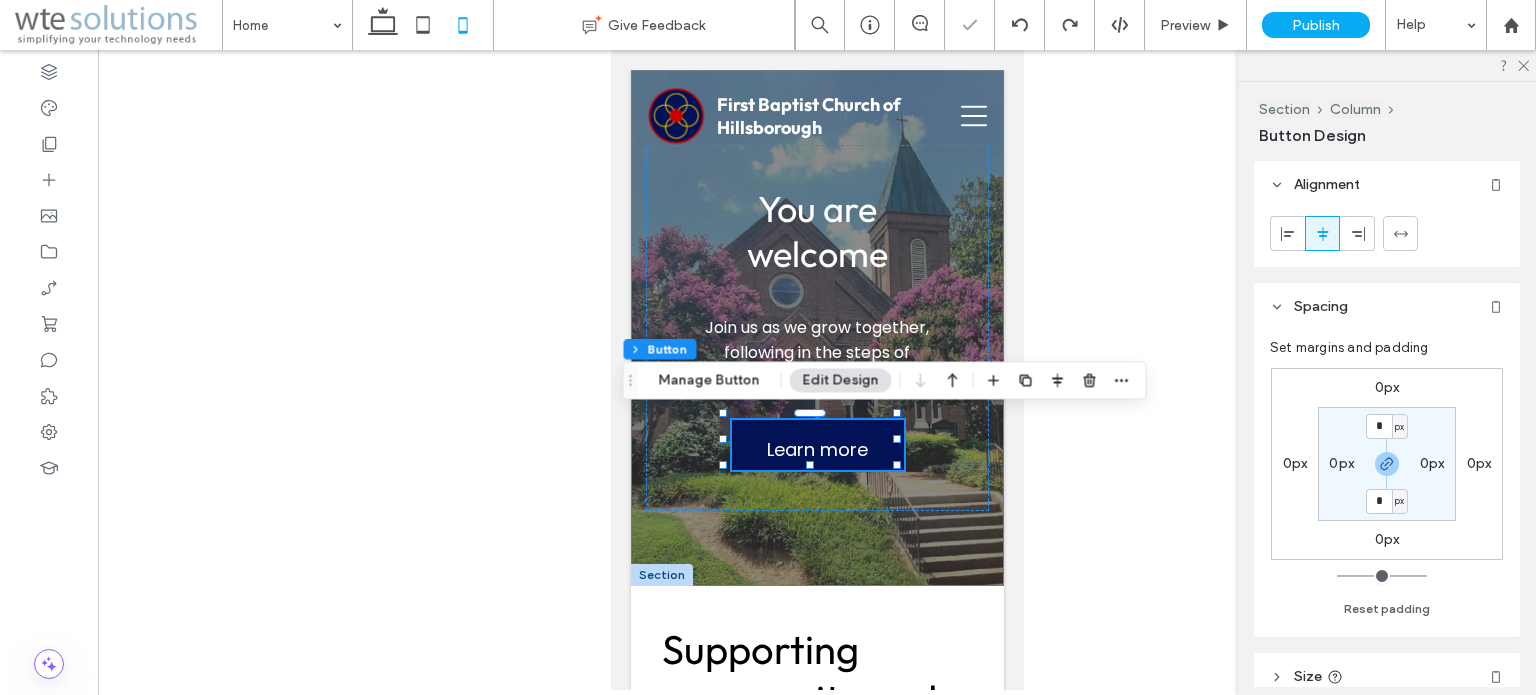 click at bounding box center (817, 370) 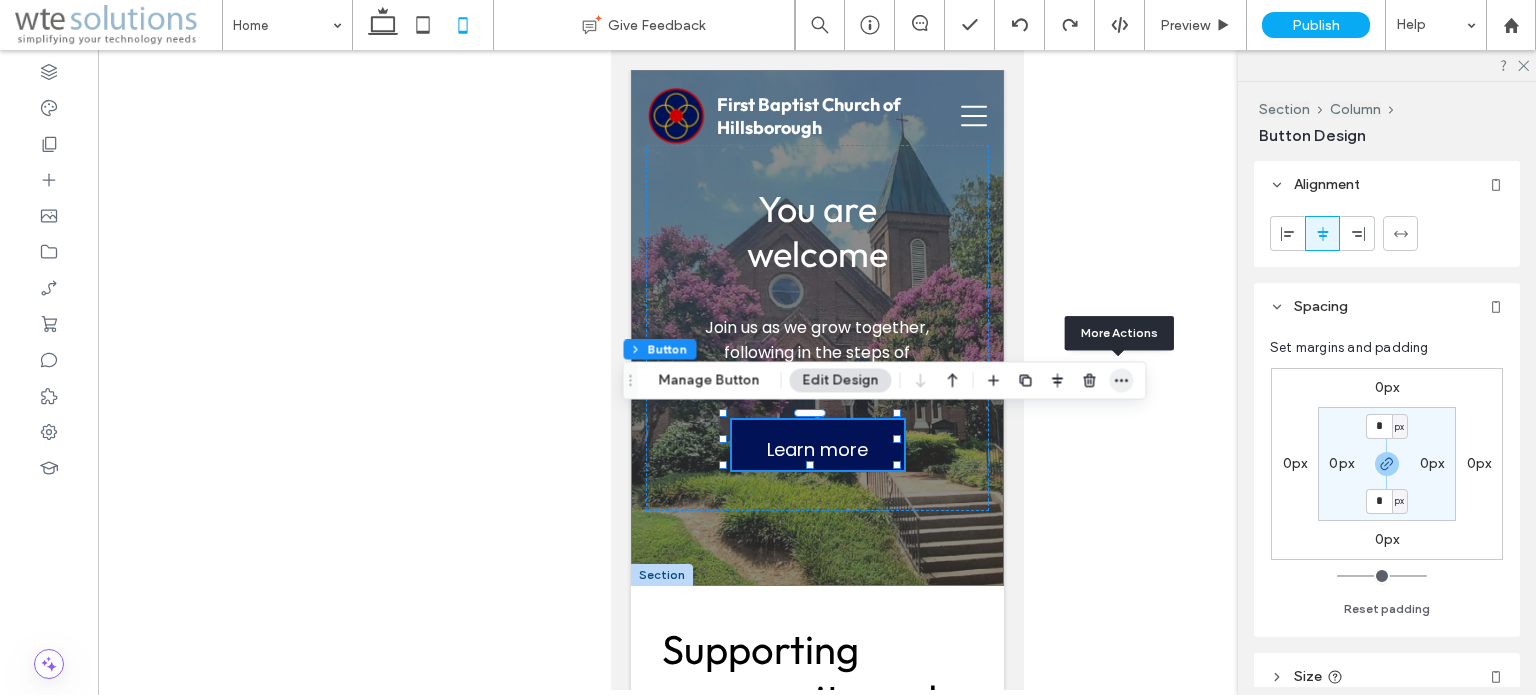 click at bounding box center [1122, 380] 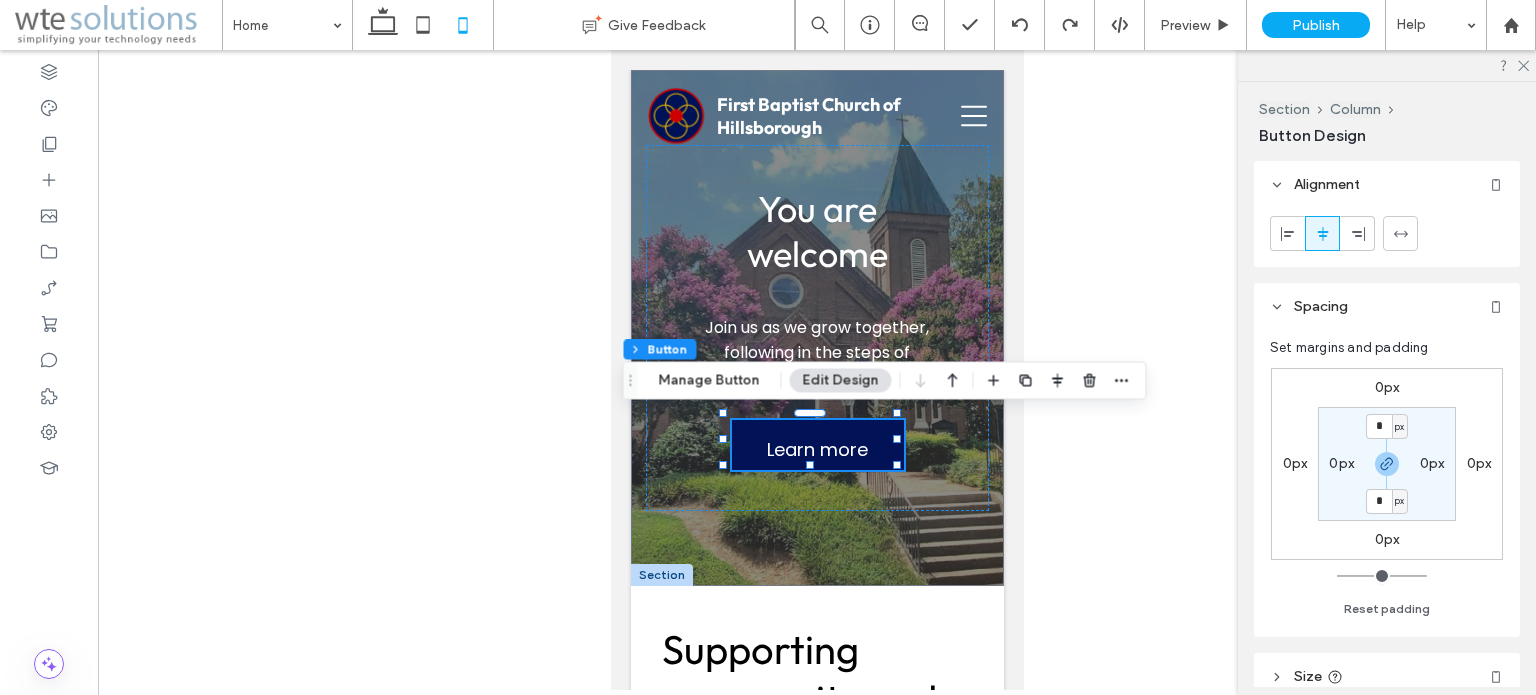 click at bounding box center (817, 370) 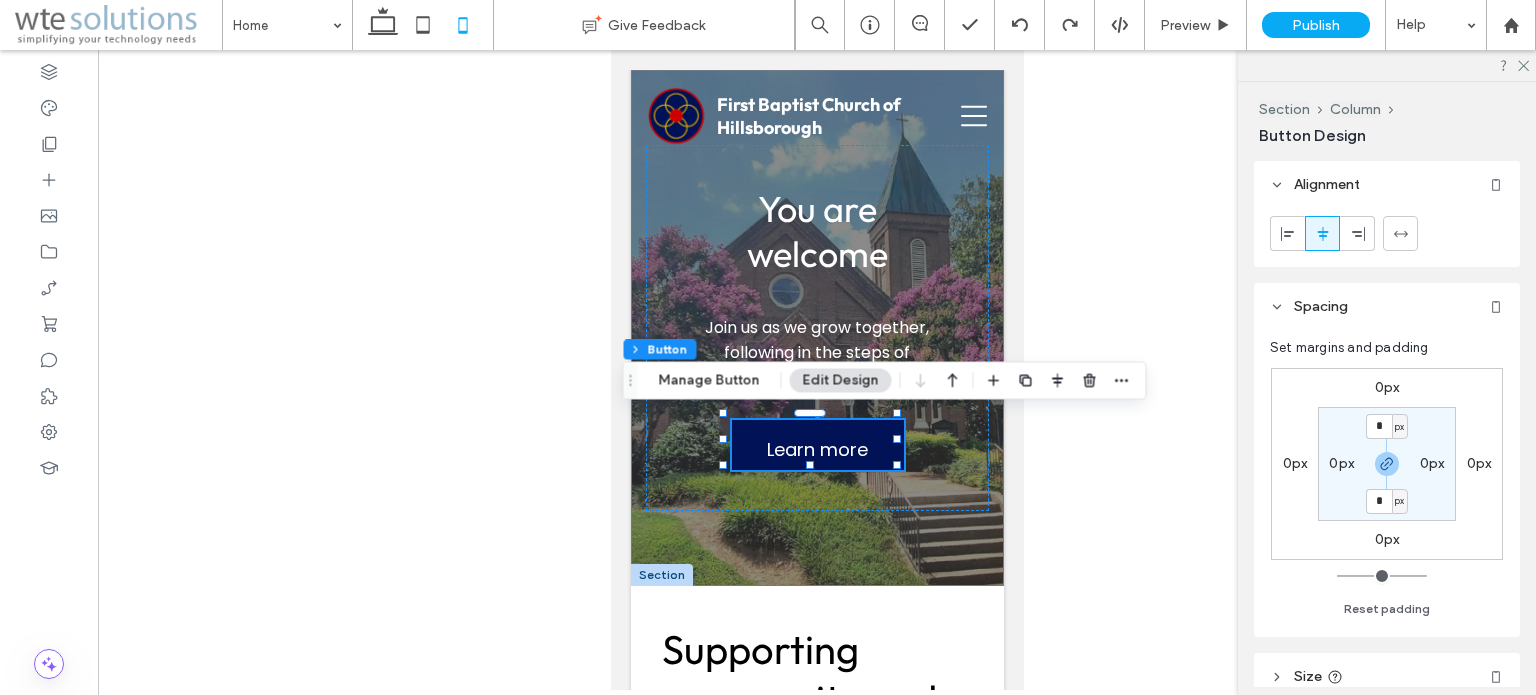 click at bounding box center [817, 370] 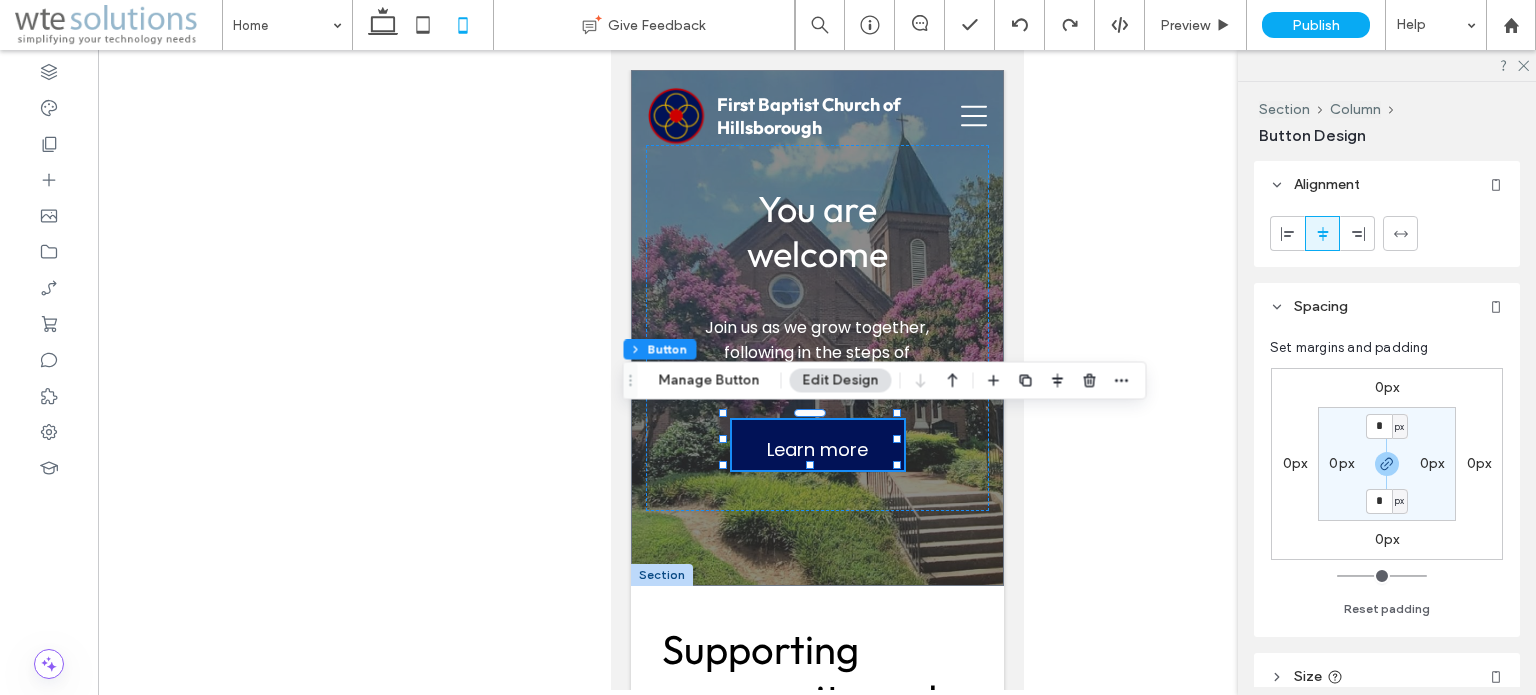 click on "Edit Design" at bounding box center [841, 380] 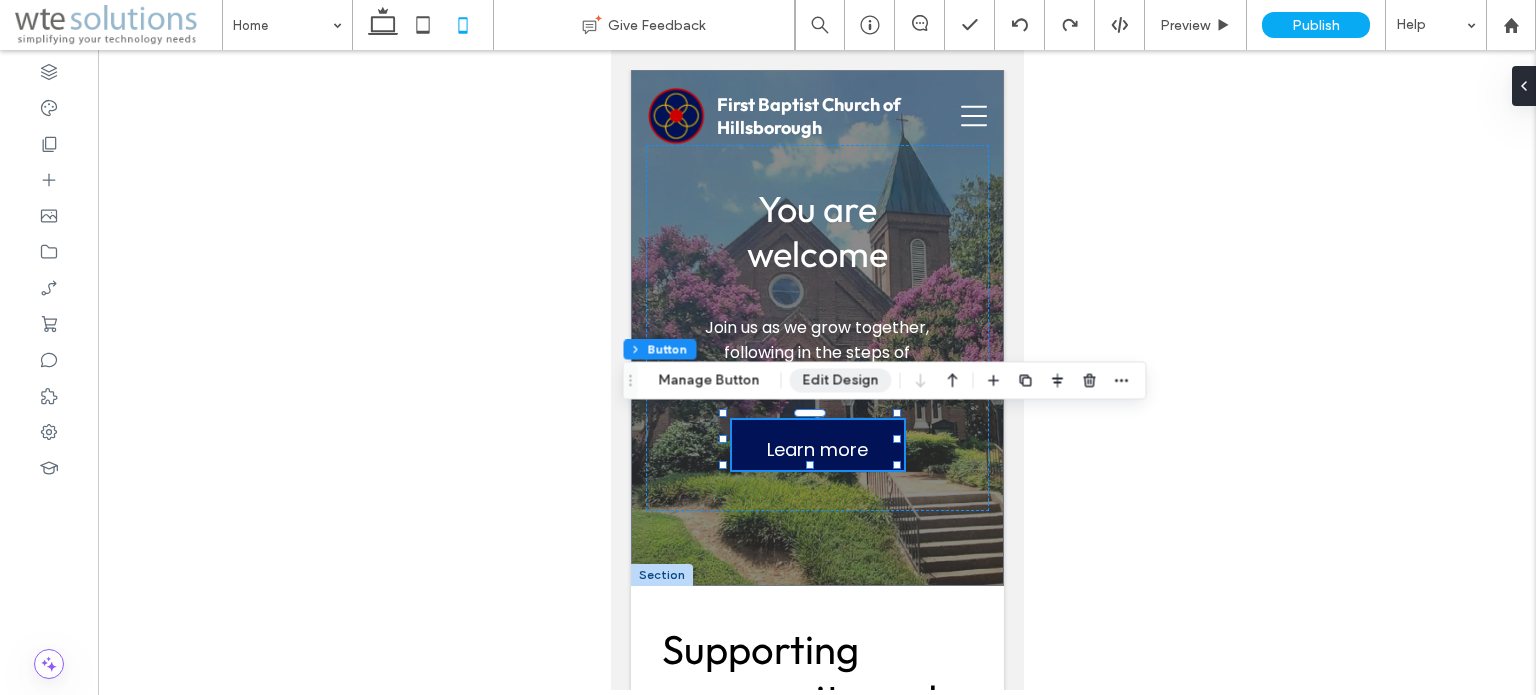 click on "Edit Design" at bounding box center [841, 380] 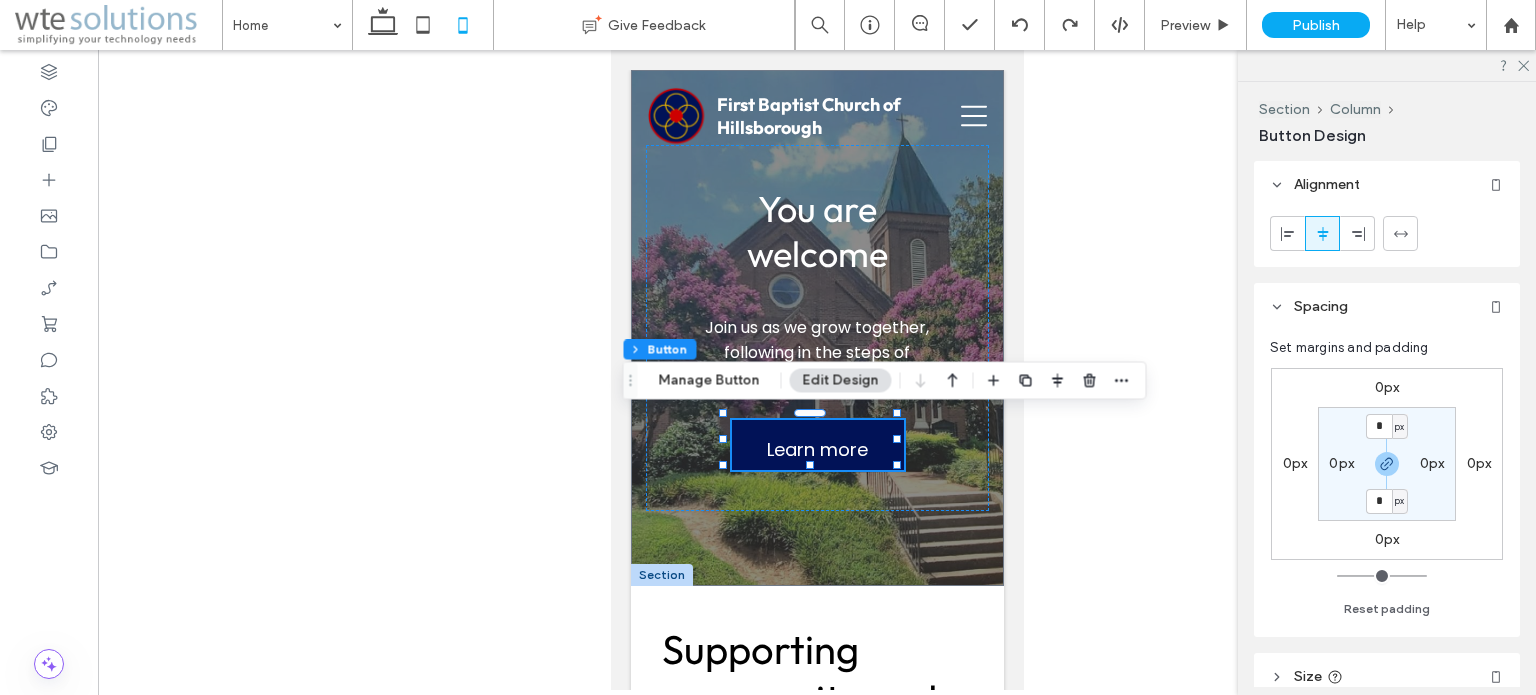 click on "0px" at bounding box center (1387, 539) 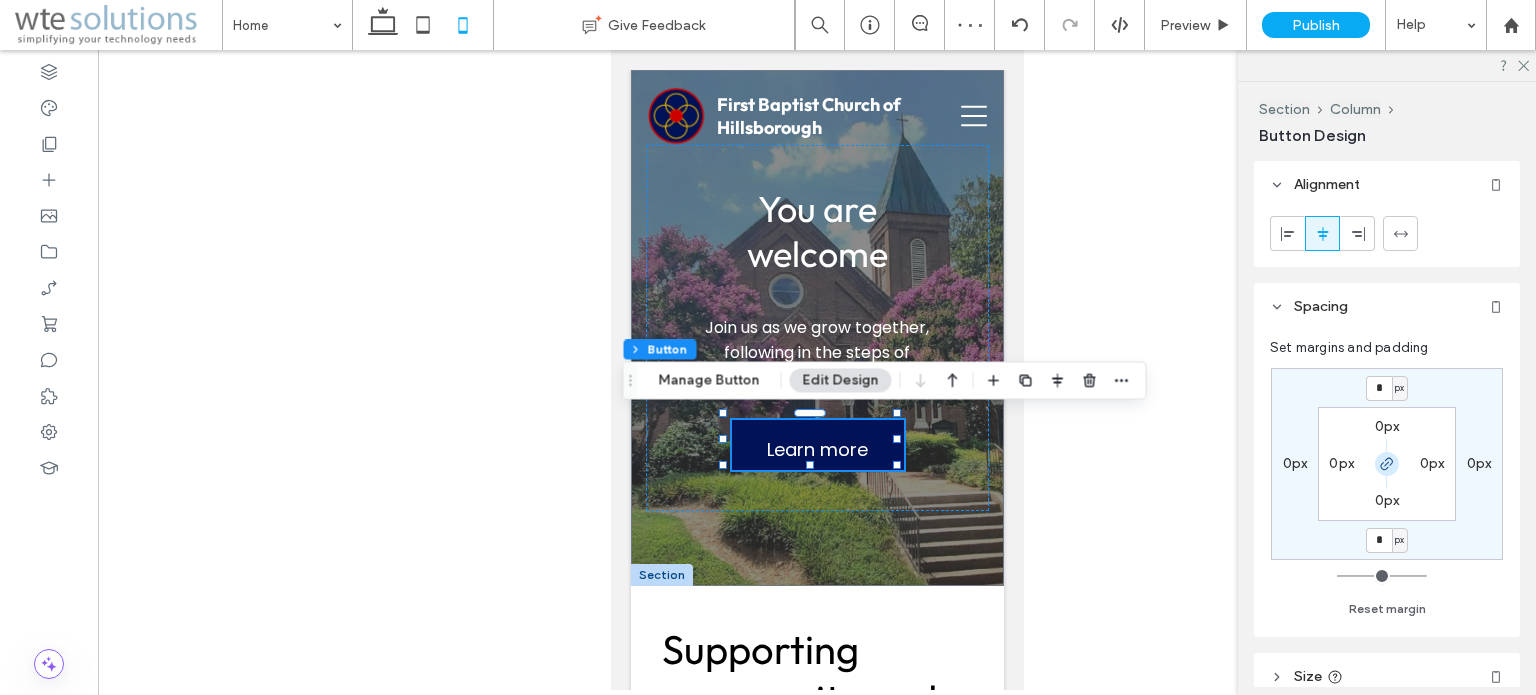 scroll, scrollTop: 100, scrollLeft: 0, axis: vertical 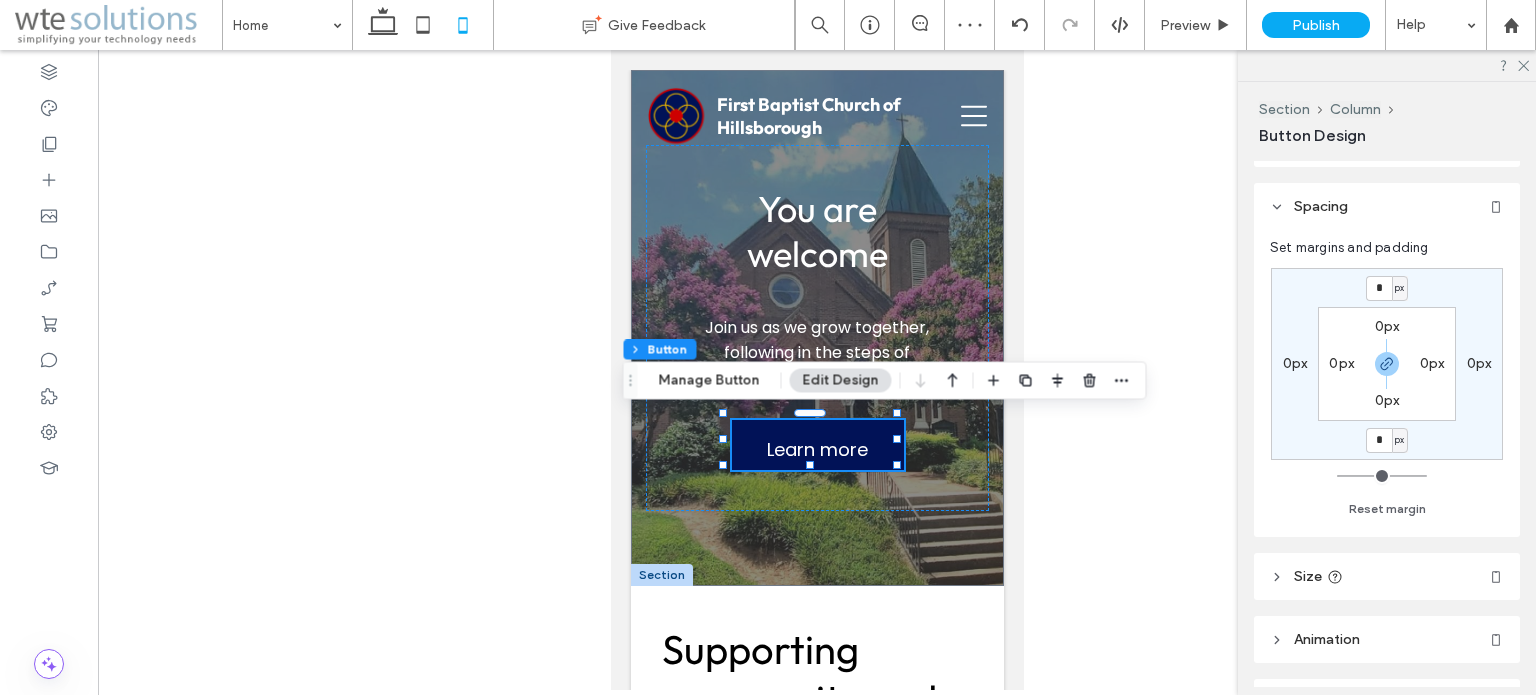click on "Size" at bounding box center (1387, 576) 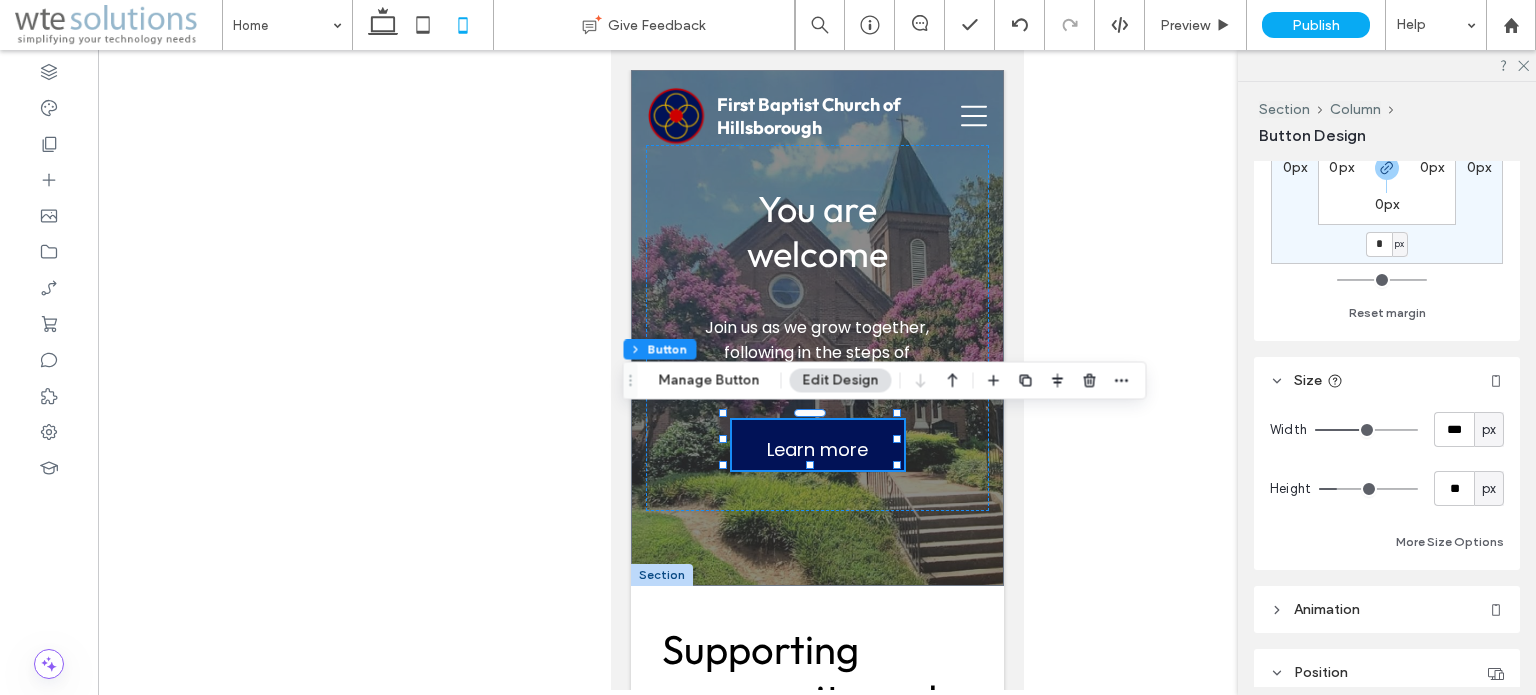 scroll, scrollTop: 300, scrollLeft: 0, axis: vertical 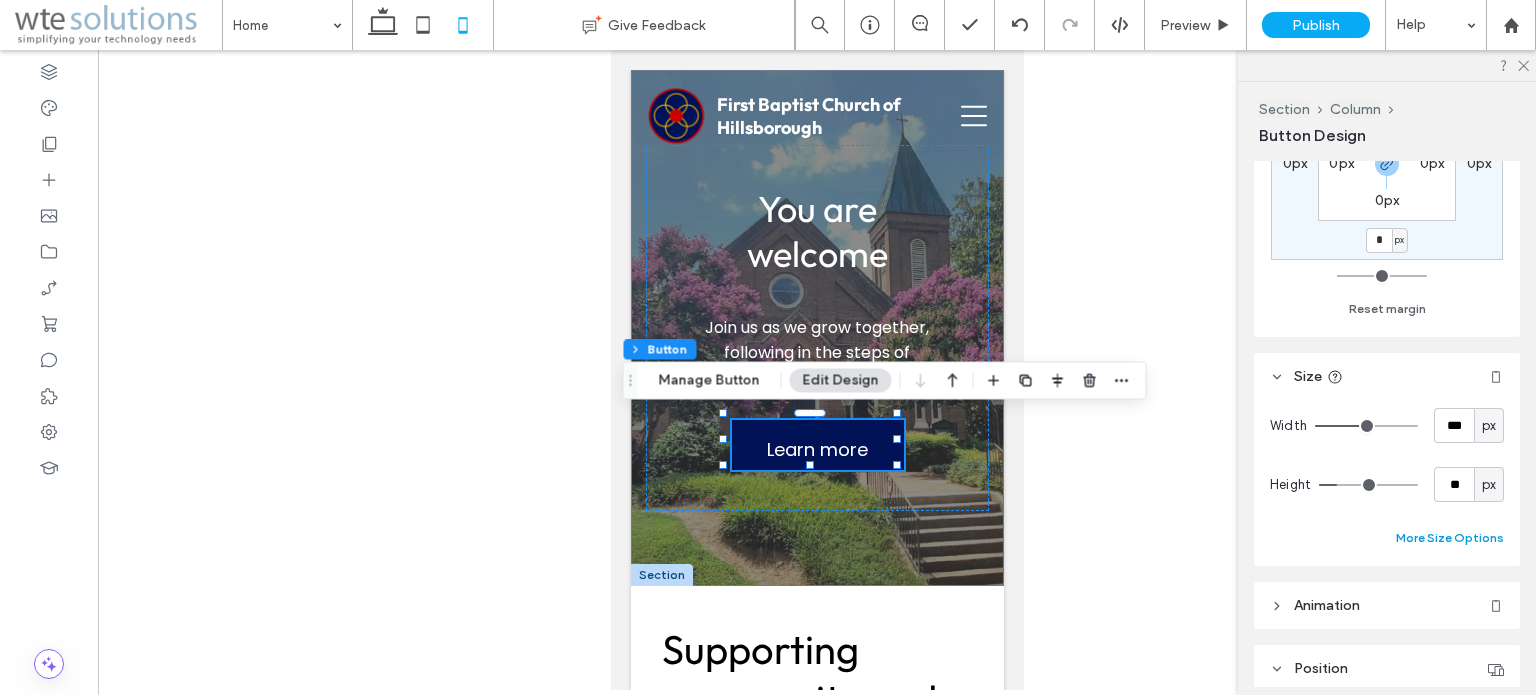 click on "More Size Options" at bounding box center [1450, 538] 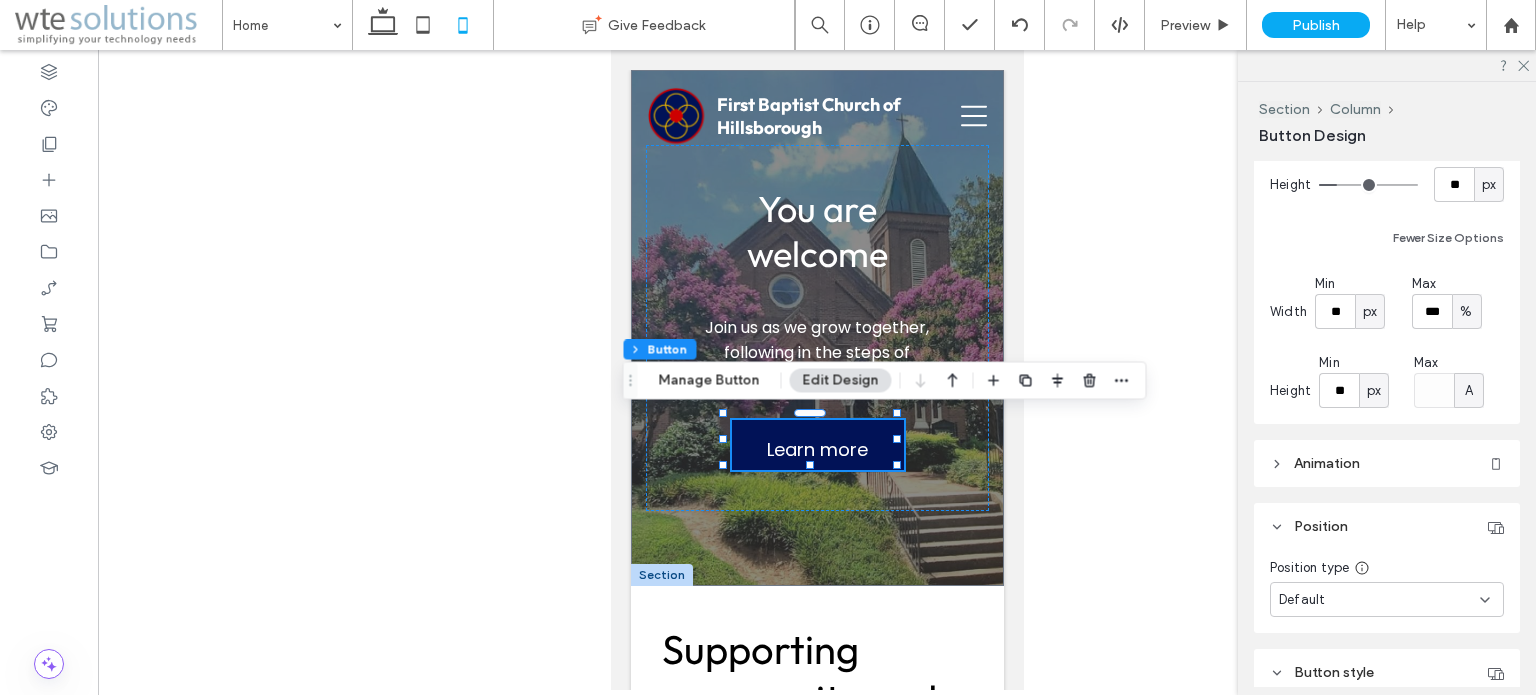 scroll, scrollTop: 700, scrollLeft: 0, axis: vertical 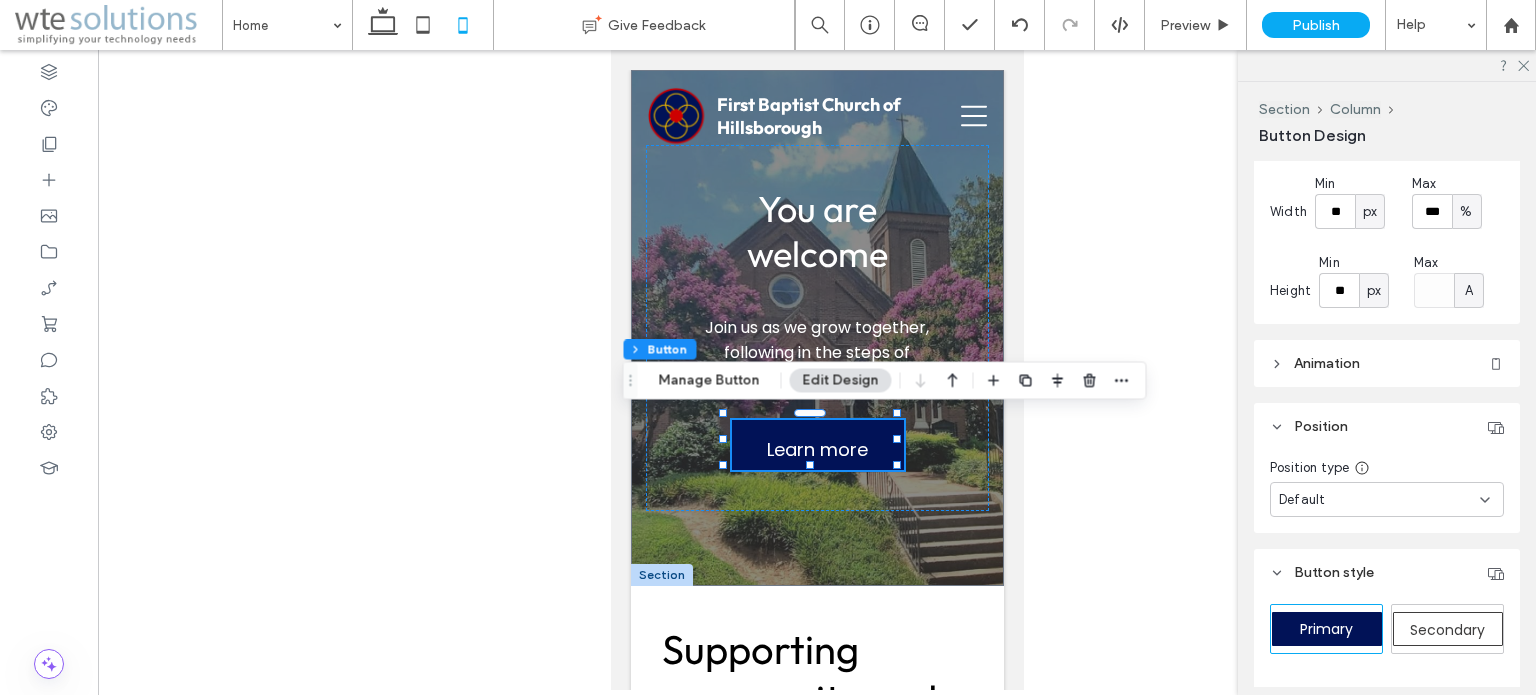 click 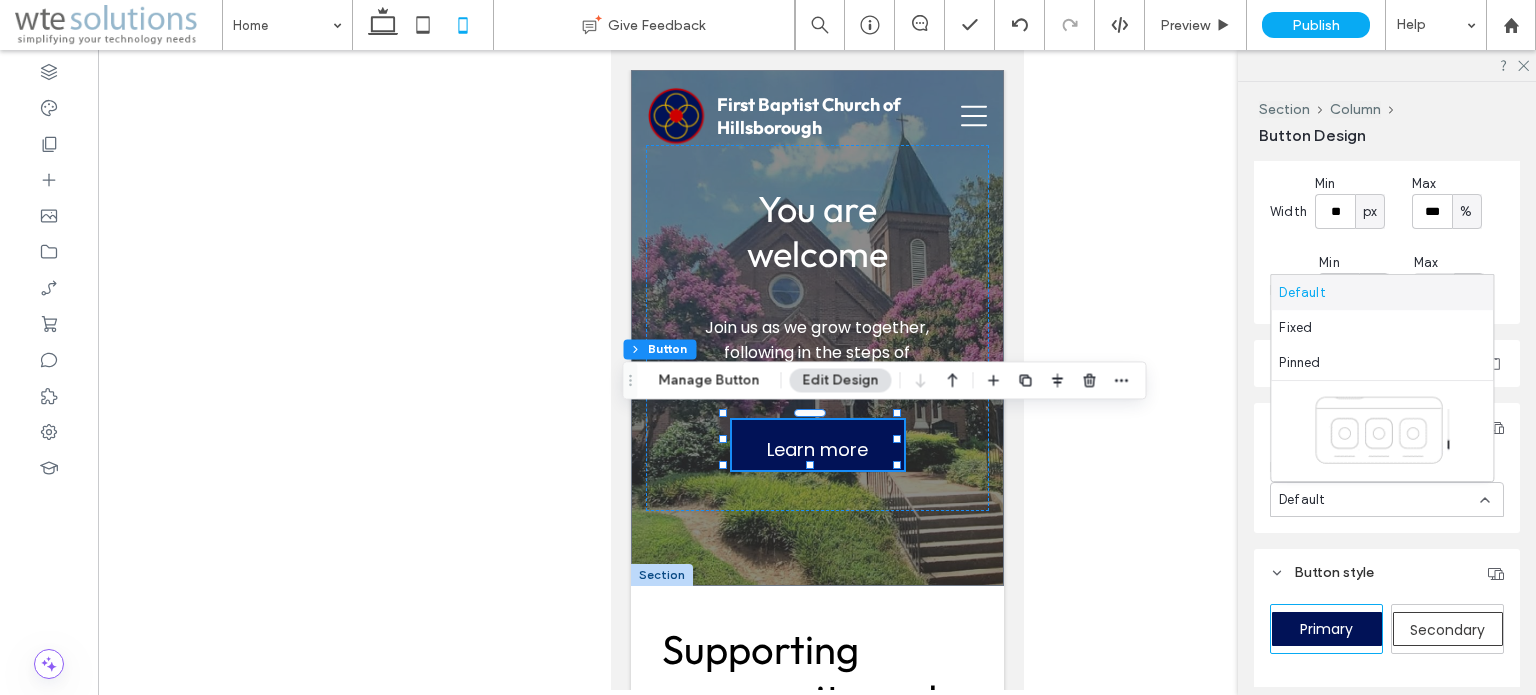 click at bounding box center (817, 370) 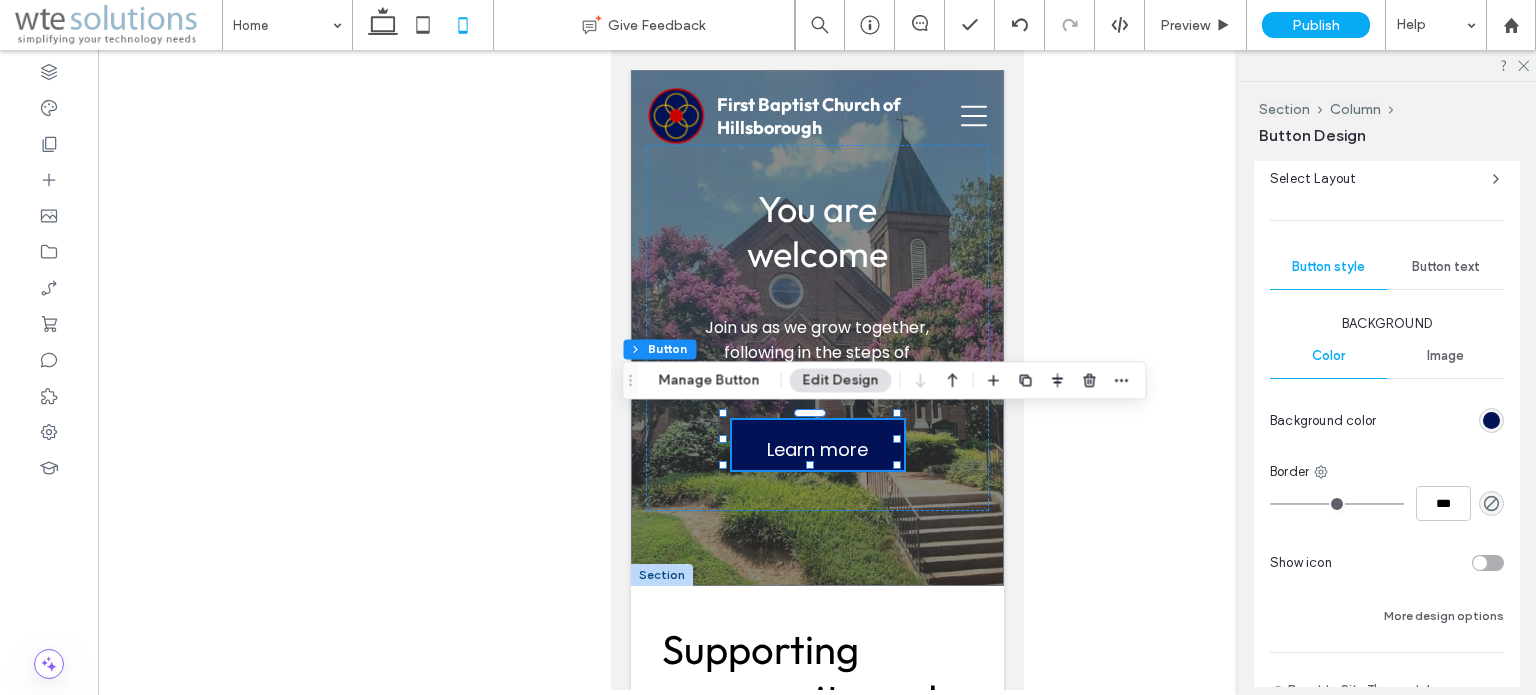 scroll, scrollTop: 1300, scrollLeft: 0, axis: vertical 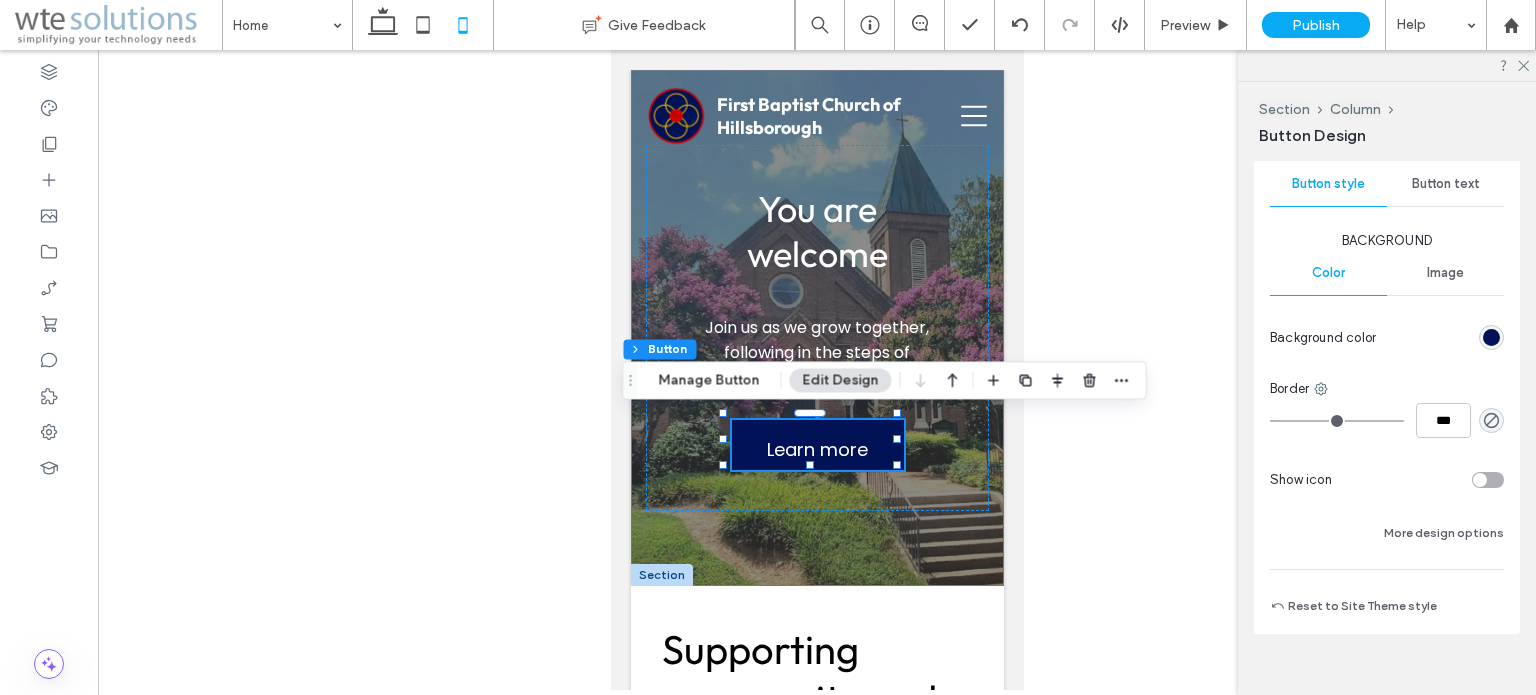click at bounding box center [817, 370] 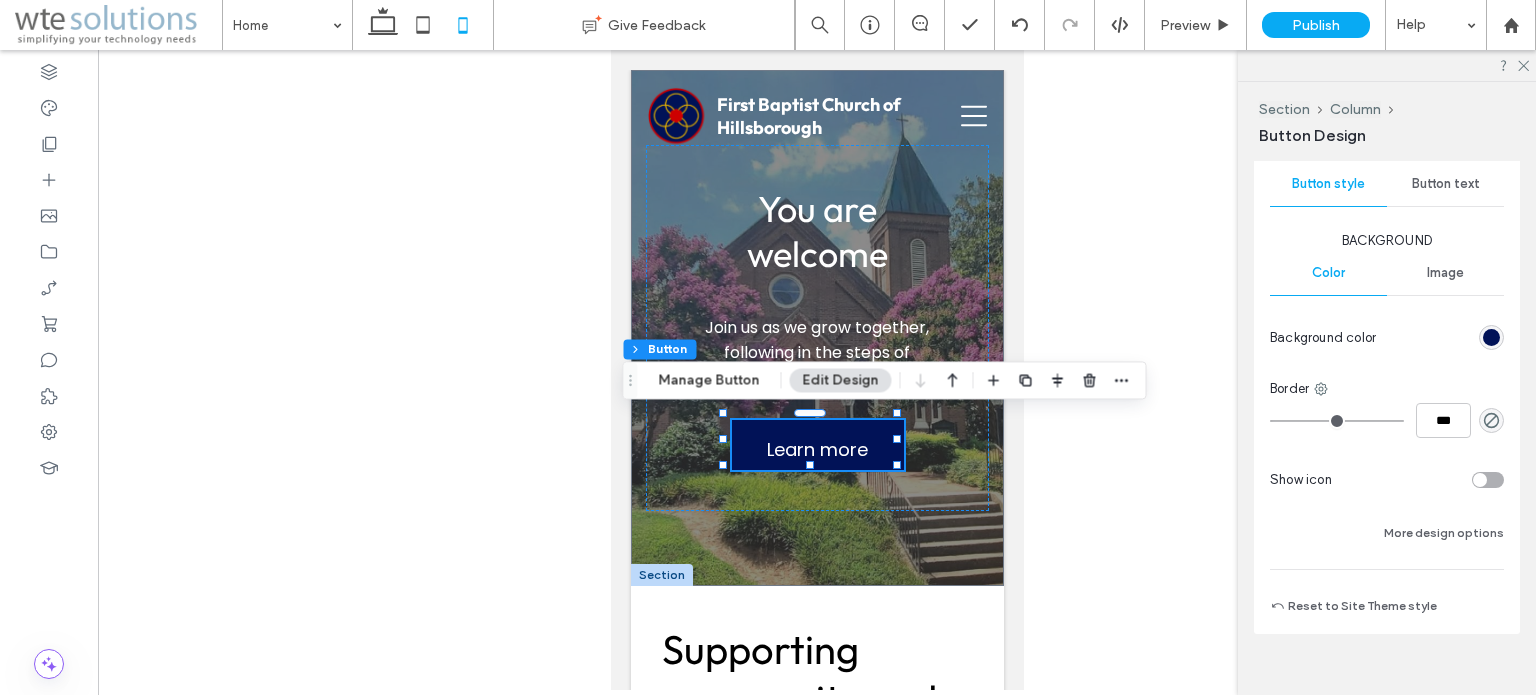 click at bounding box center [817, 370] 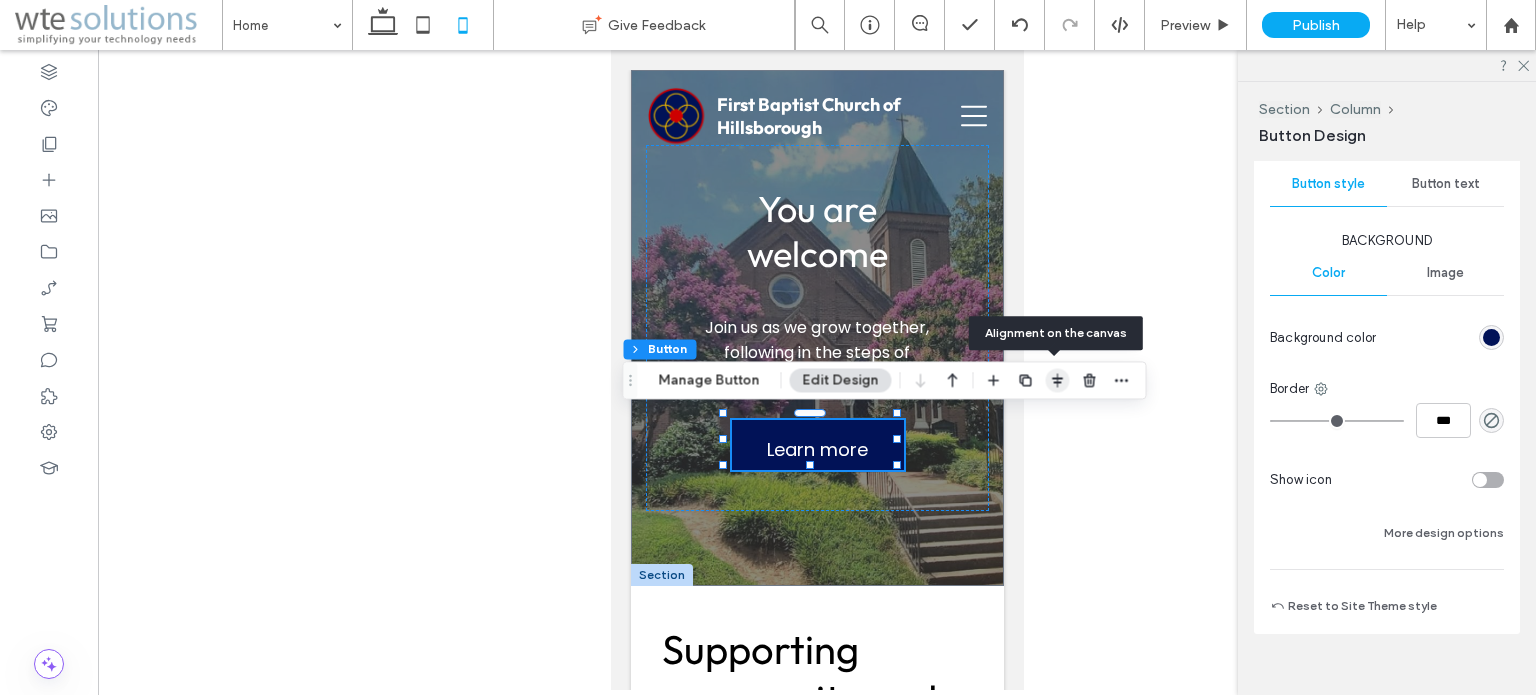 click 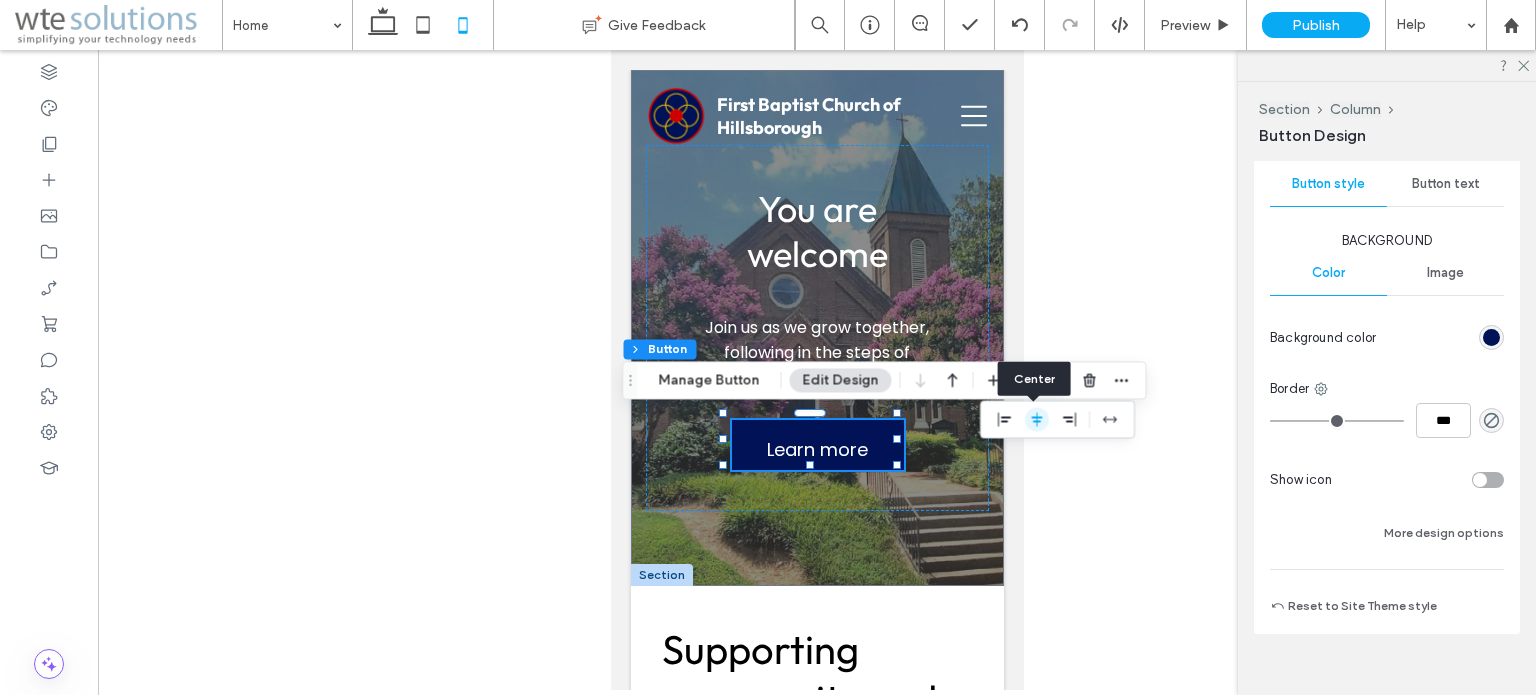 click 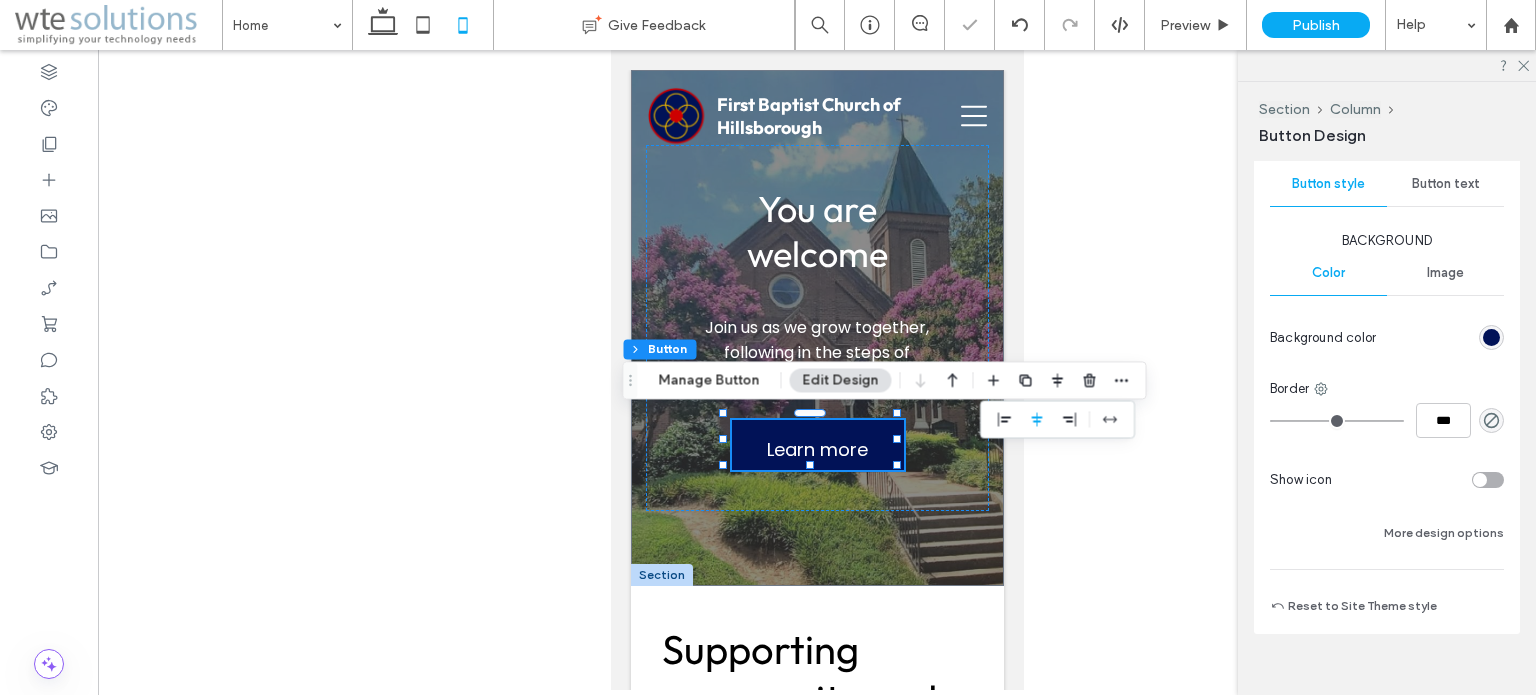 click at bounding box center (817, 370) 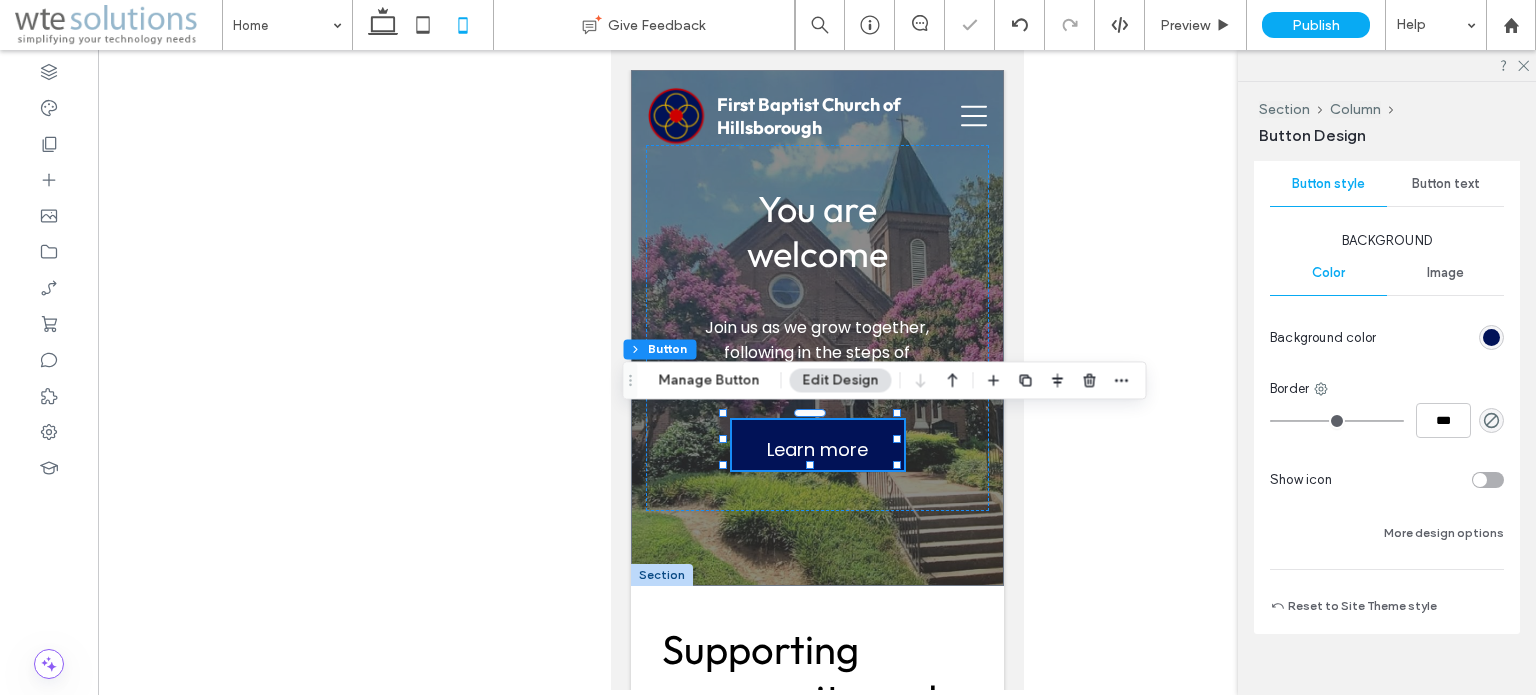 click at bounding box center (817, 370) 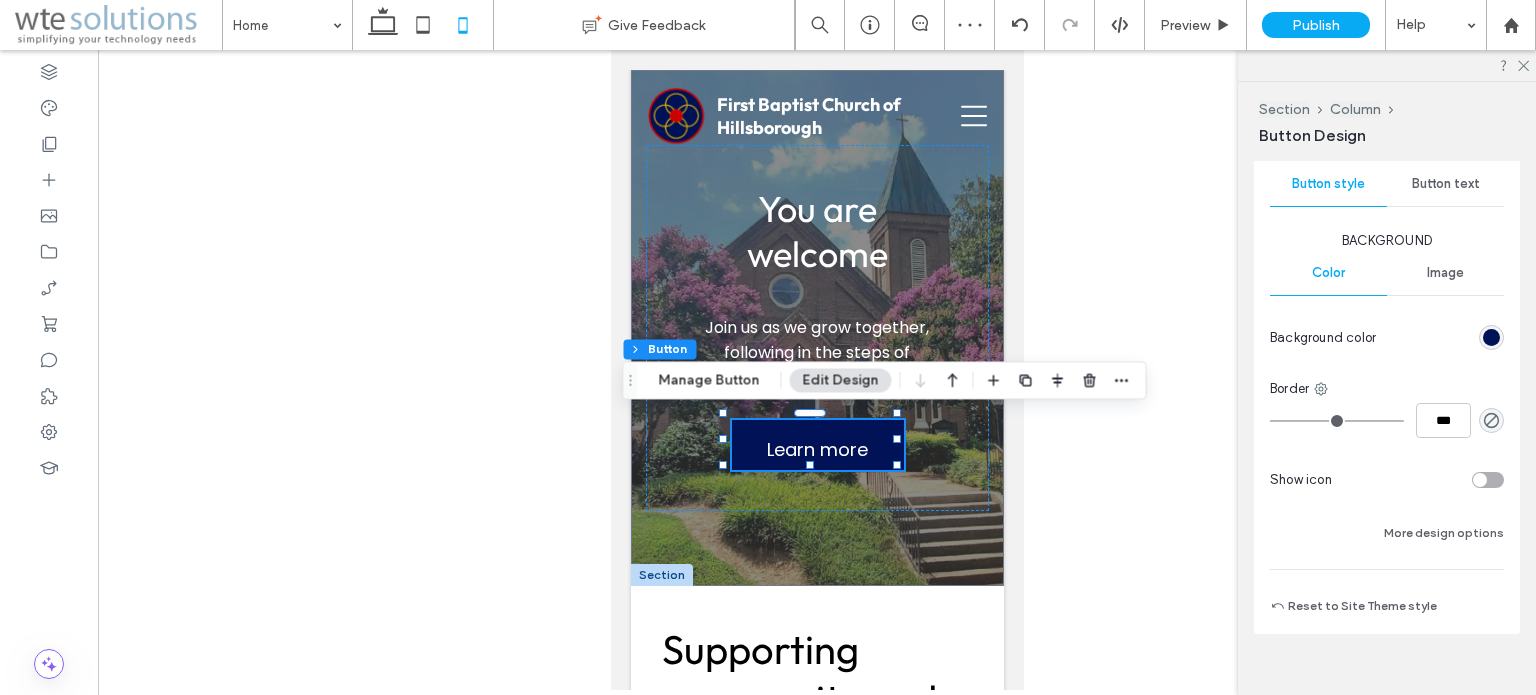 click at bounding box center (817, 370) 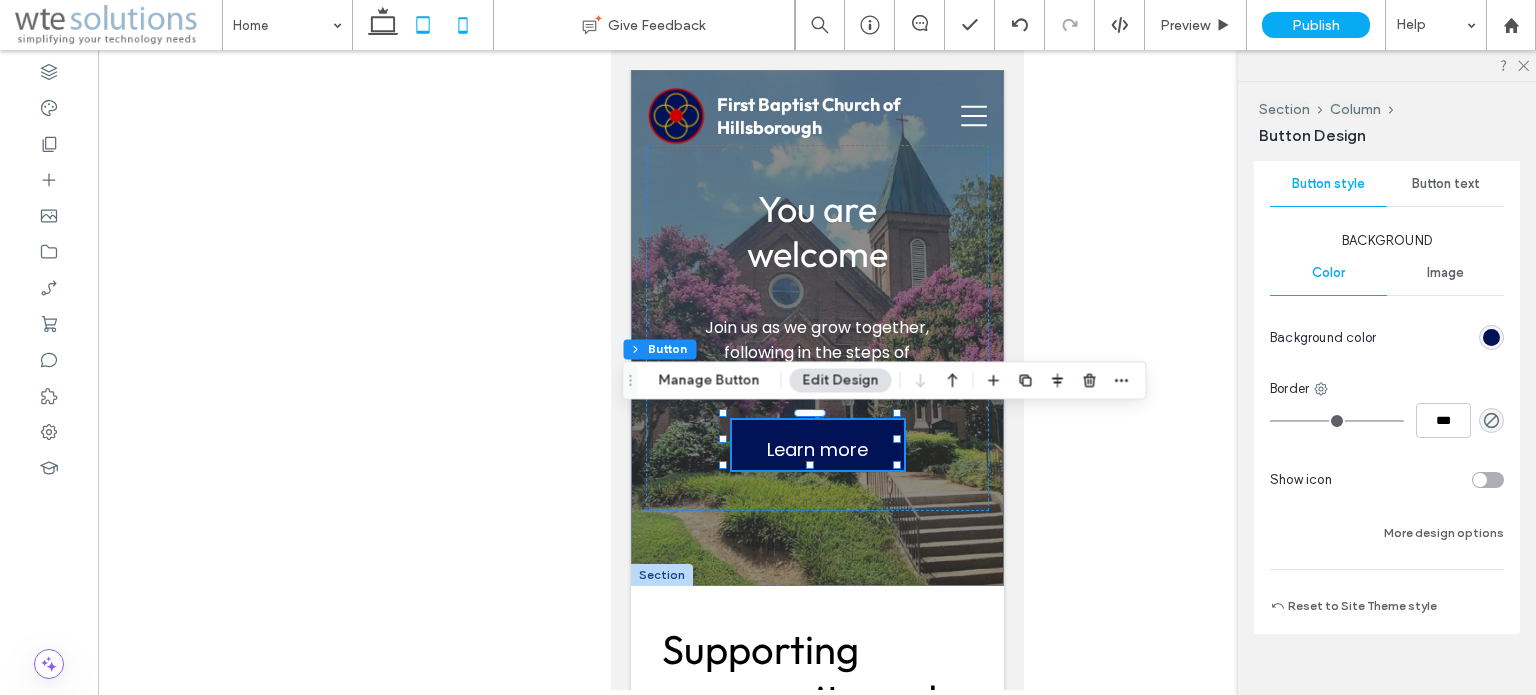 click 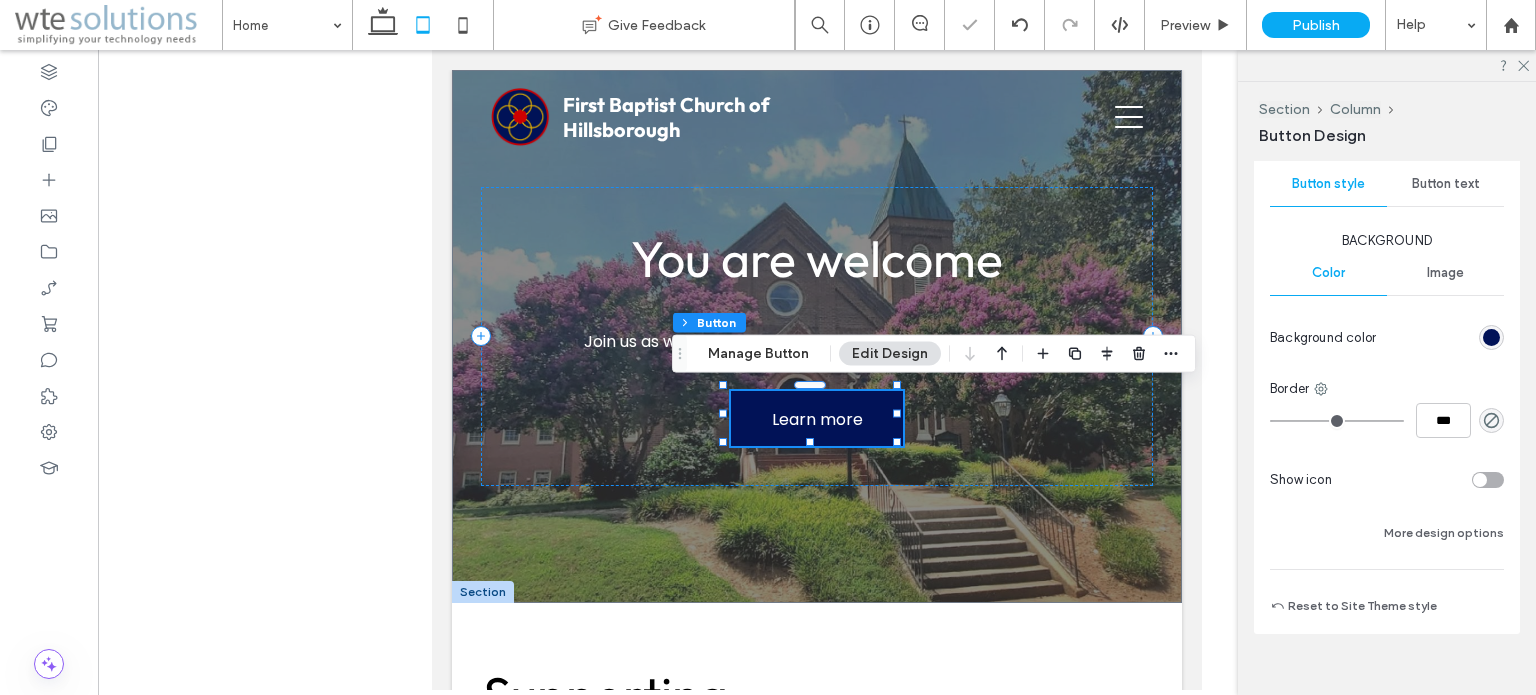 click at bounding box center [817, 370] 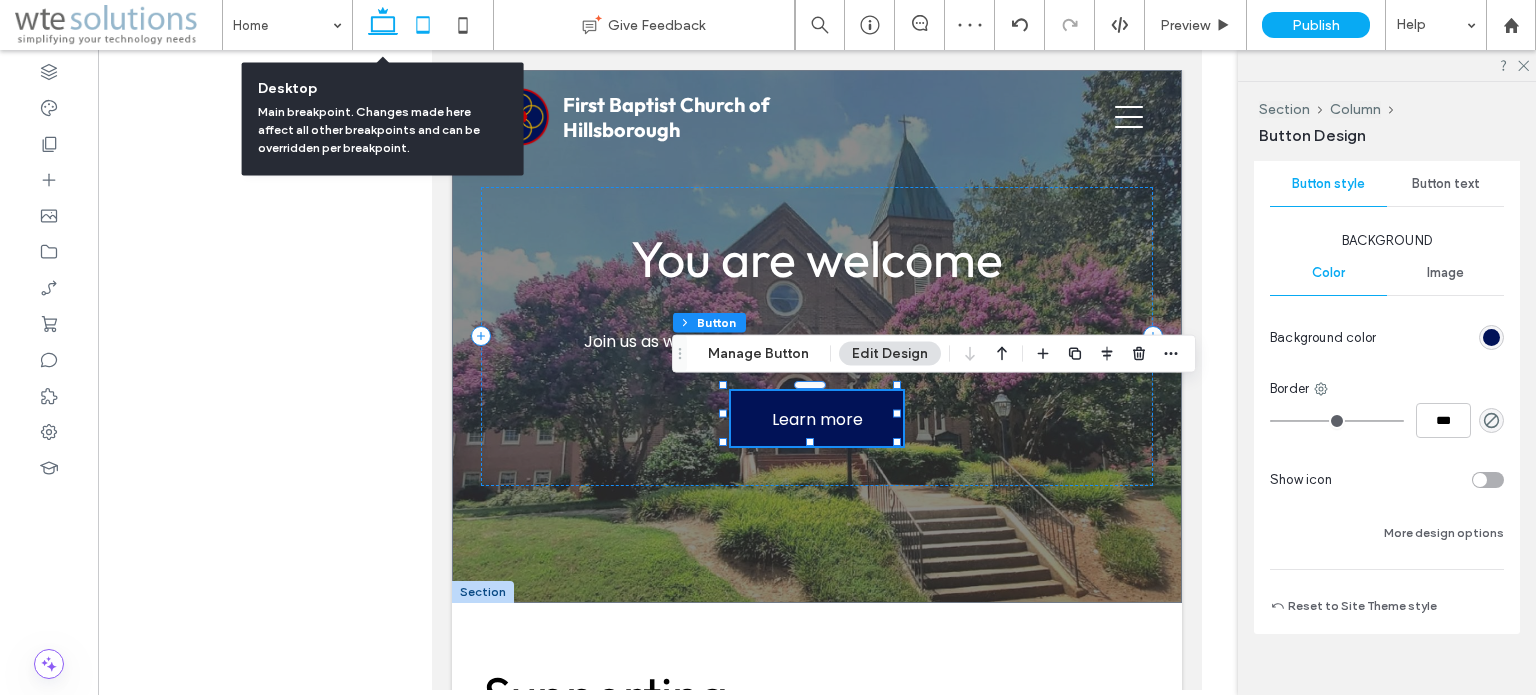 click 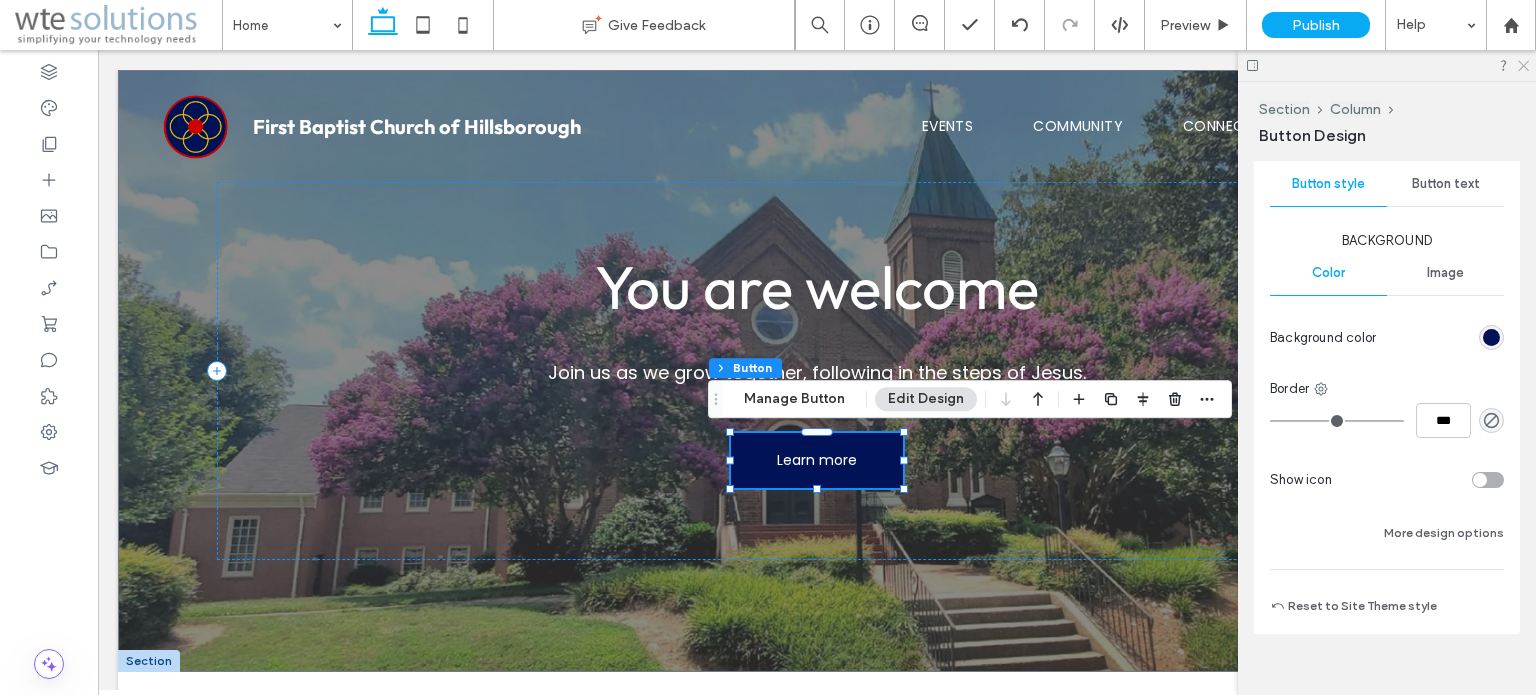 drag, startPoint x: 1519, startPoint y: 65, endPoint x: 1421, endPoint y: 14, distance: 110.47624 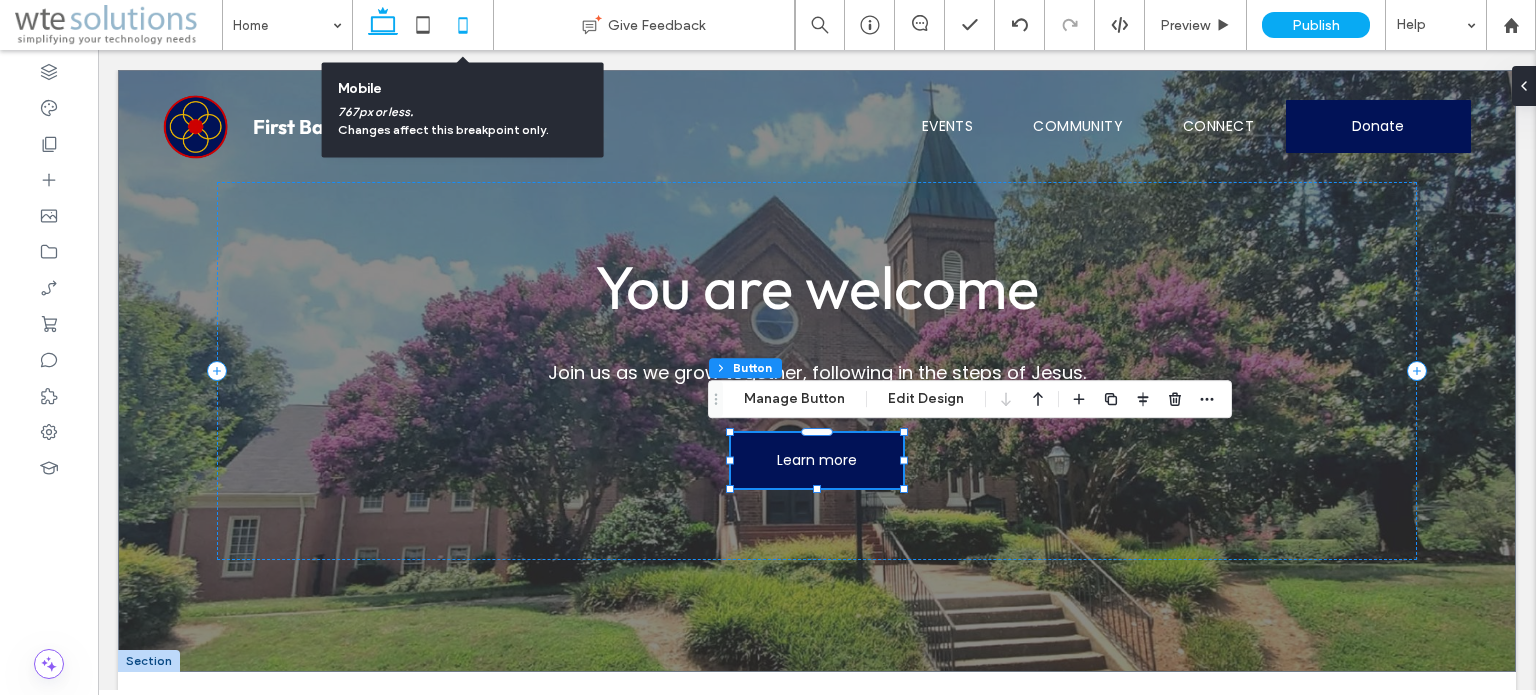 click 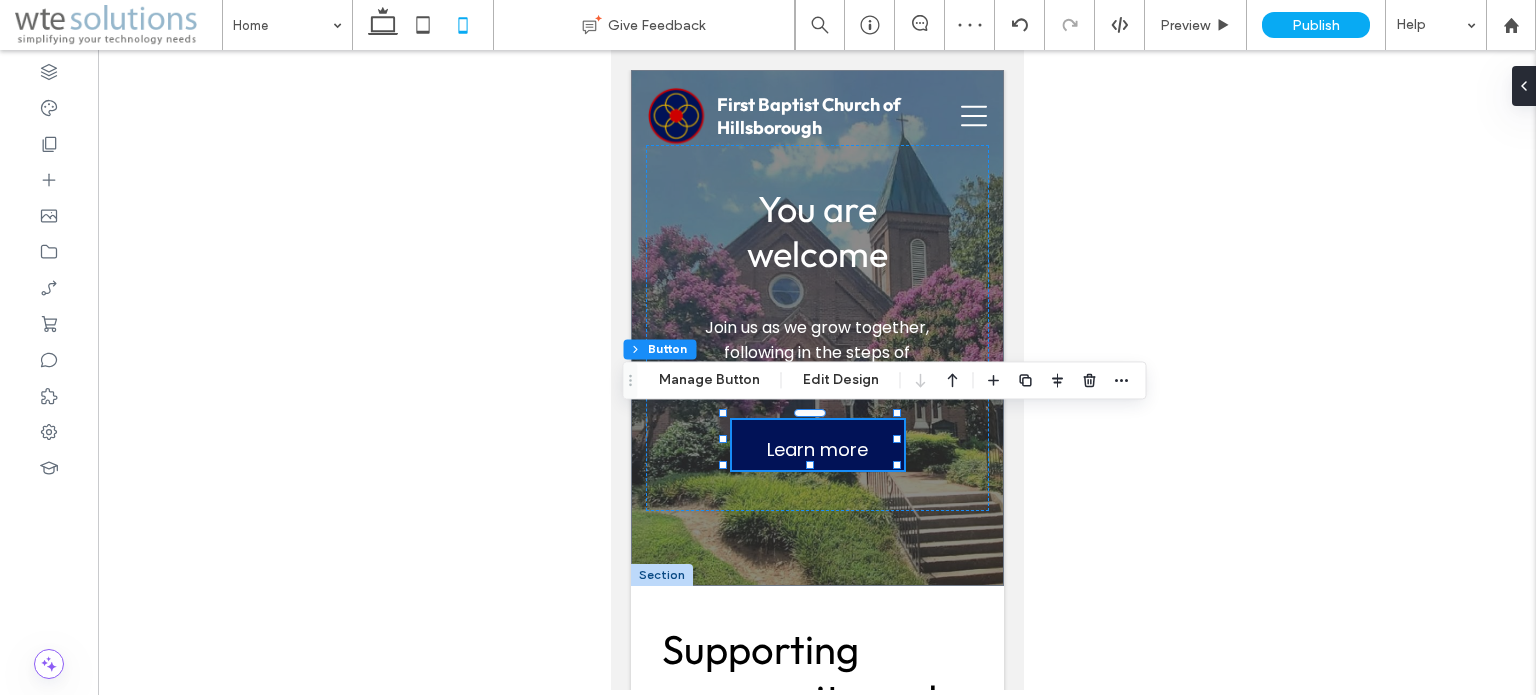 click at bounding box center [817, 370] 